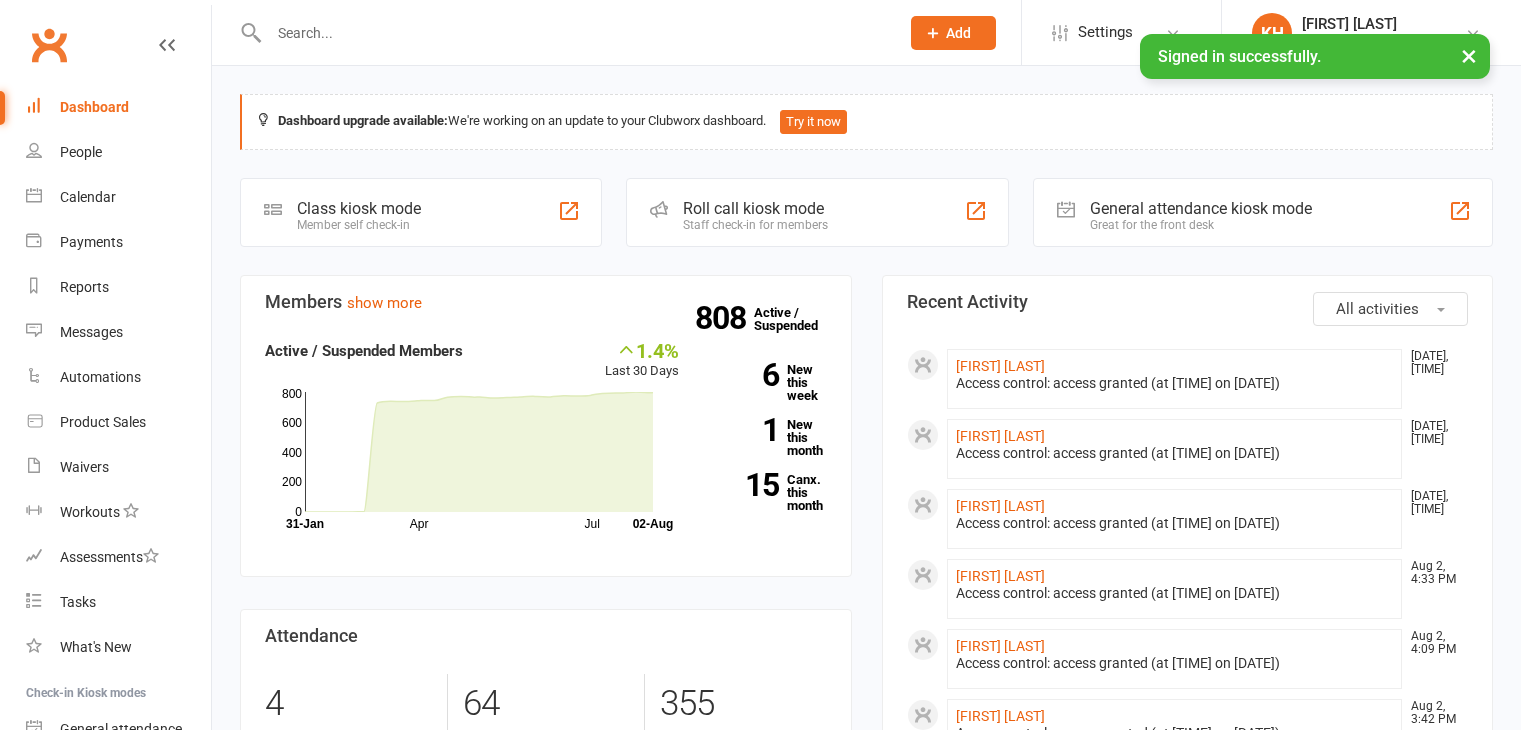 scroll, scrollTop: 0, scrollLeft: 0, axis: both 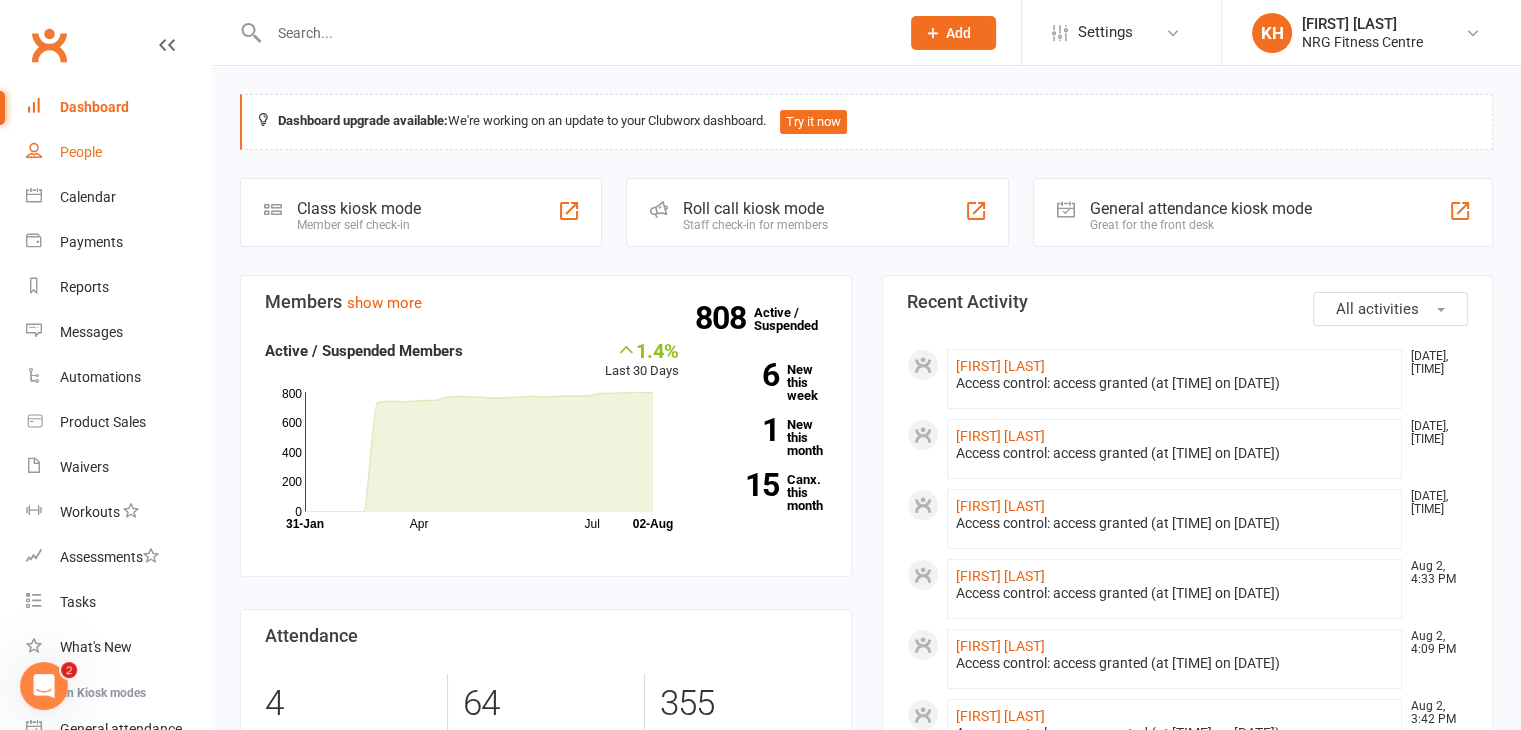 click on "People" at bounding box center [81, 152] 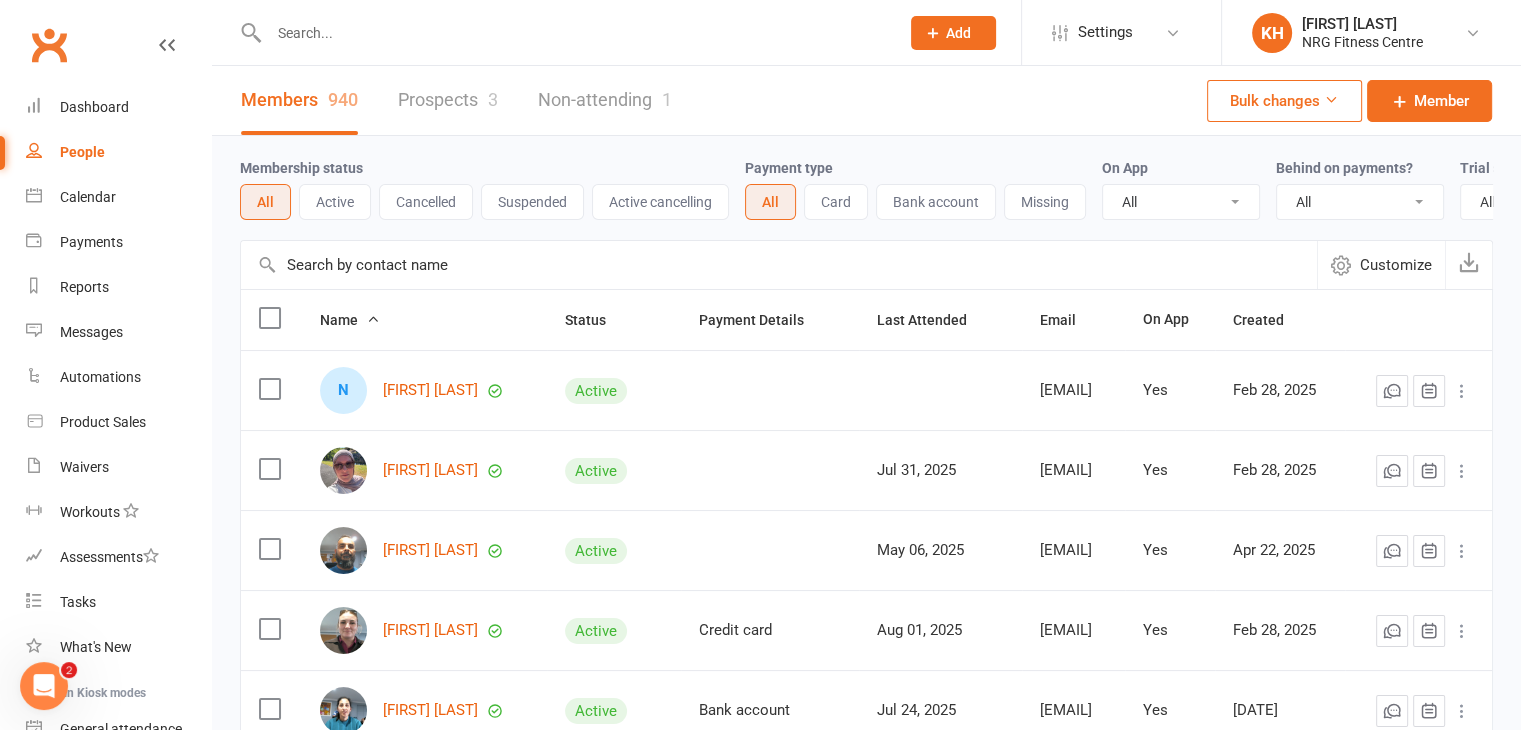 click at bounding box center (574, 33) 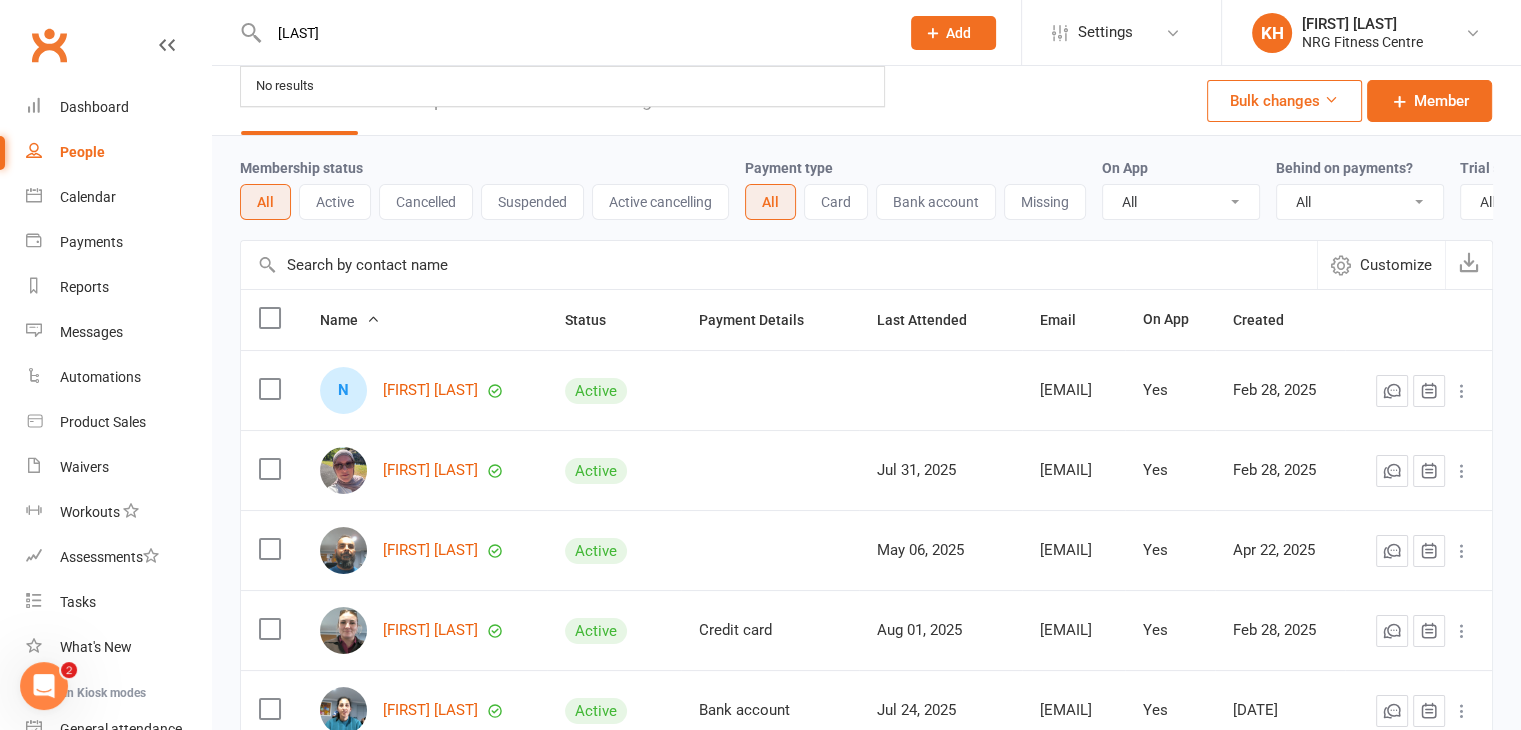 type on "anderson" 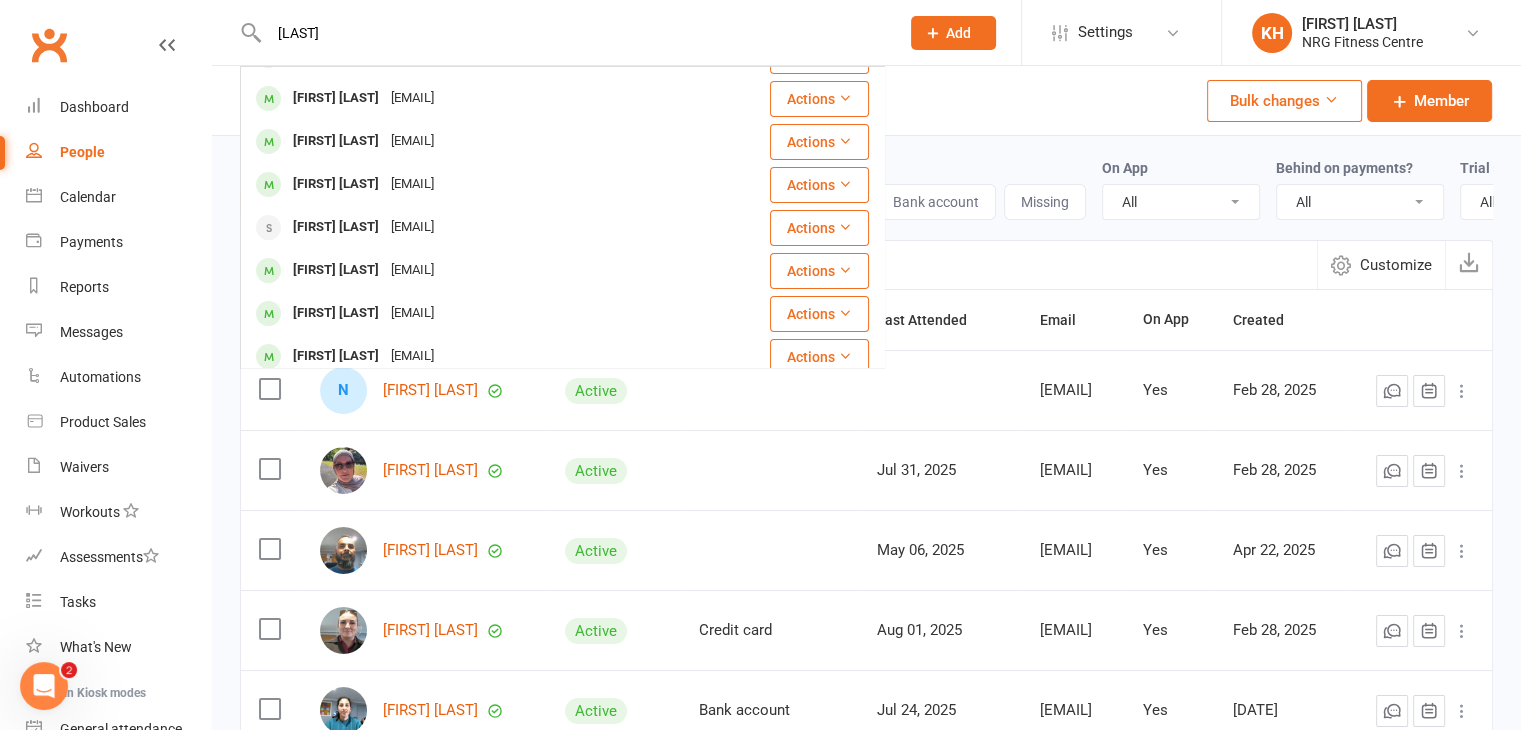 scroll, scrollTop: 152, scrollLeft: 0, axis: vertical 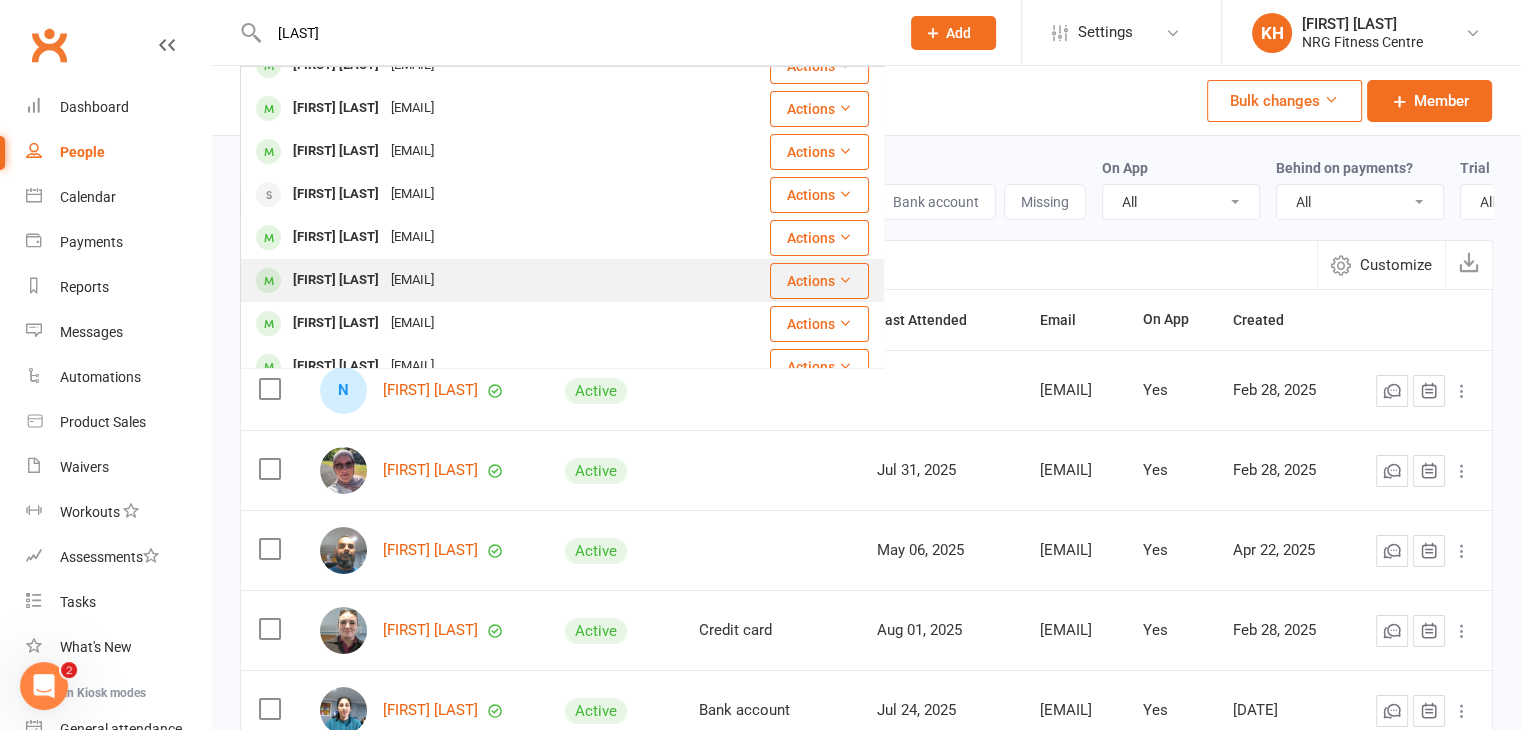click on "[FIRST] [LAST]" at bounding box center (336, 280) 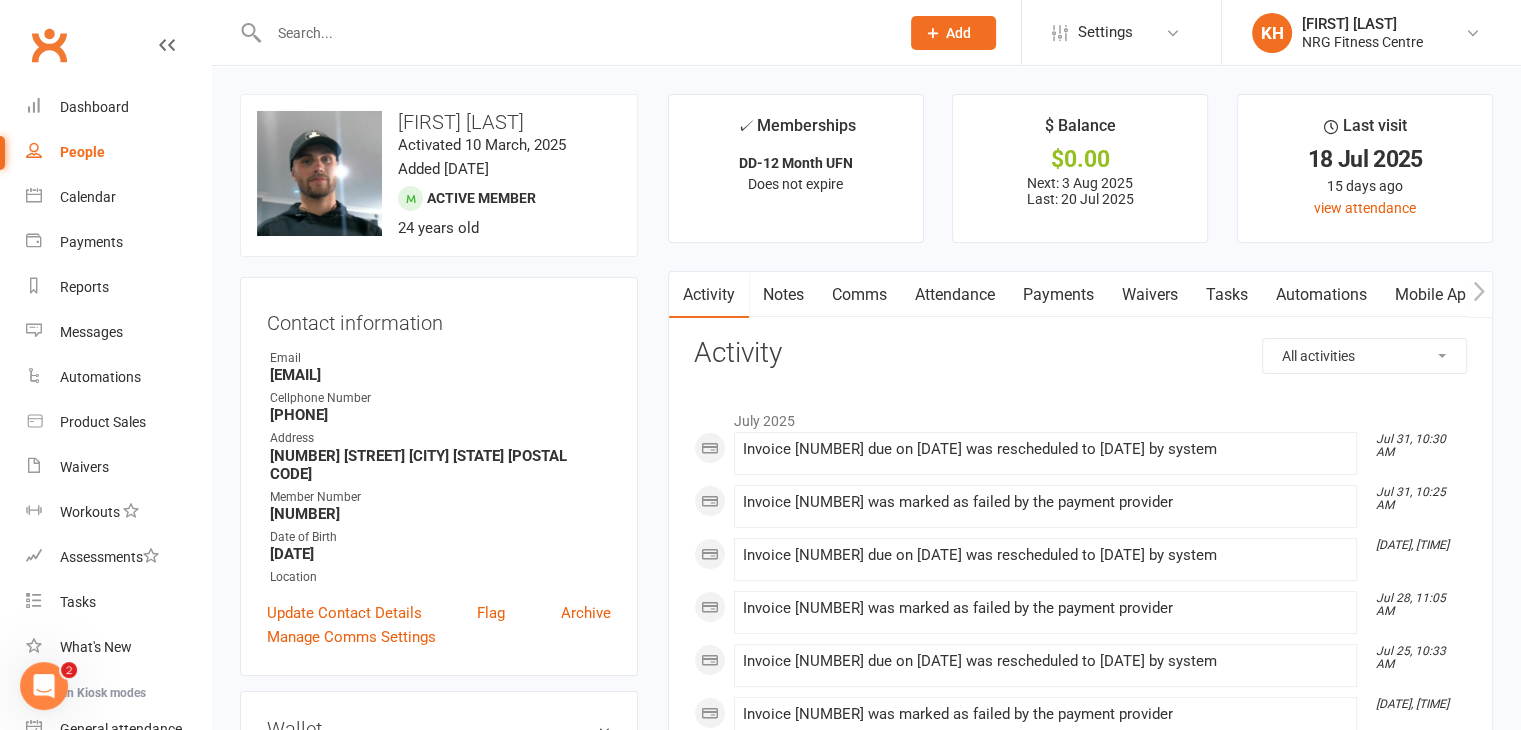 click on "Payments" at bounding box center [1058, 295] 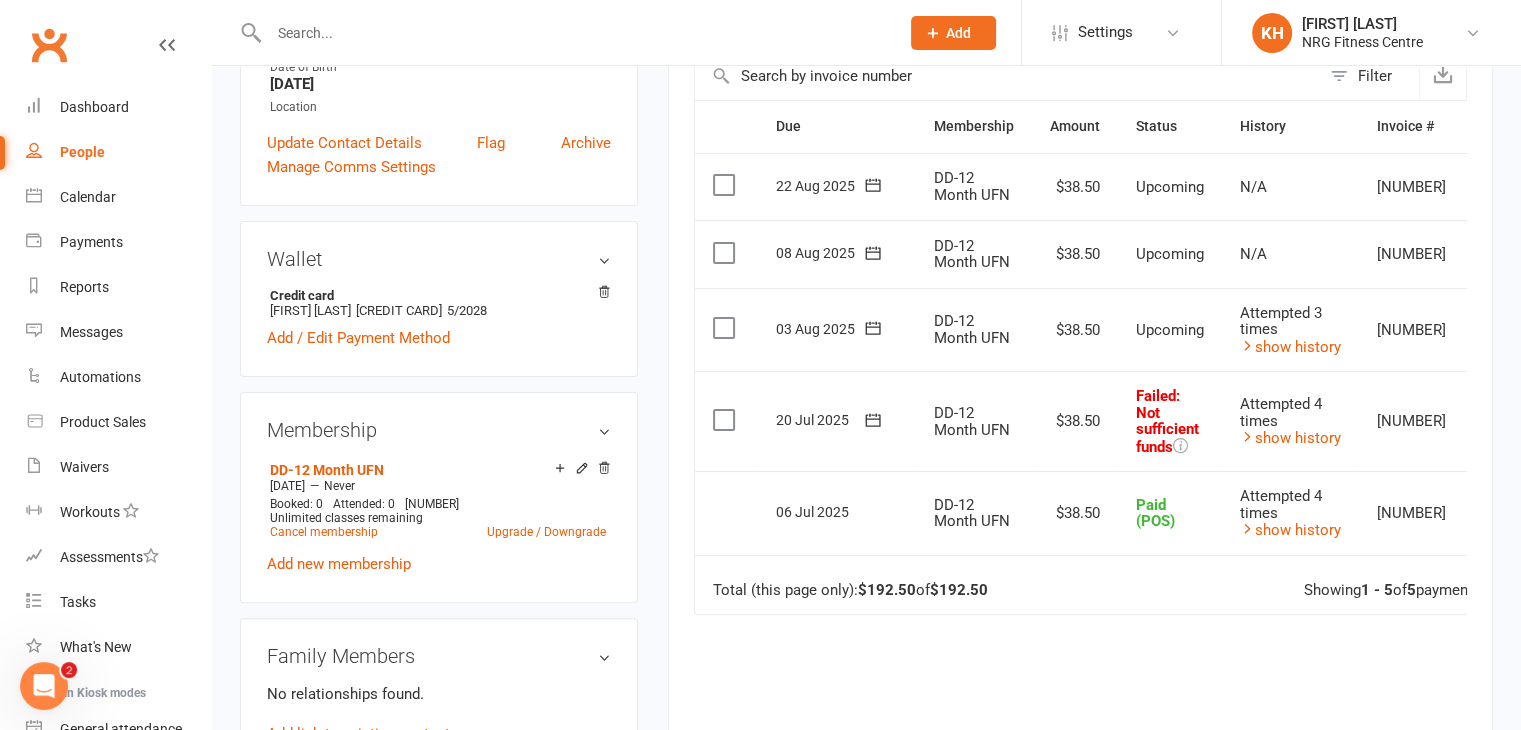 scroll, scrollTop: 478, scrollLeft: 0, axis: vertical 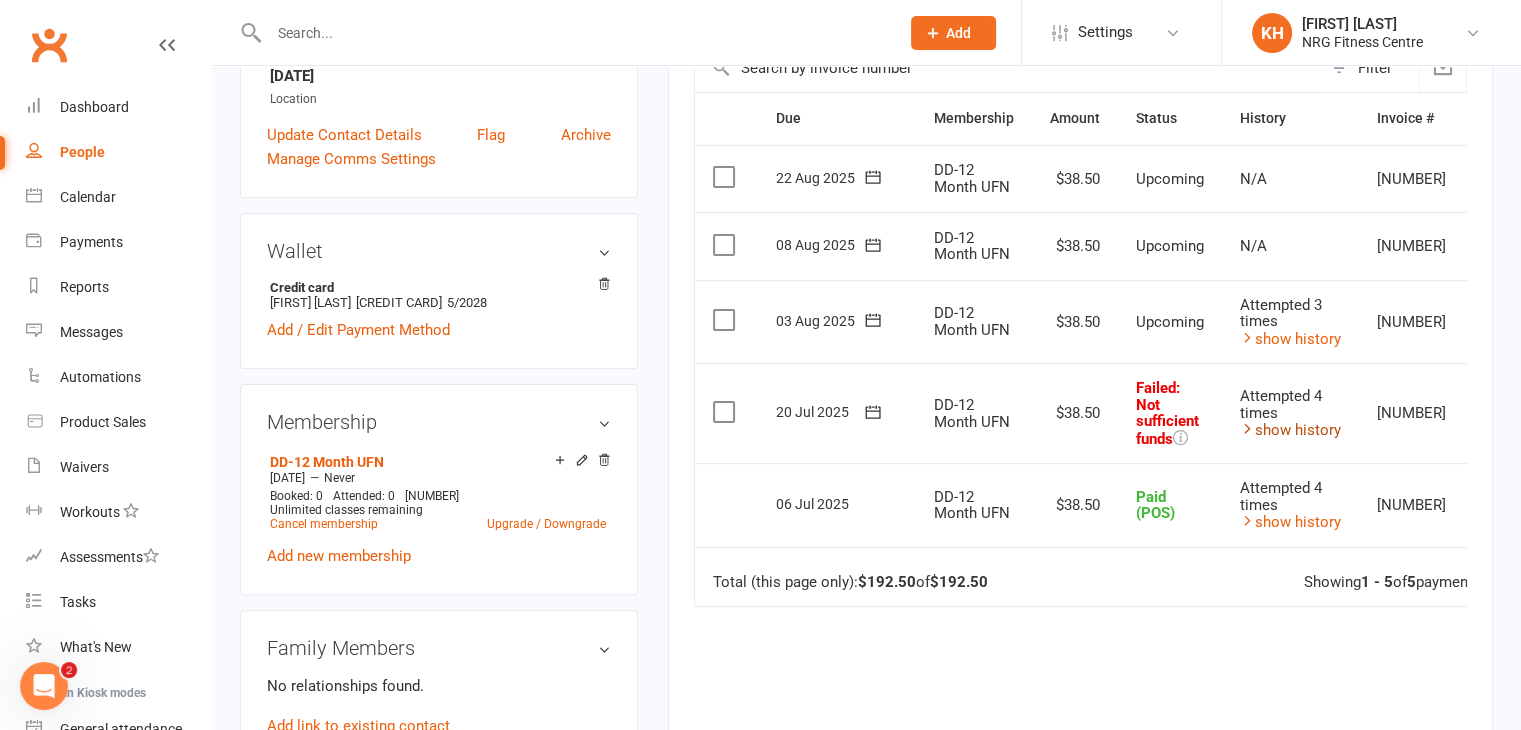 click on "show history" at bounding box center (1290, 430) 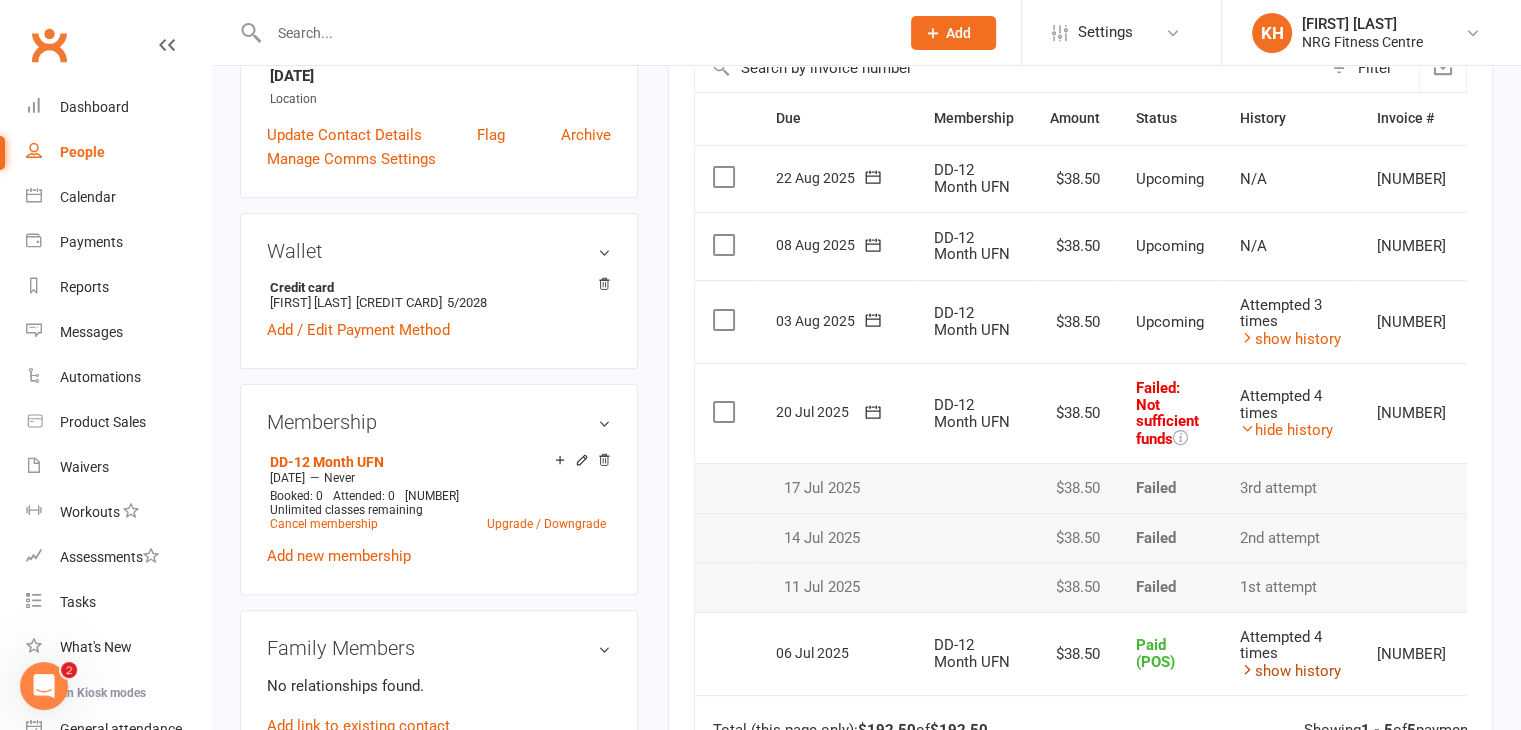 click on "show history" at bounding box center (1290, 671) 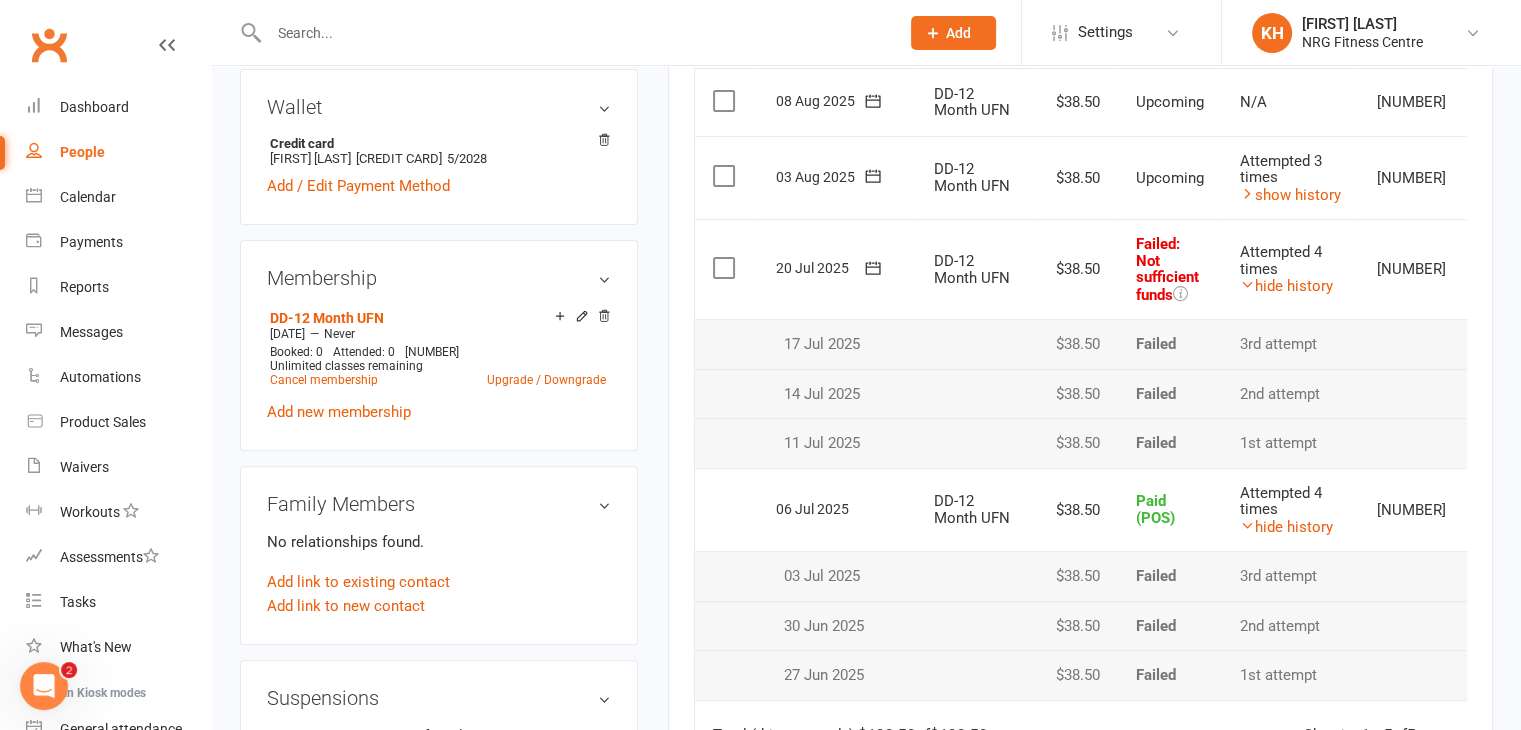 scroll, scrollTop: 604, scrollLeft: 0, axis: vertical 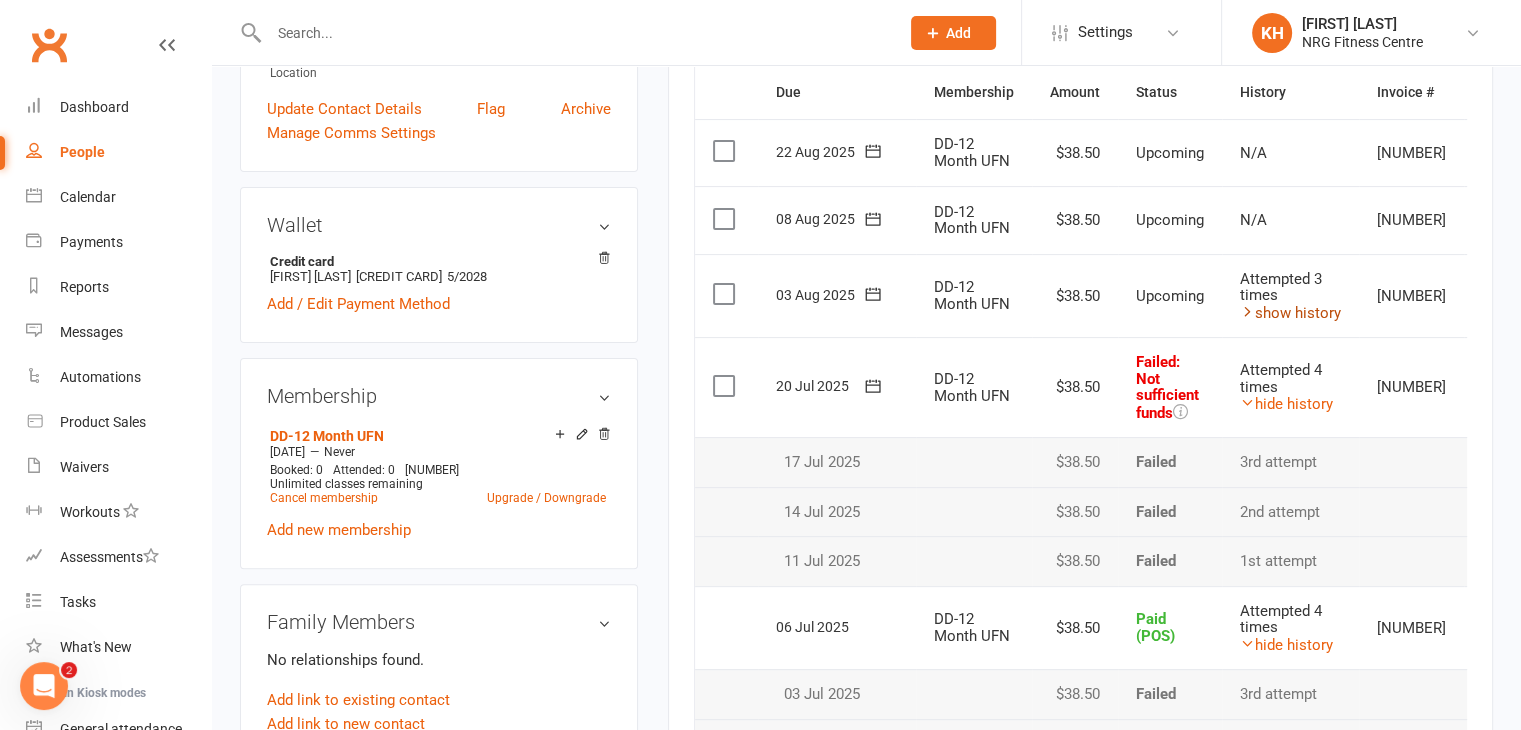 click on "show history" at bounding box center [1290, 313] 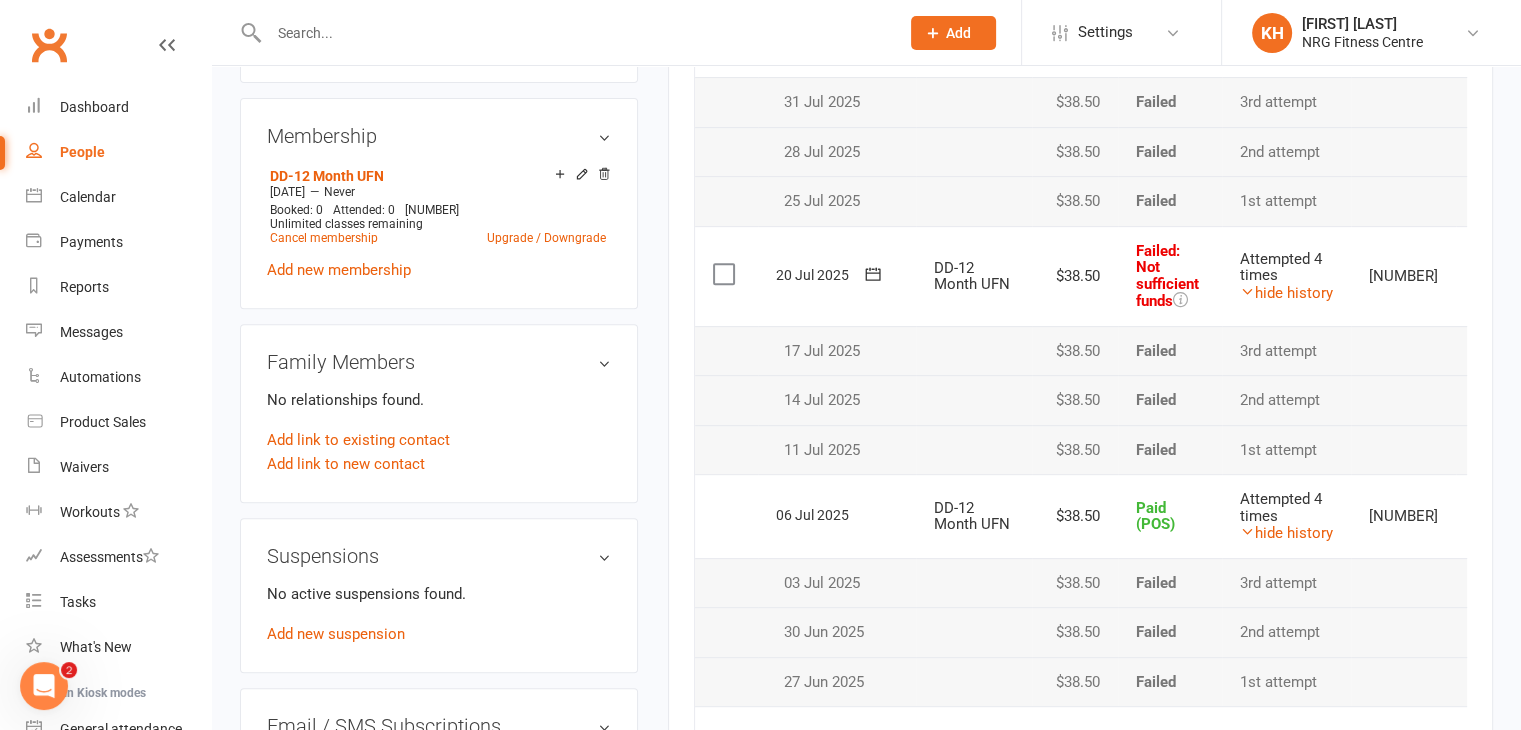 scroll, scrollTop: 602, scrollLeft: 0, axis: vertical 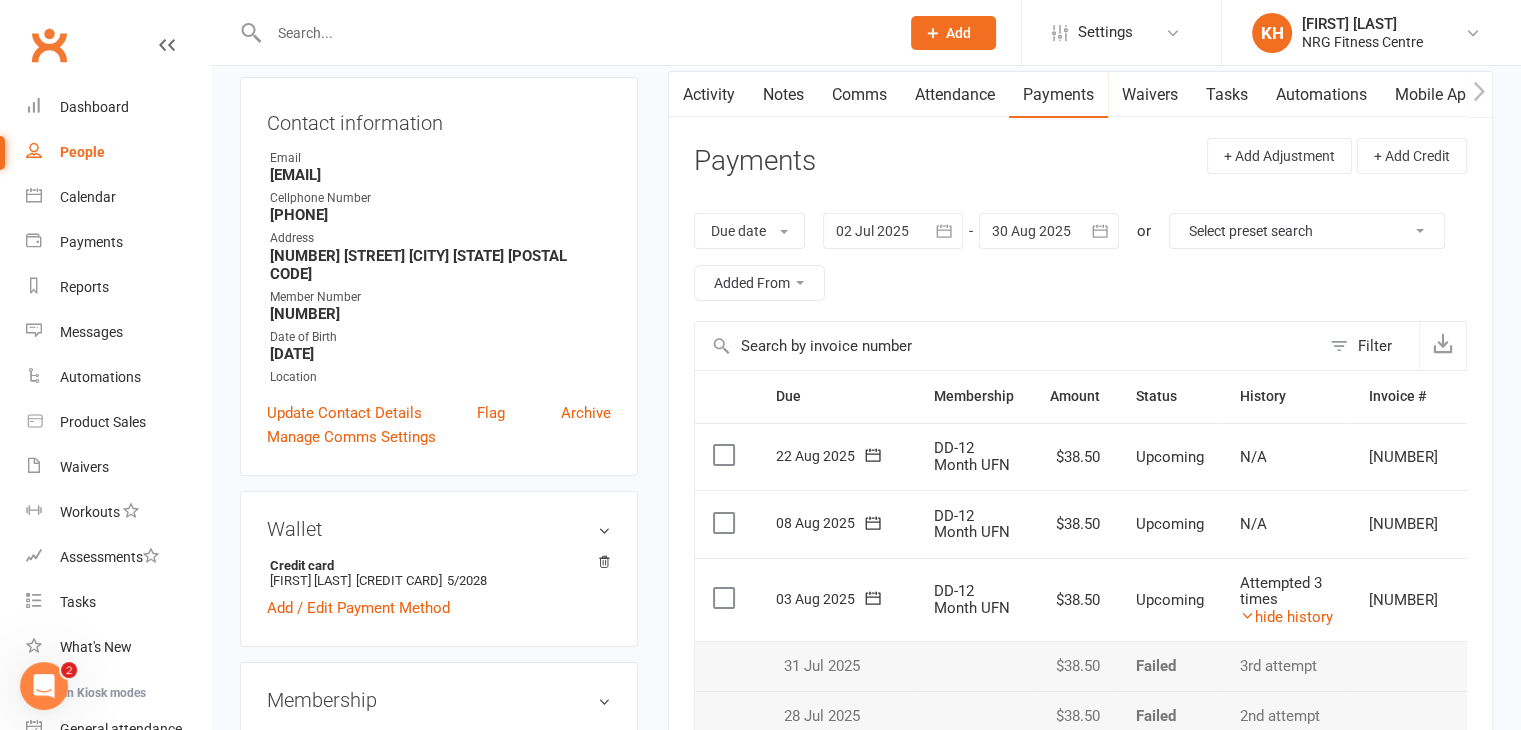 click at bounding box center (893, 231) 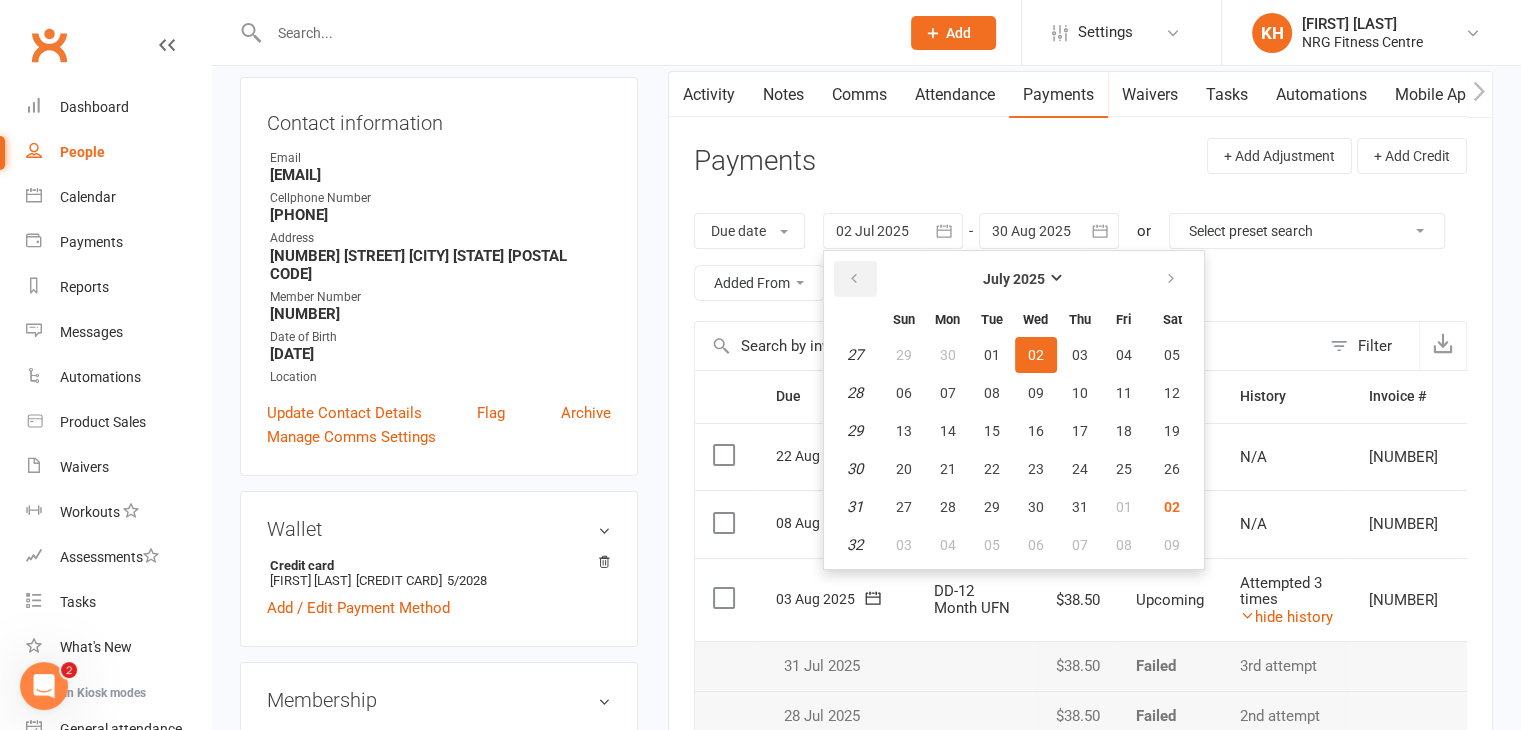 click at bounding box center (854, 279) 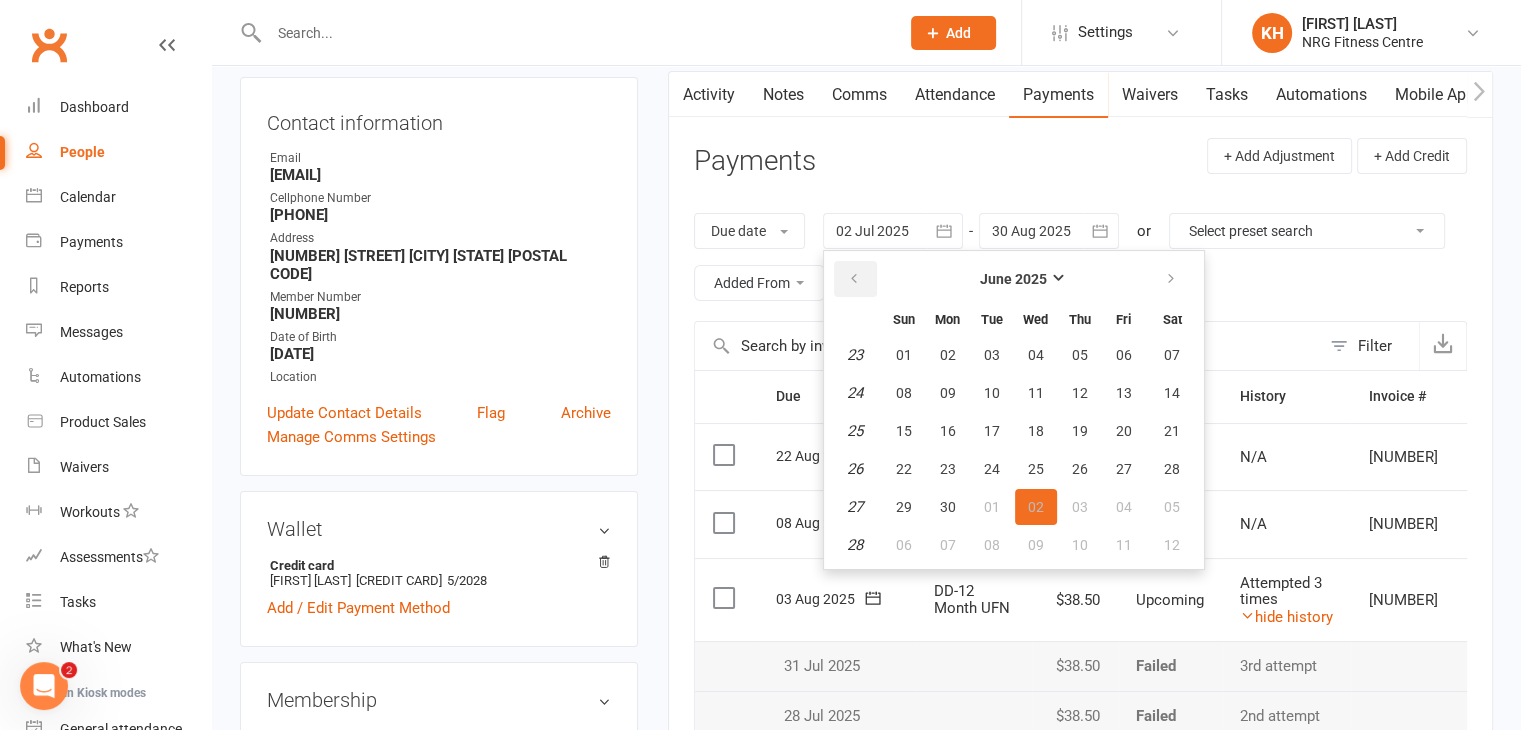 click at bounding box center (854, 279) 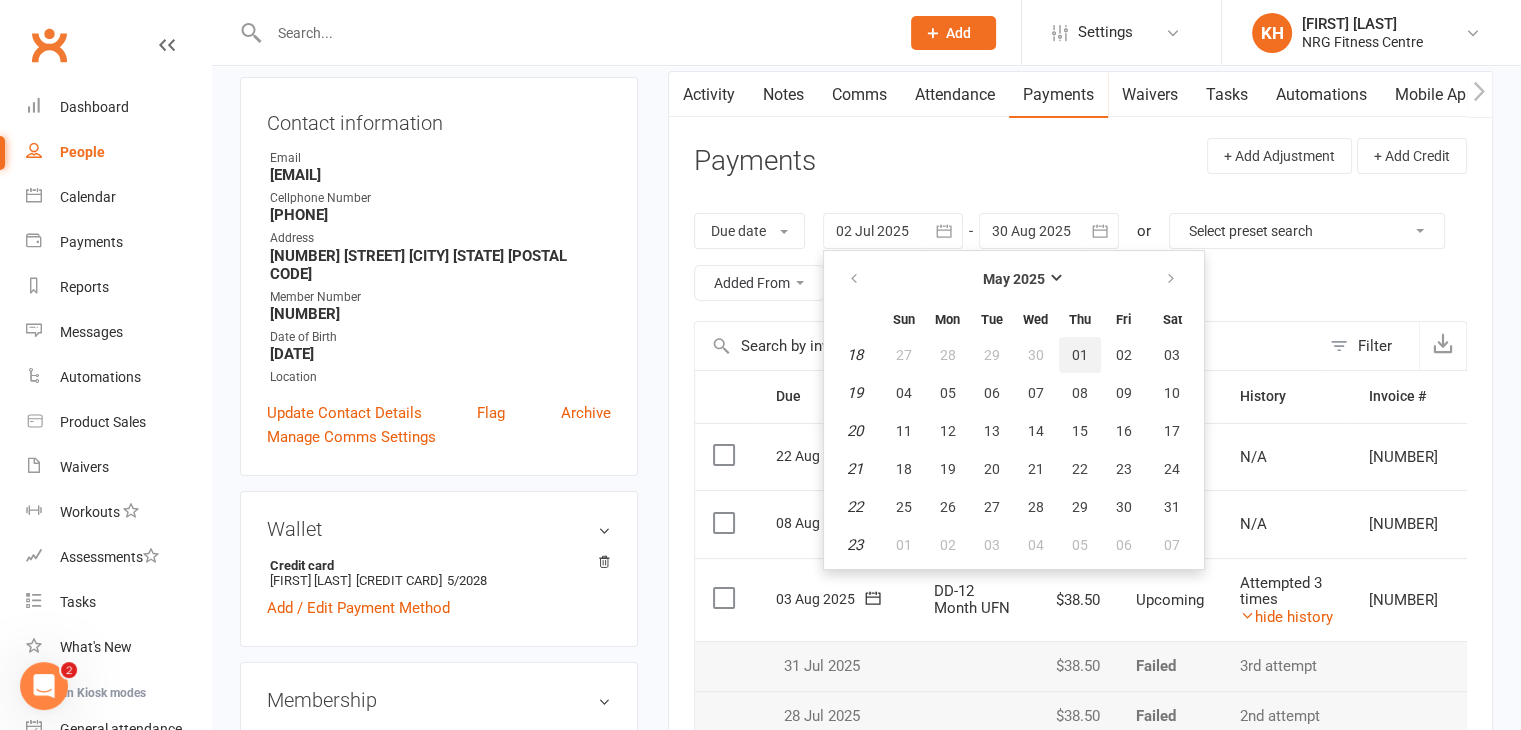 click on "01" at bounding box center (1080, 355) 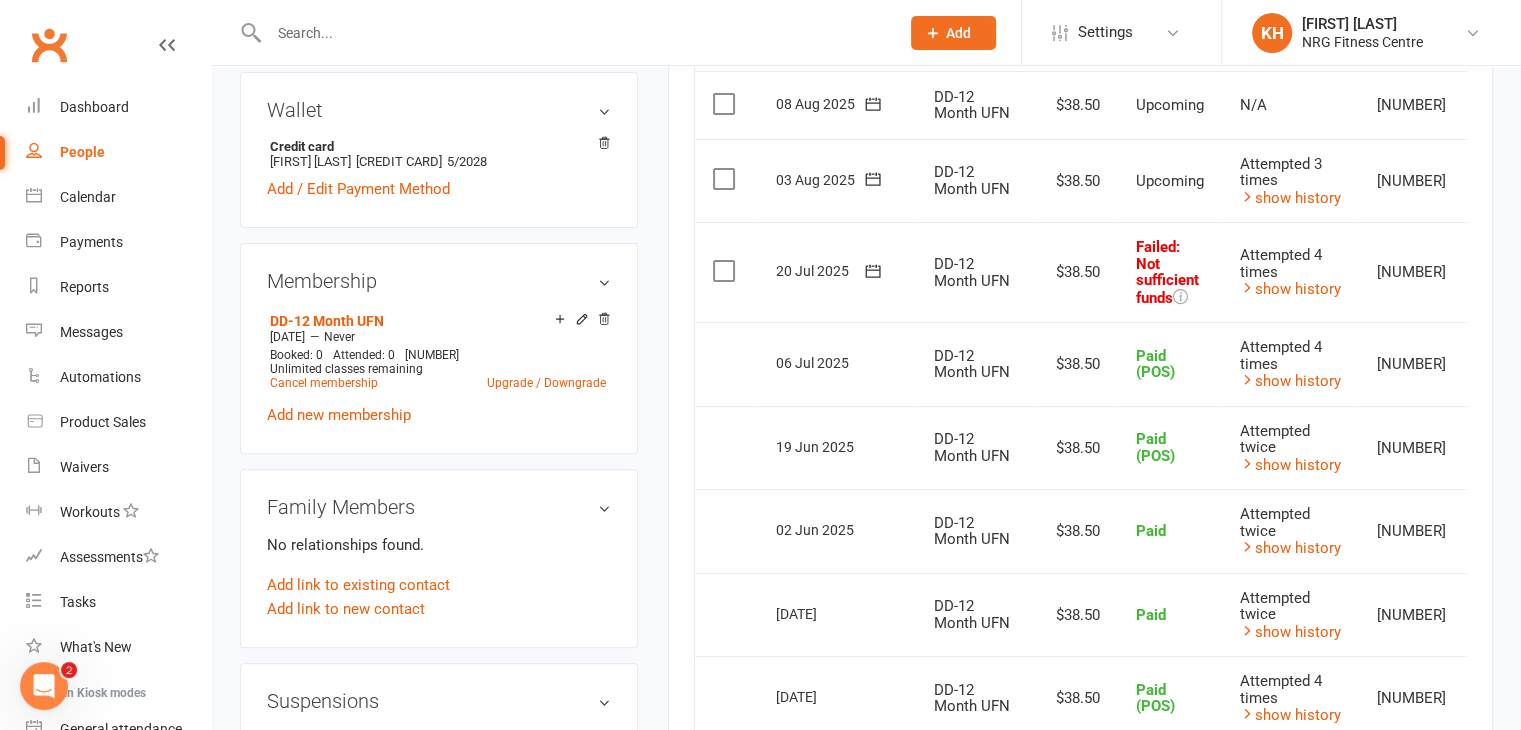 scroll, scrollTop: 616, scrollLeft: 0, axis: vertical 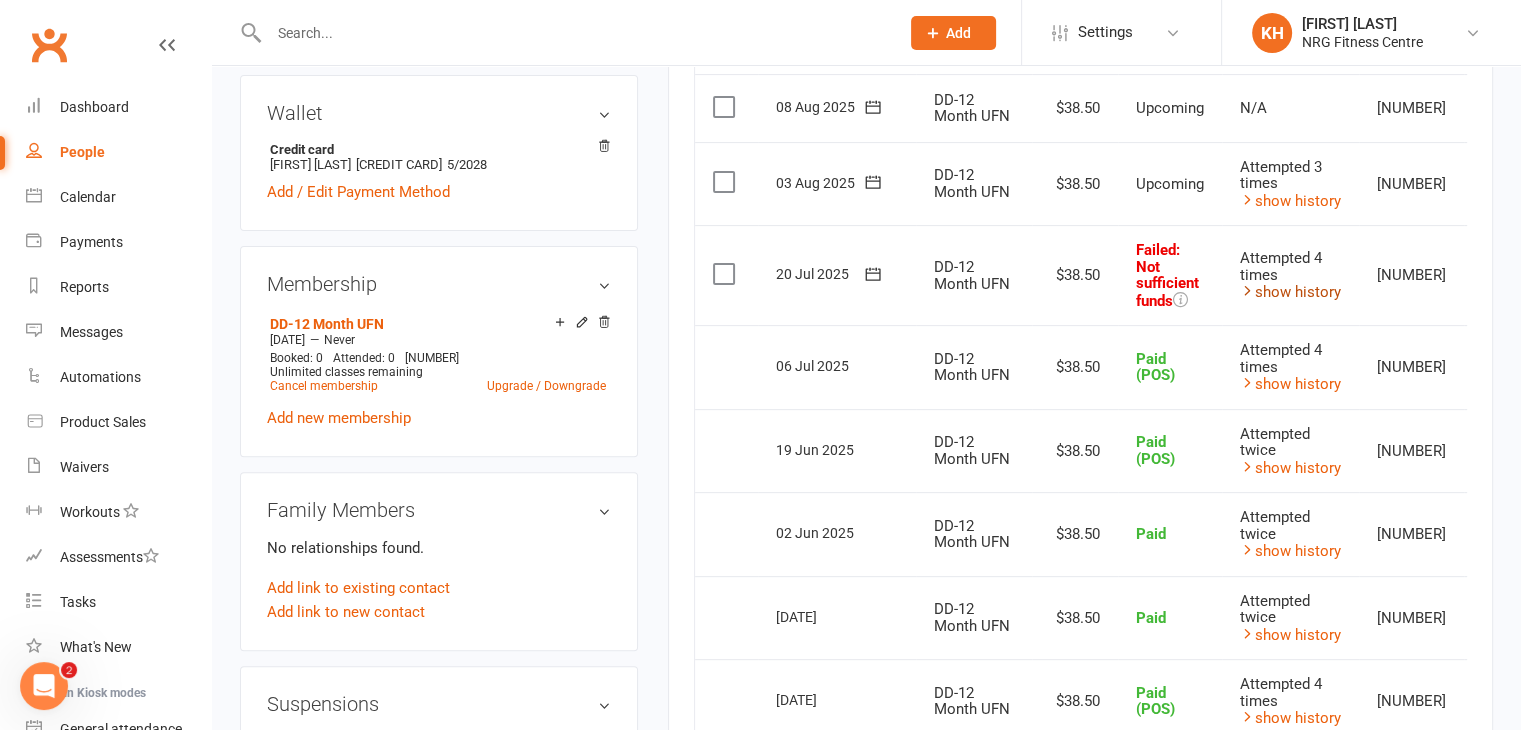click on "show history" at bounding box center (1290, 292) 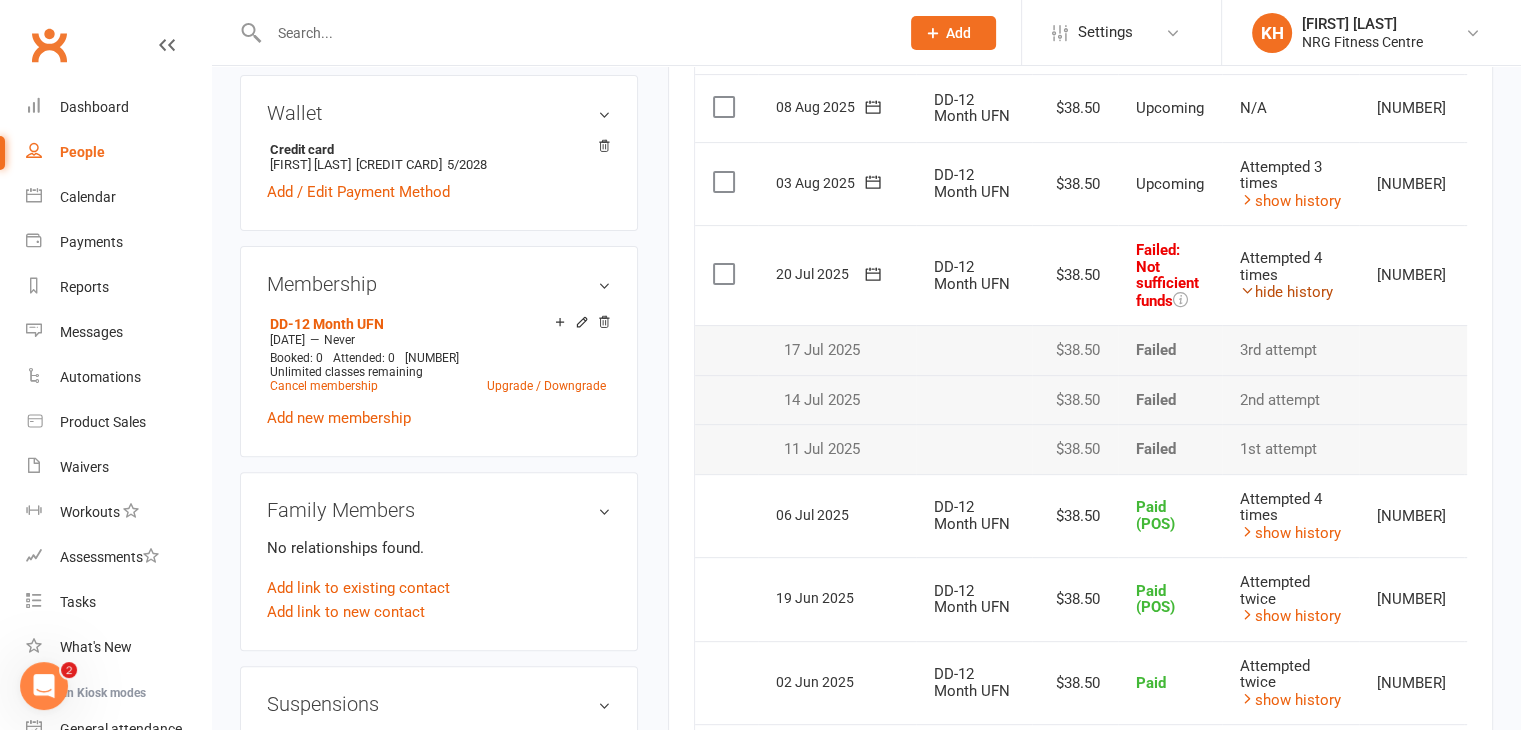 click on "hide history" at bounding box center [1286, 292] 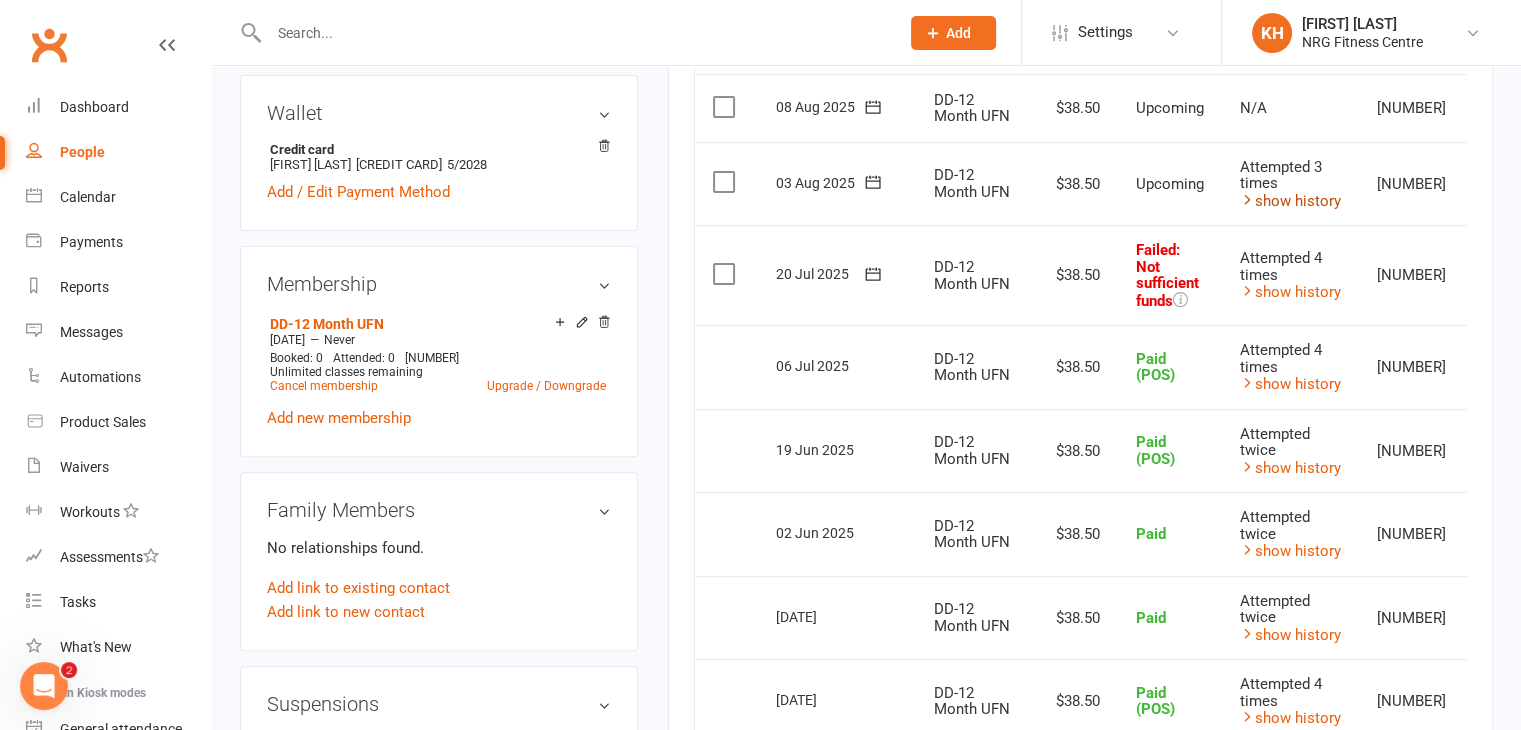 click on "show history" at bounding box center (1290, 201) 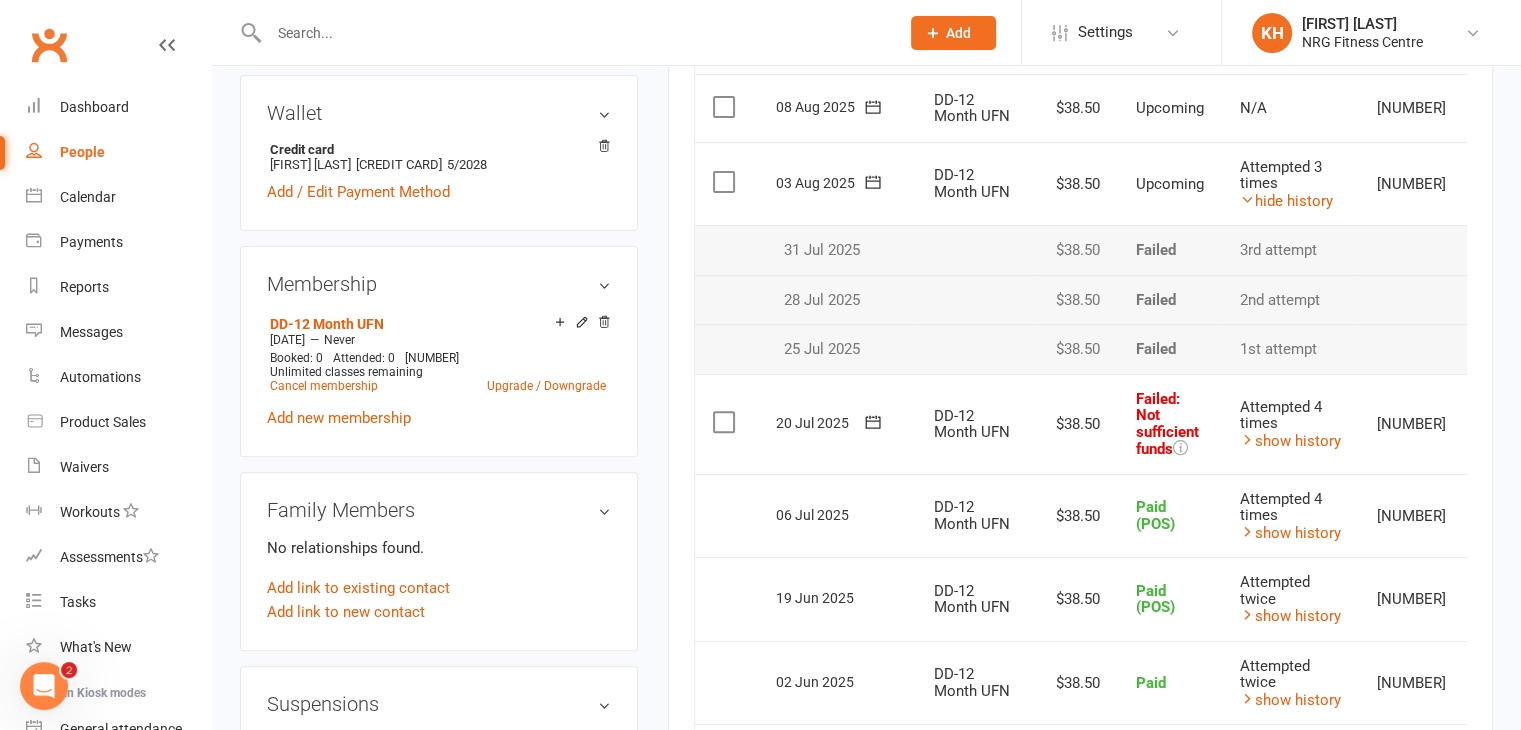 click at bounding box center [726, 422] 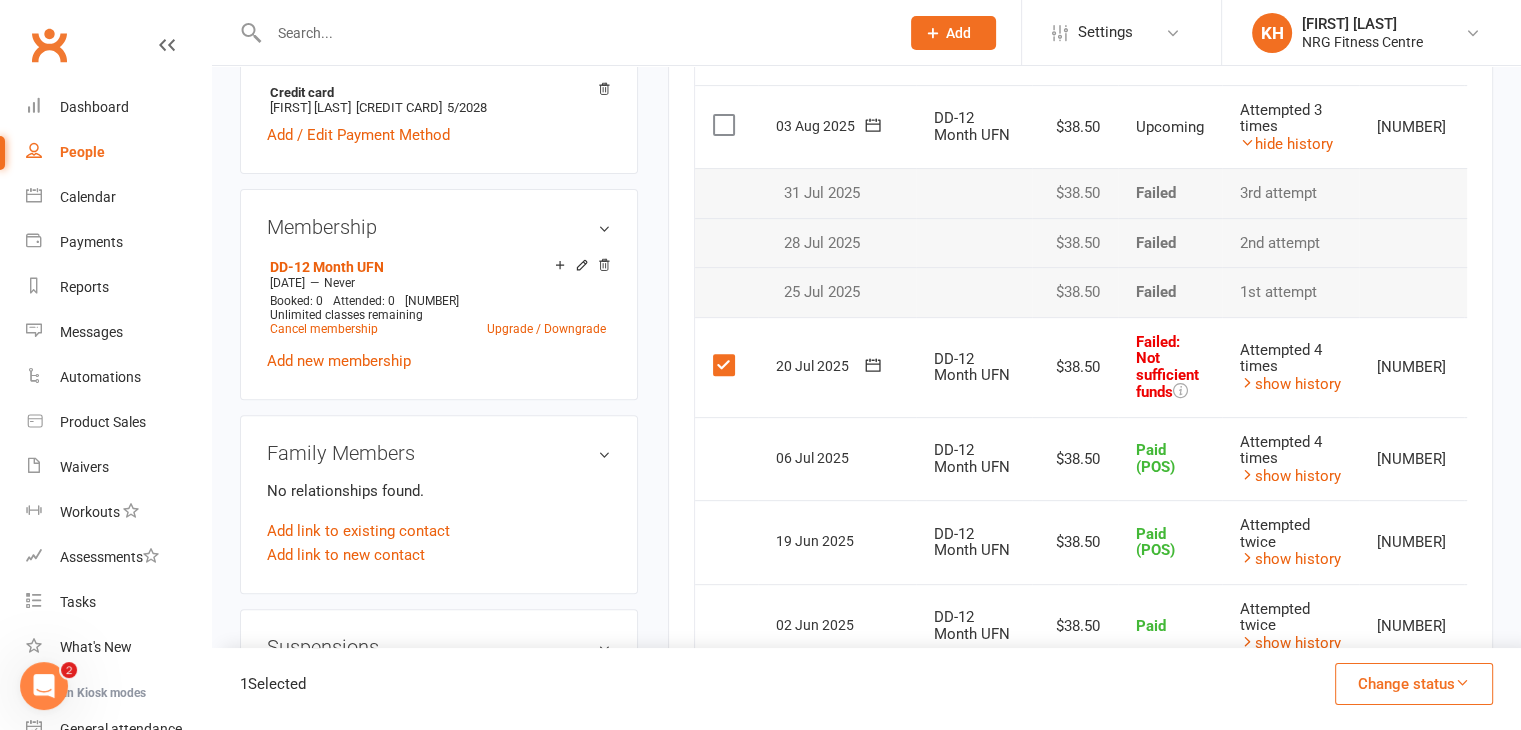 scroll, scrollTop: 681, scrollLeft: 0, axis: vertical 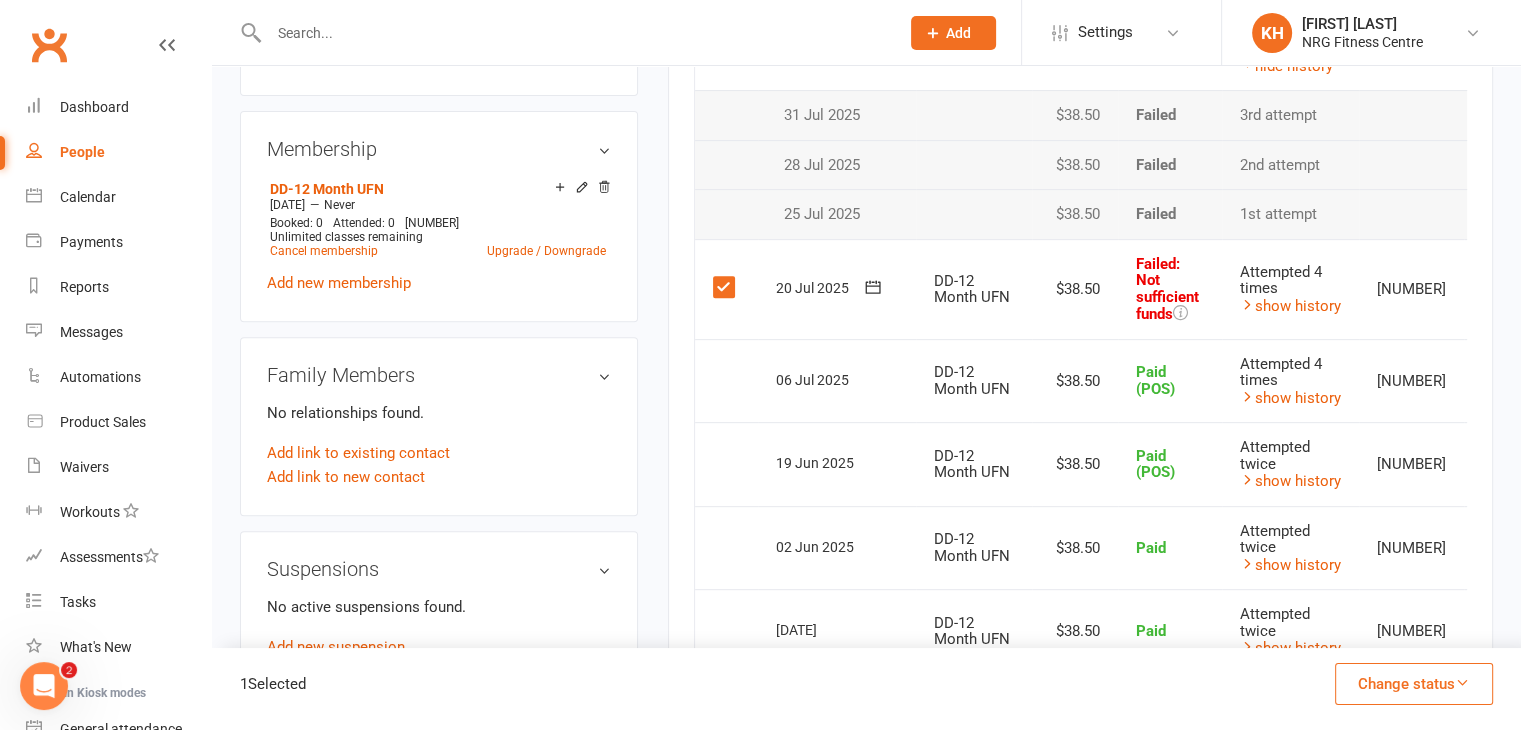 click on "Change status" at bounding box center (1414, 684) 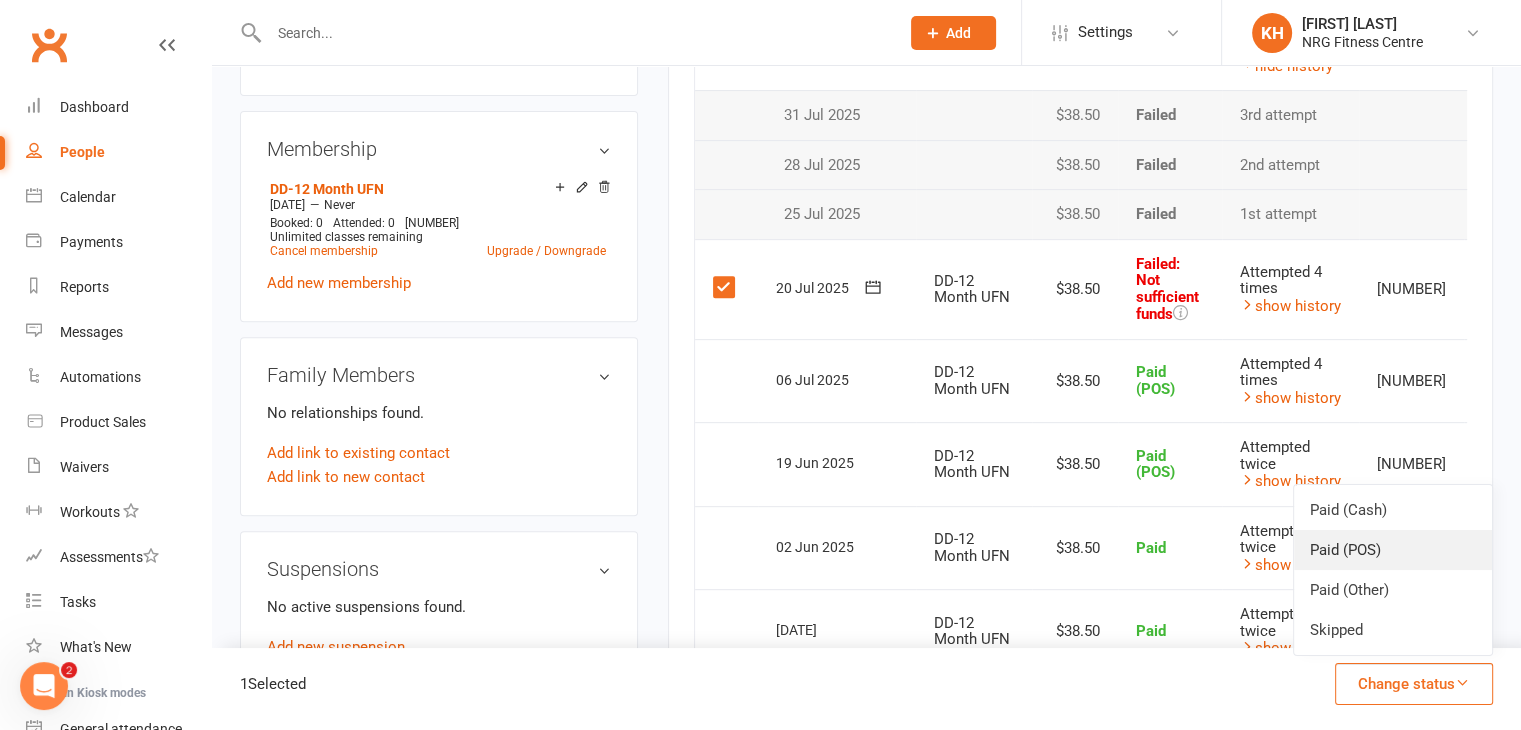 click on "Paid (POS)" at bounding box center [1393, 550] 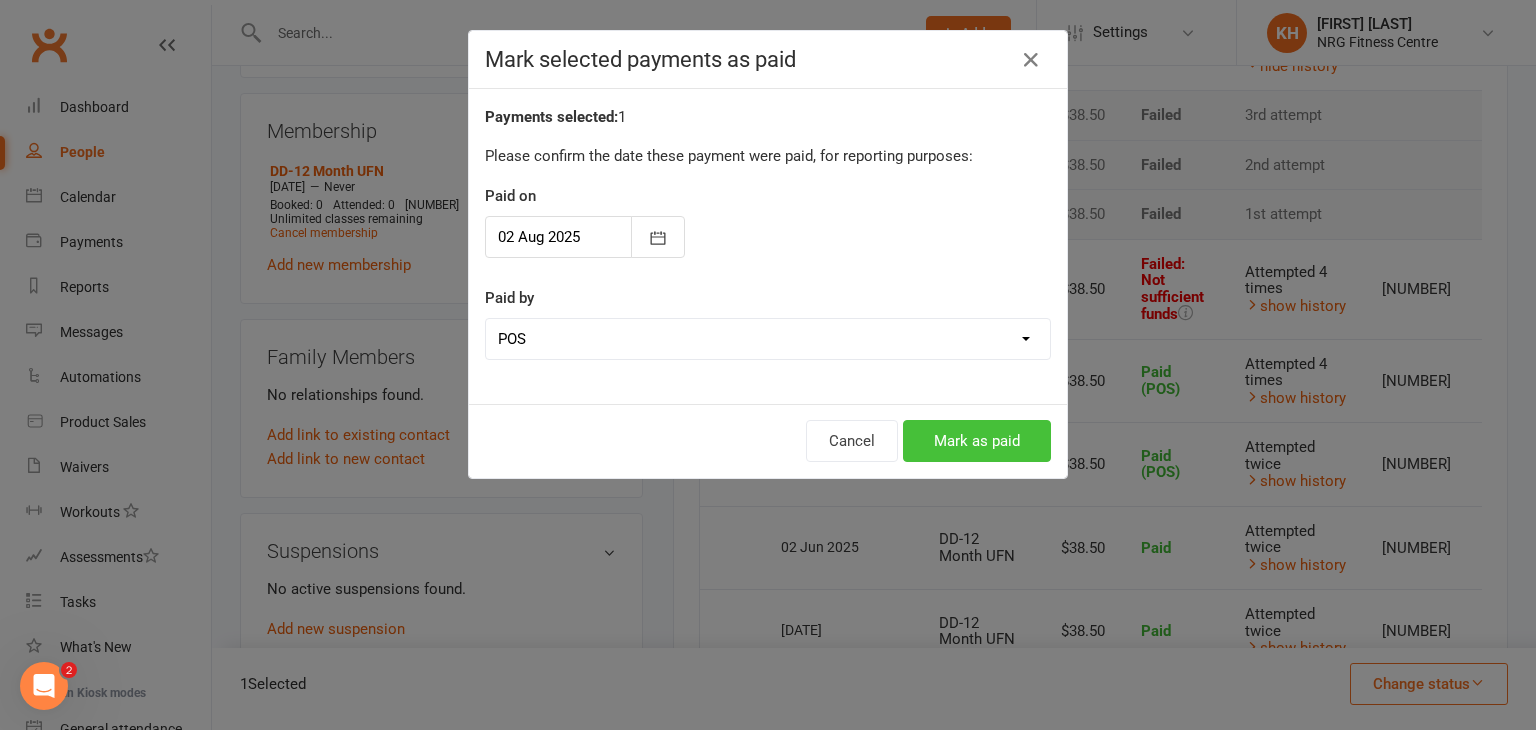 click on "Mark as paid" at bounding box center [977, 441] 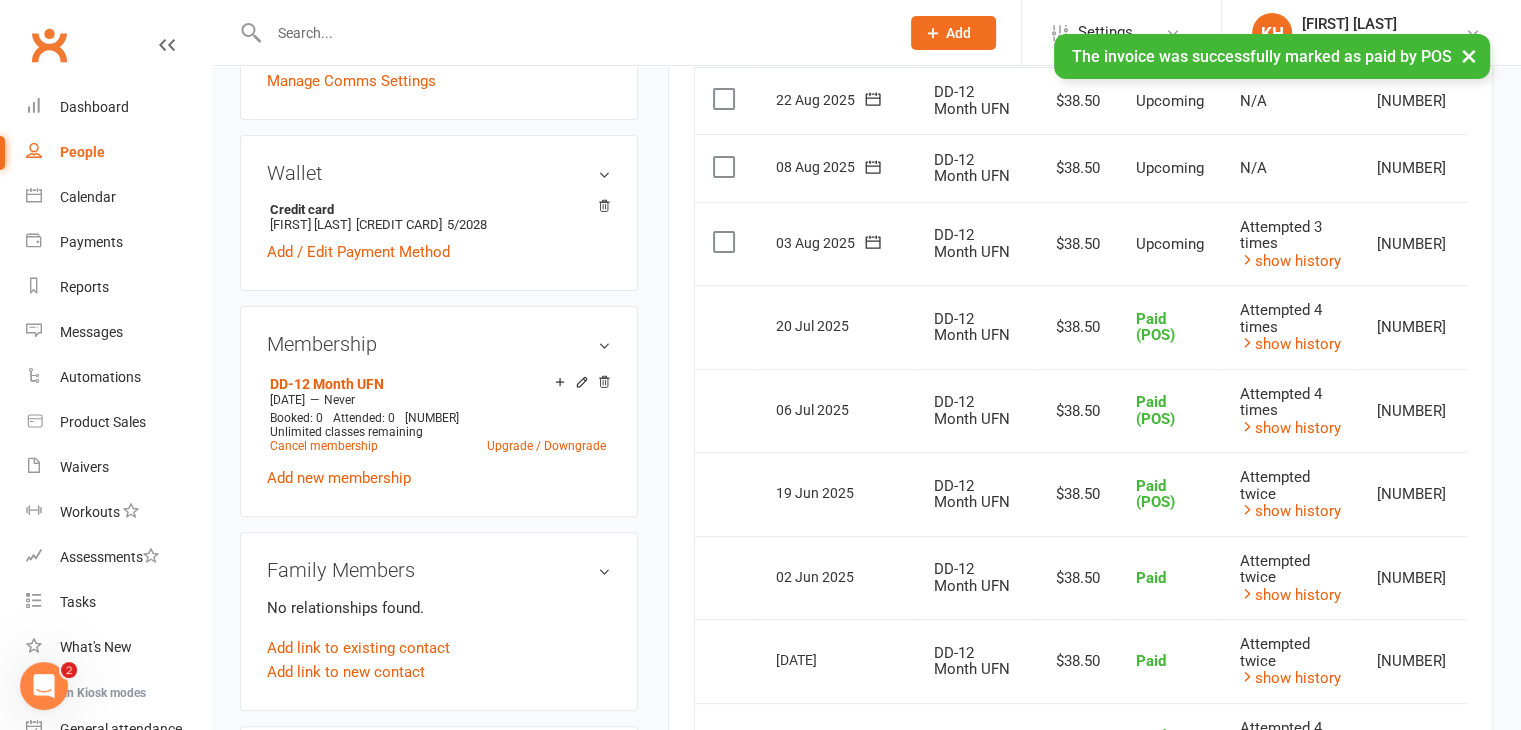 scroll, scrollTop: 548, scrollLeft: 0, axis: vertical 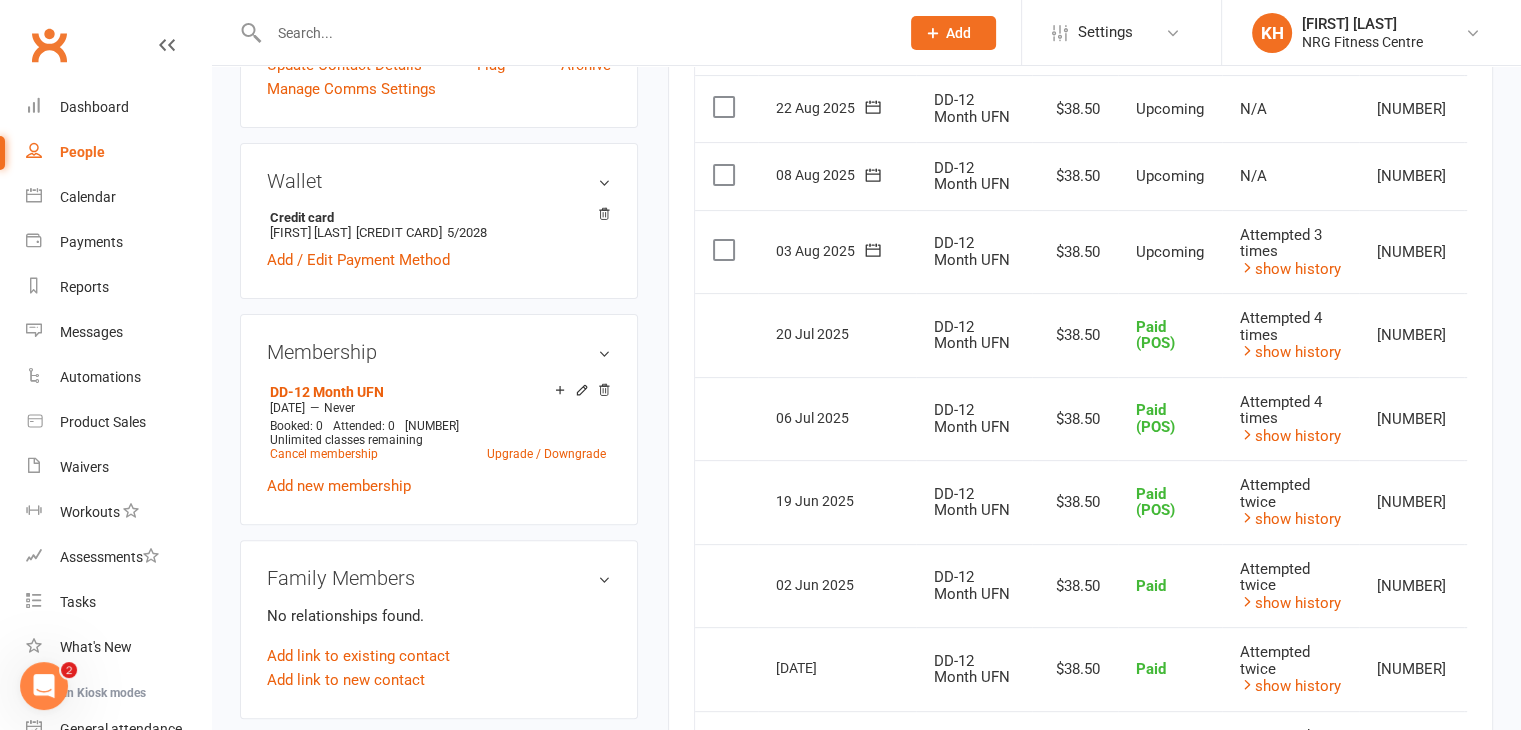 click at bounding box center (726, 250) 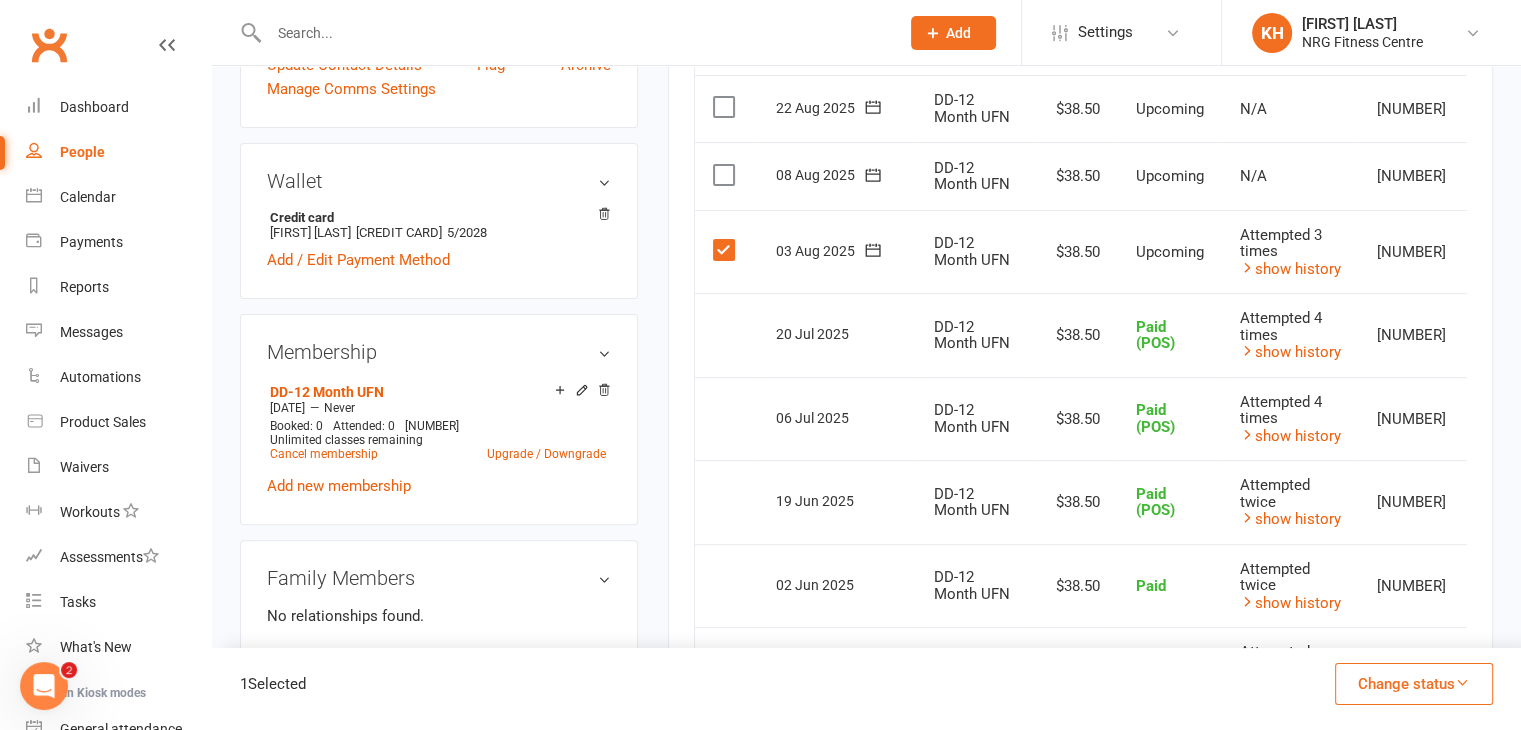 click at bounding box center [1462, 682] 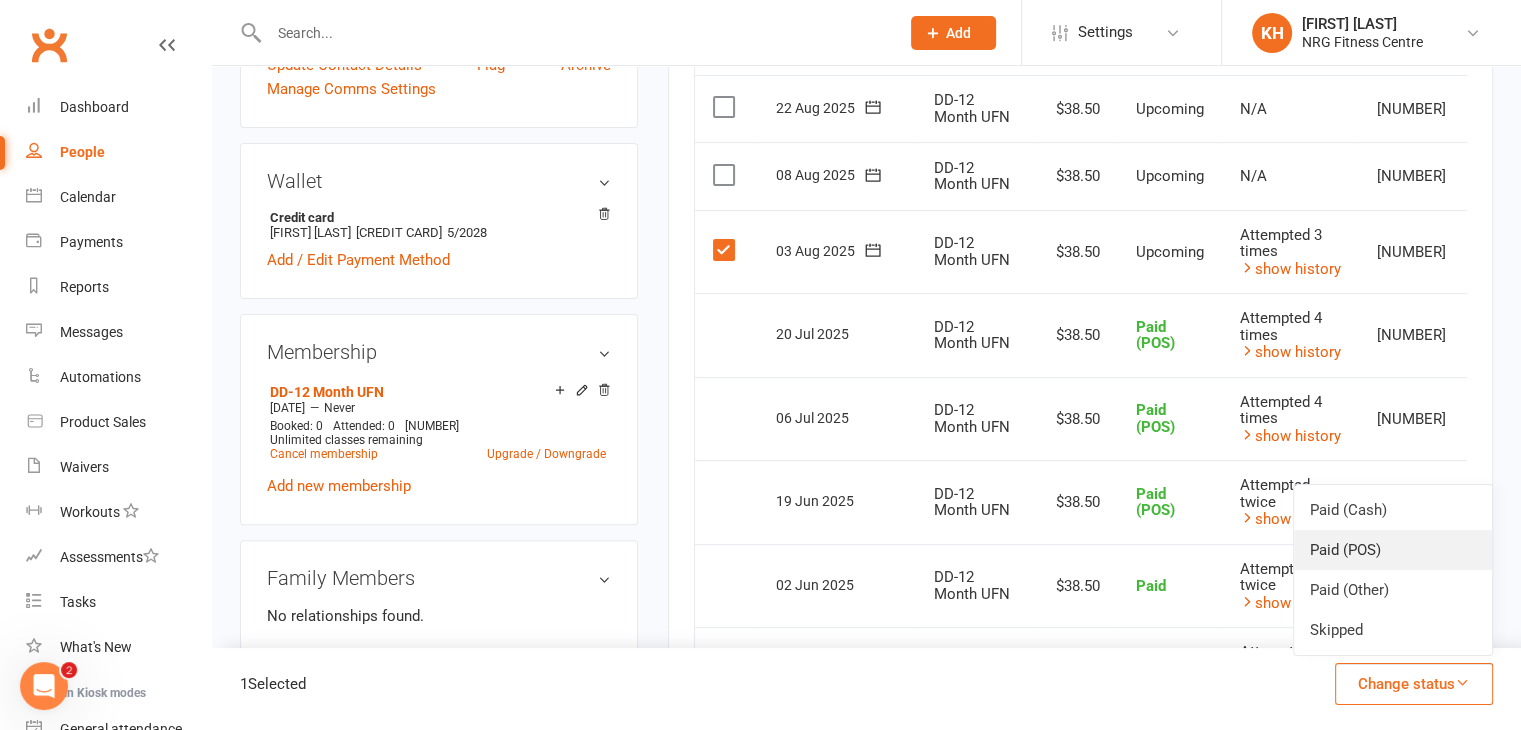 click on "Paid (POS)" at bounding box center (1393, 550) 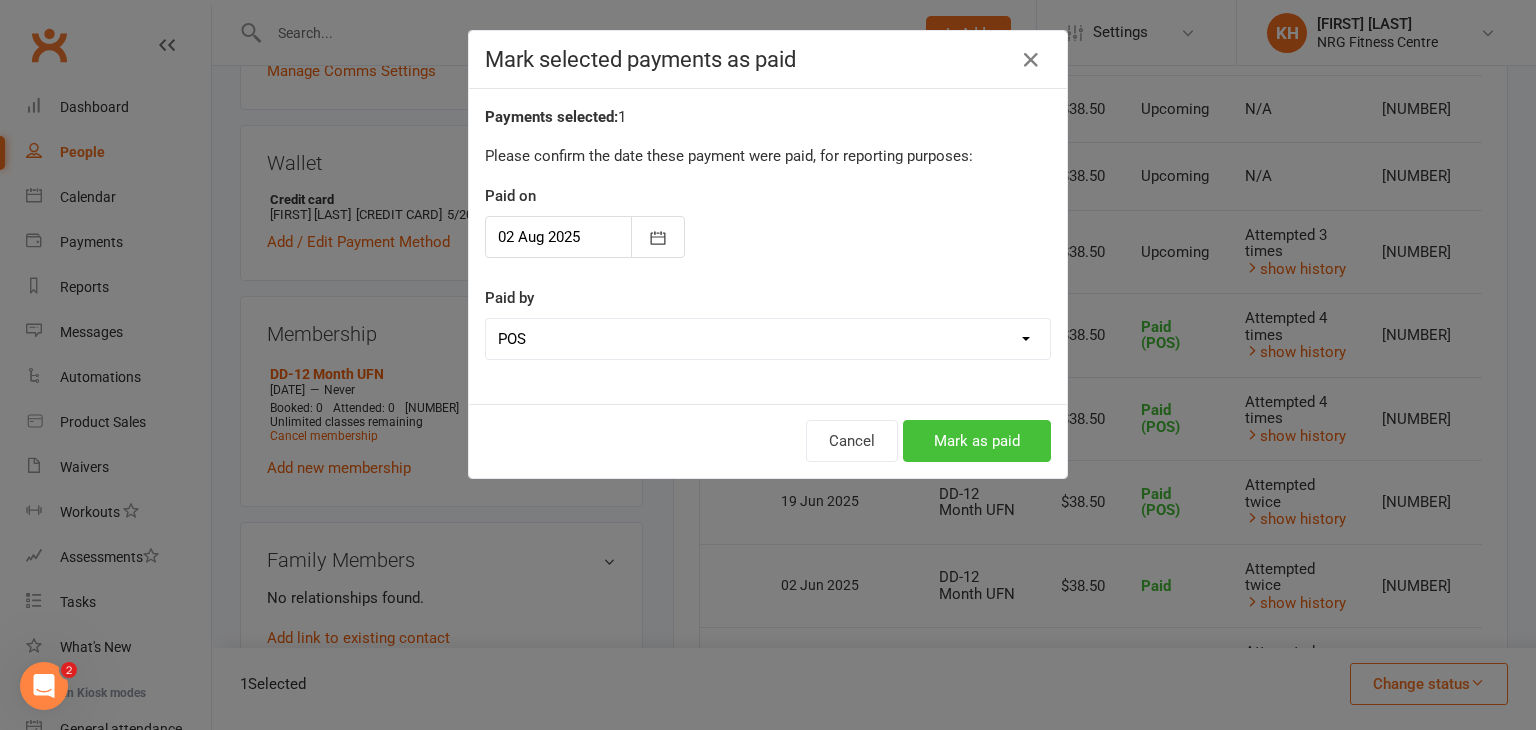 click on "Mark as paid" at bounding box center [977, 441] 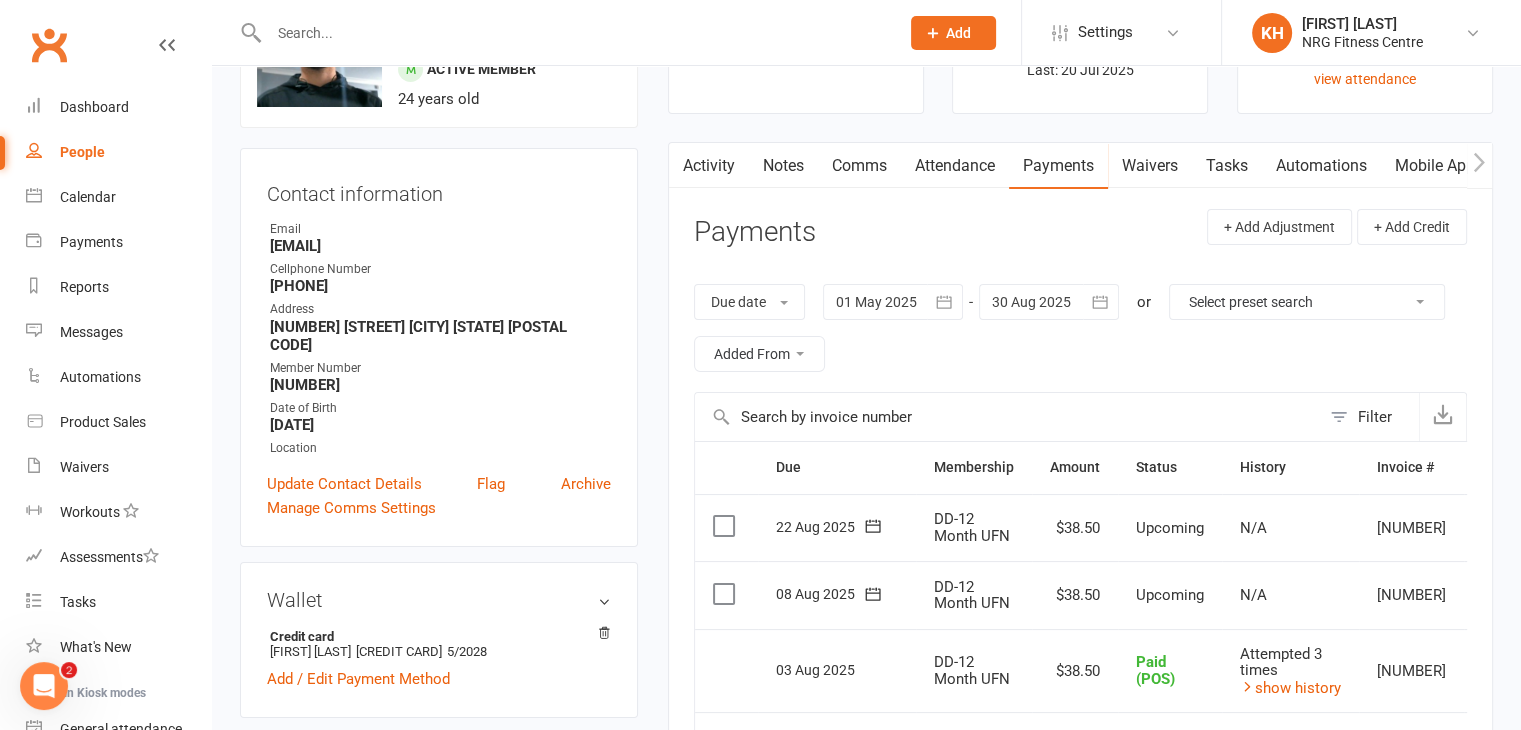 scroll, scrollTop: 0, scrollLeft: 0, axis: both 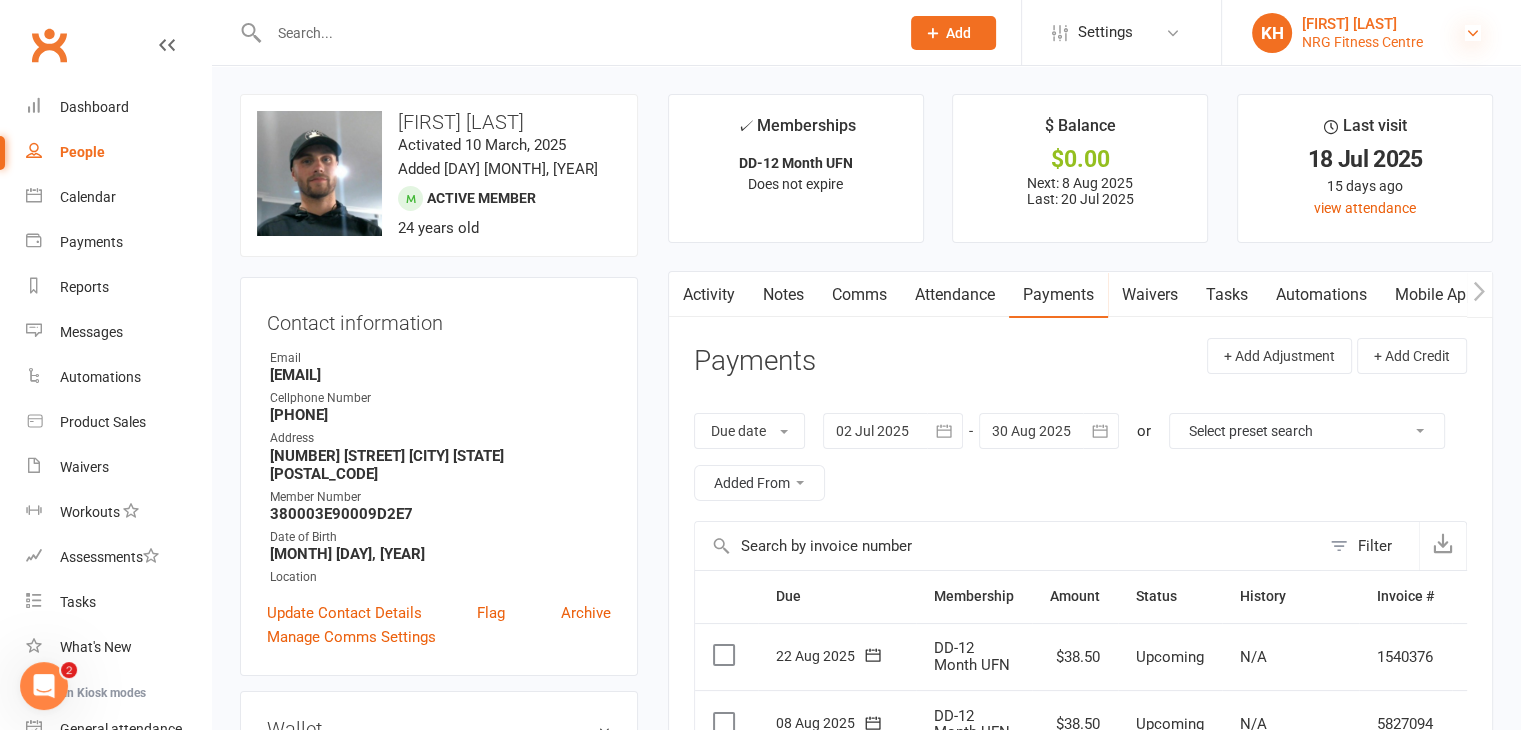 click at bounding box center (1473, 33) 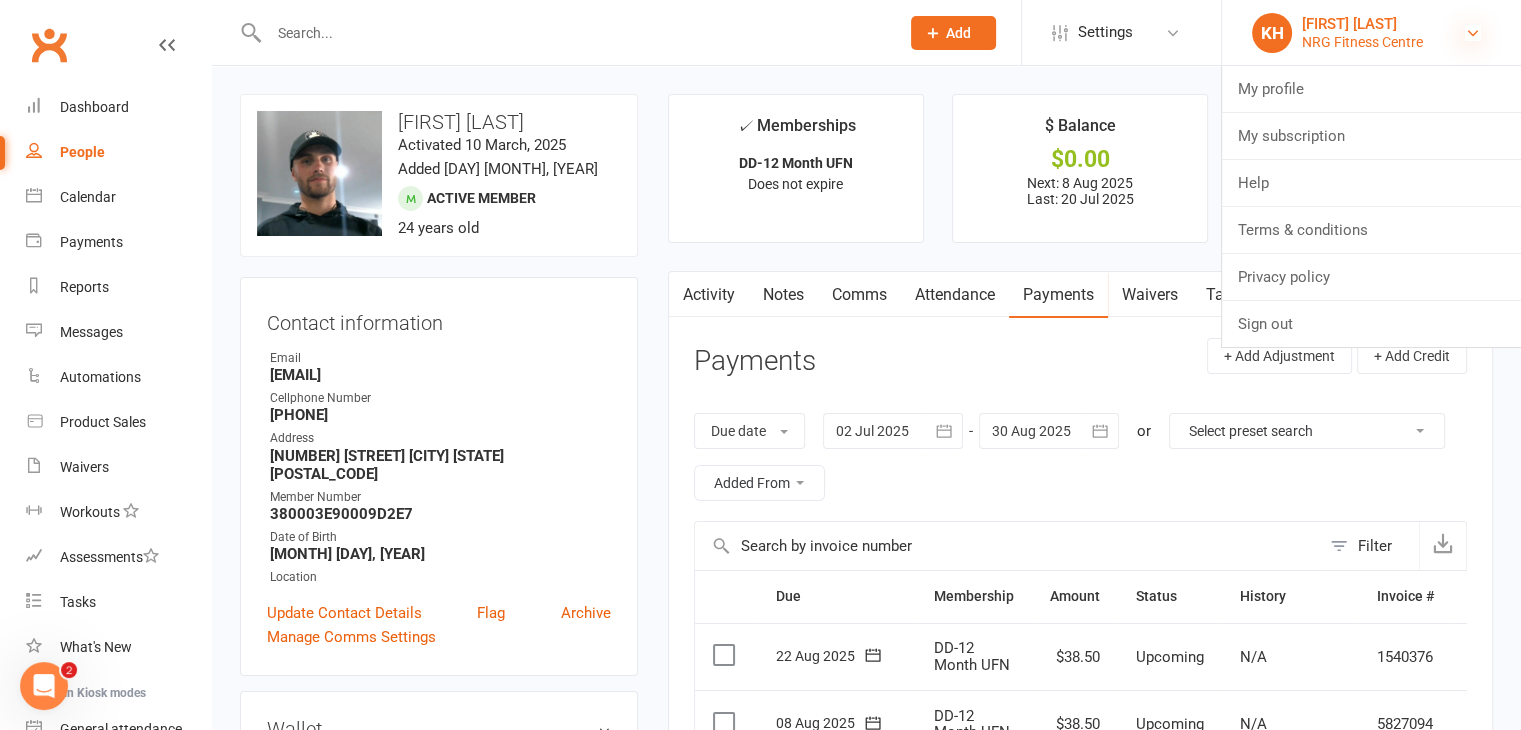 click at bounding box center [1473, 33] 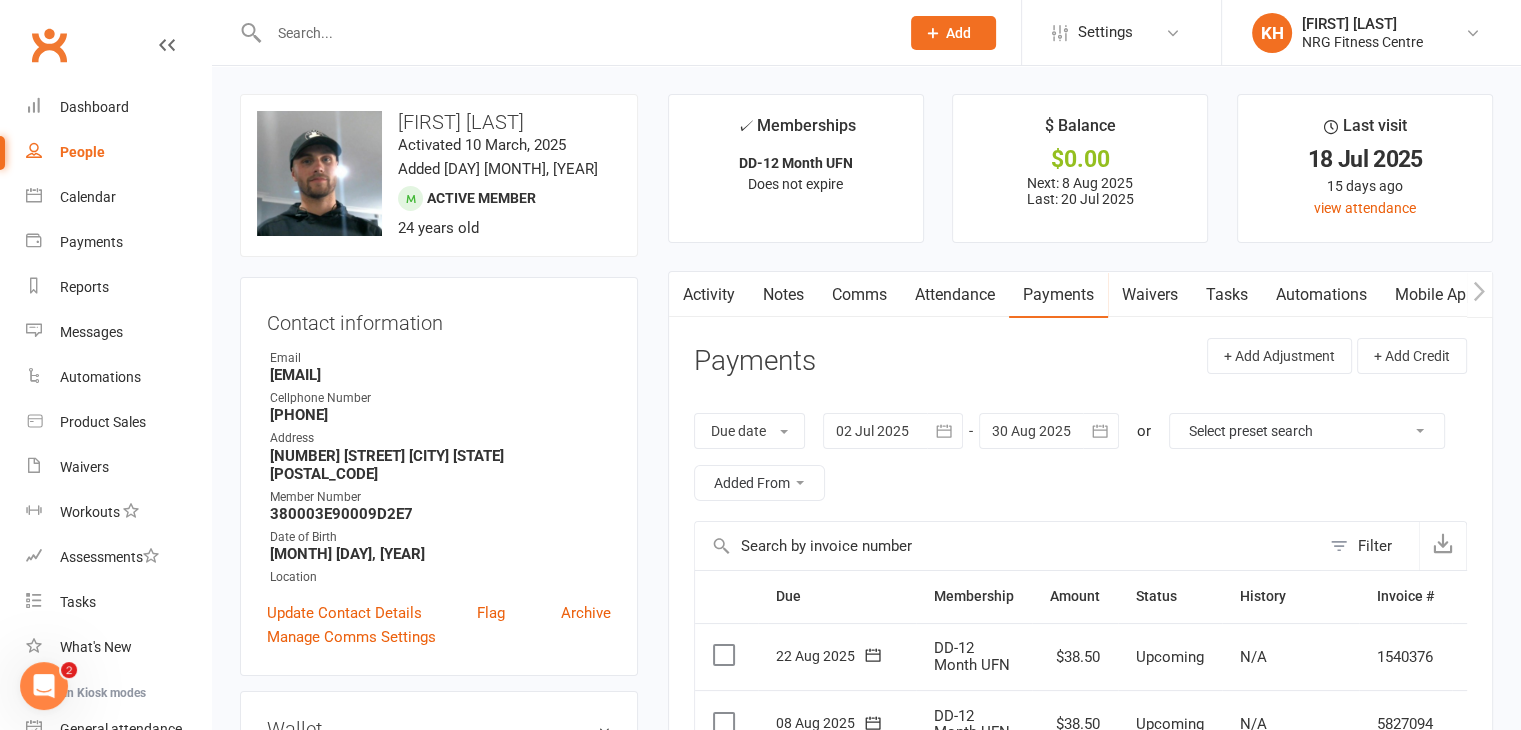 click 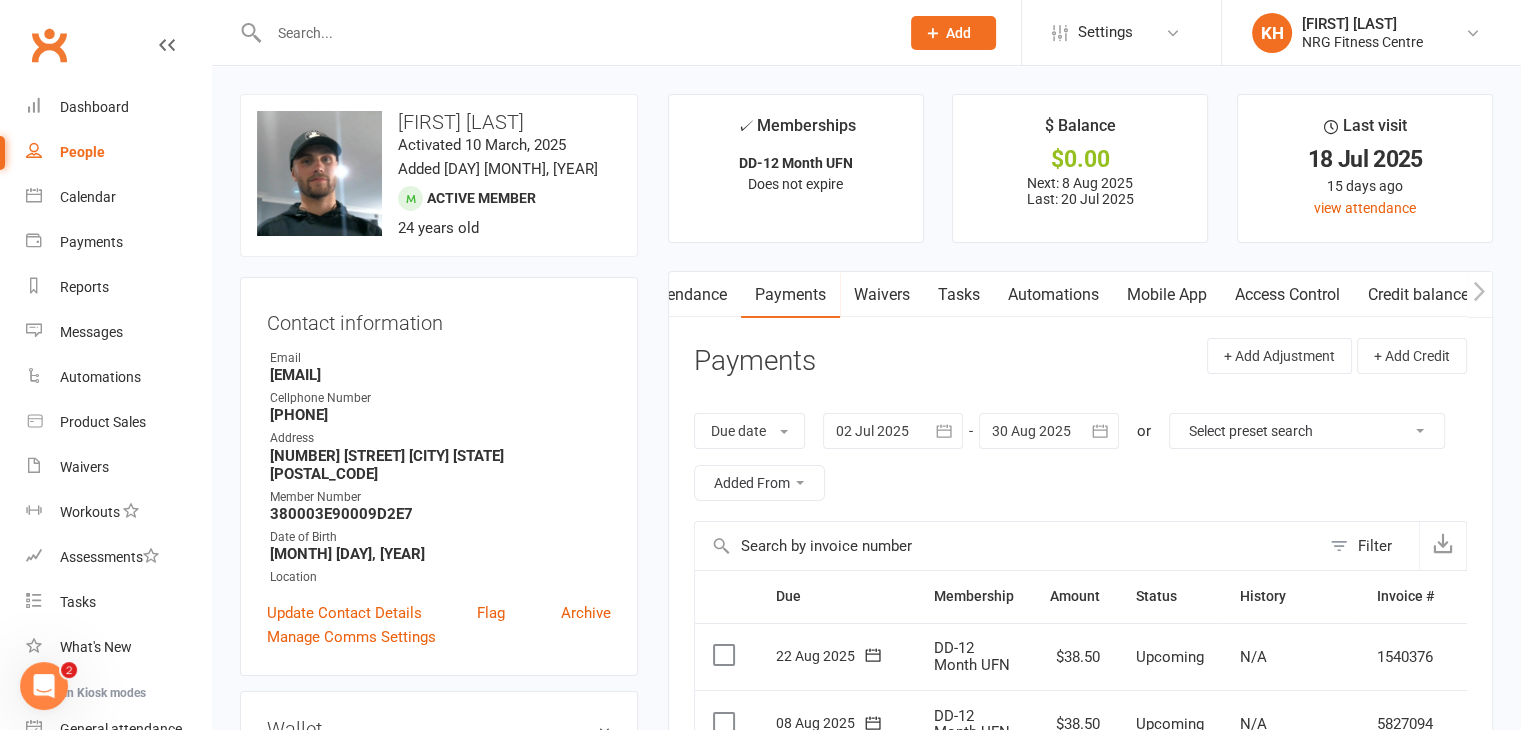 scroll, scrollTop: 0, scrollLeft: 268, axis: horizontal 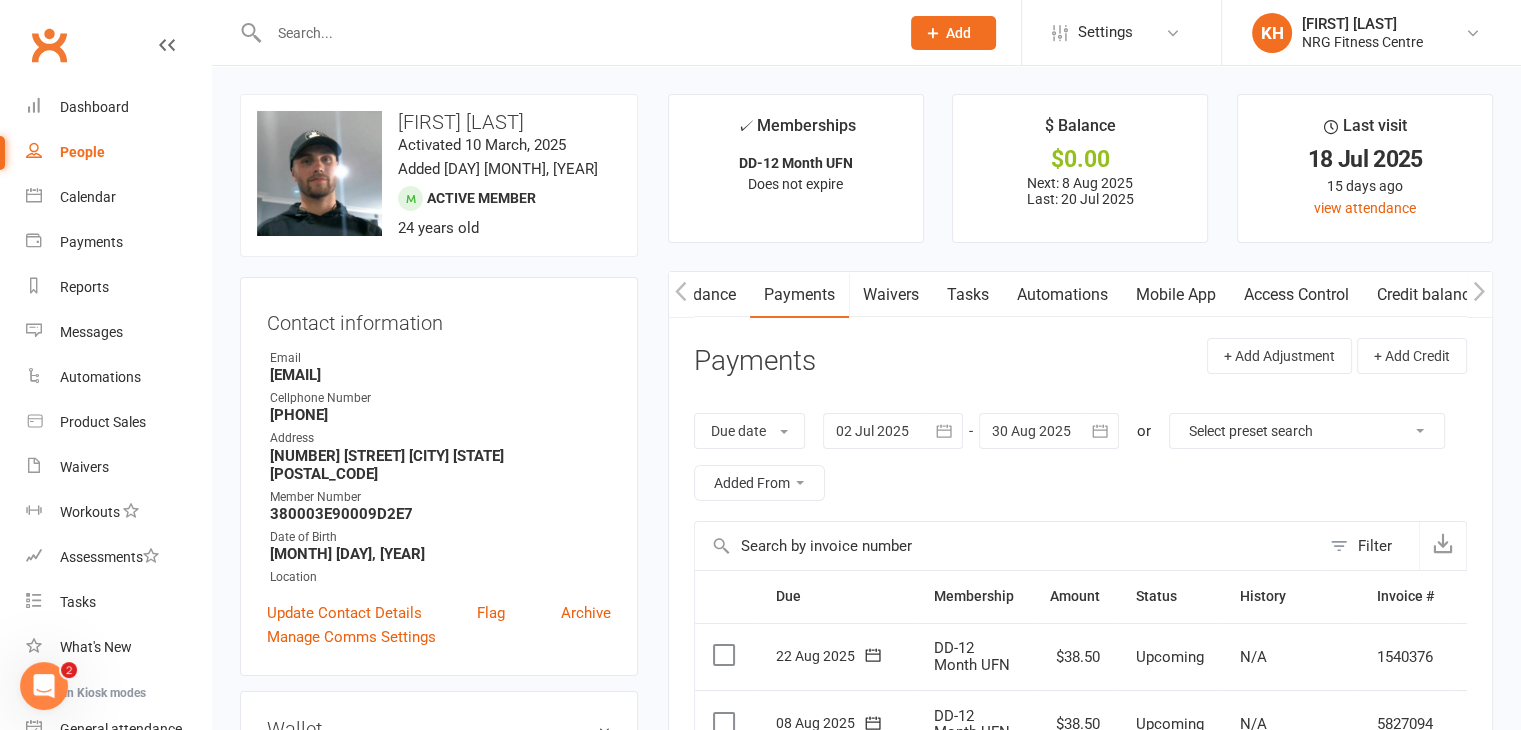 click on "Access Control" at bounding box center (1296, 295) 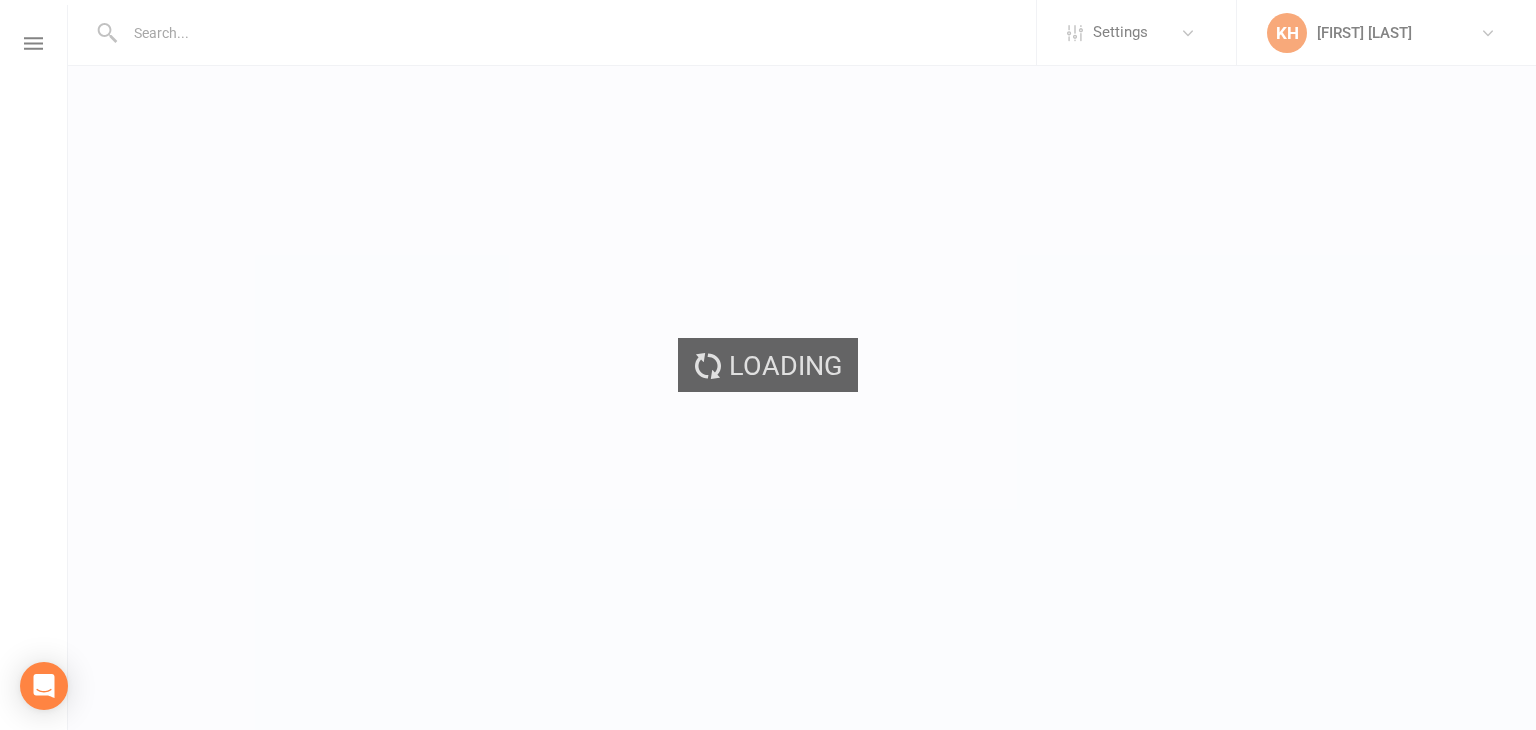 scroll, scrollTop: 0, scrollLeft: 0, axis: both 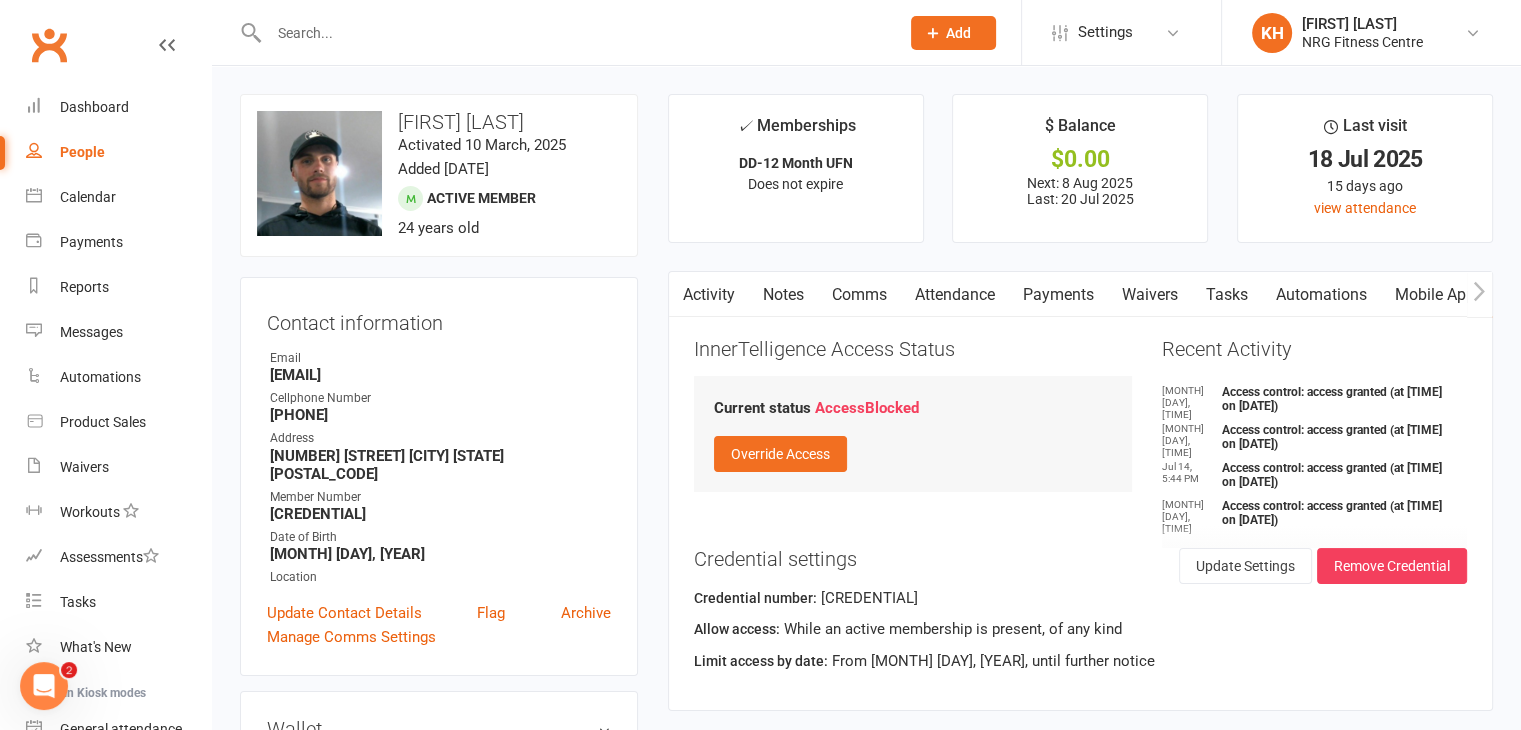 click on "Payments" at bounding box center (1058, 295) 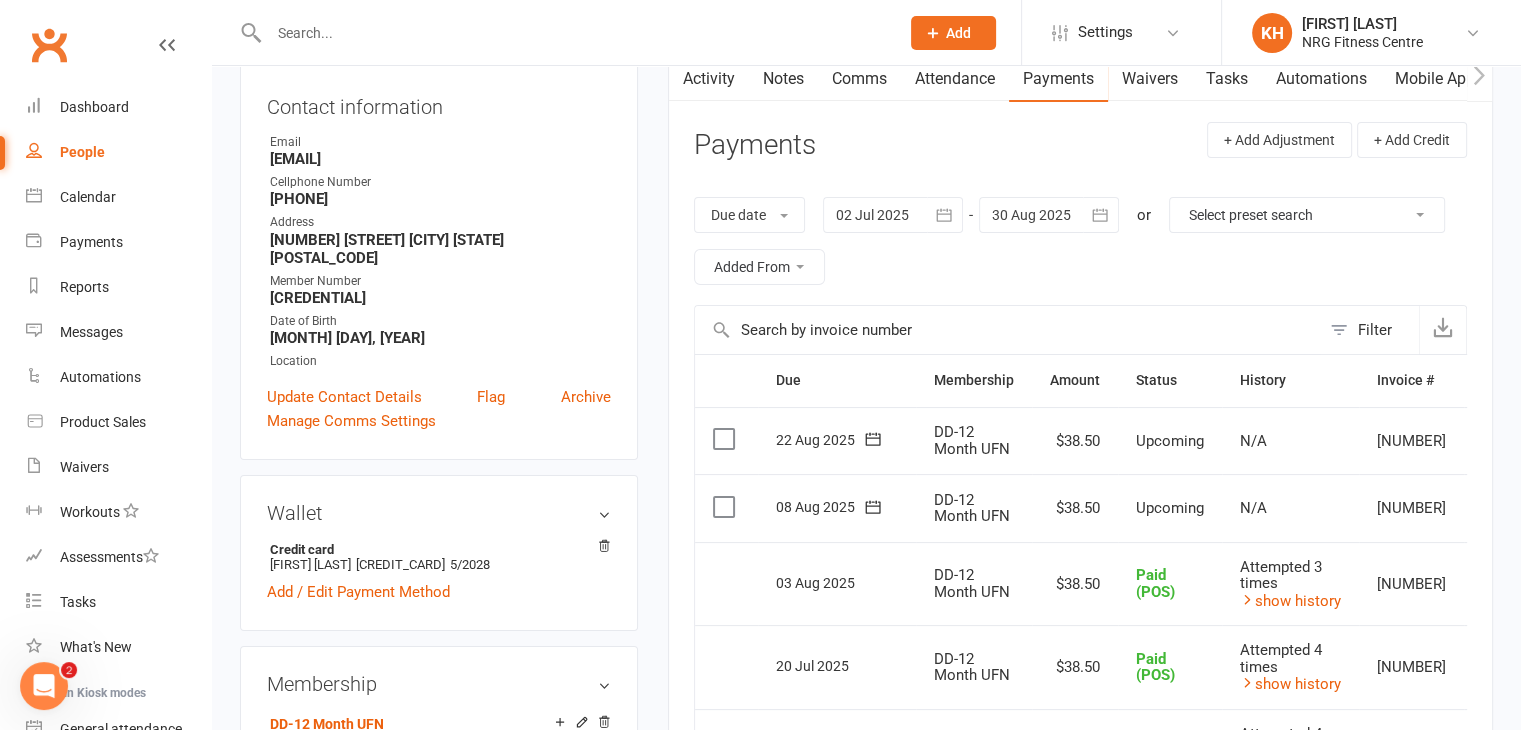 scroll, scrollTop: 214, scrollLeft: 0, axis: vertical 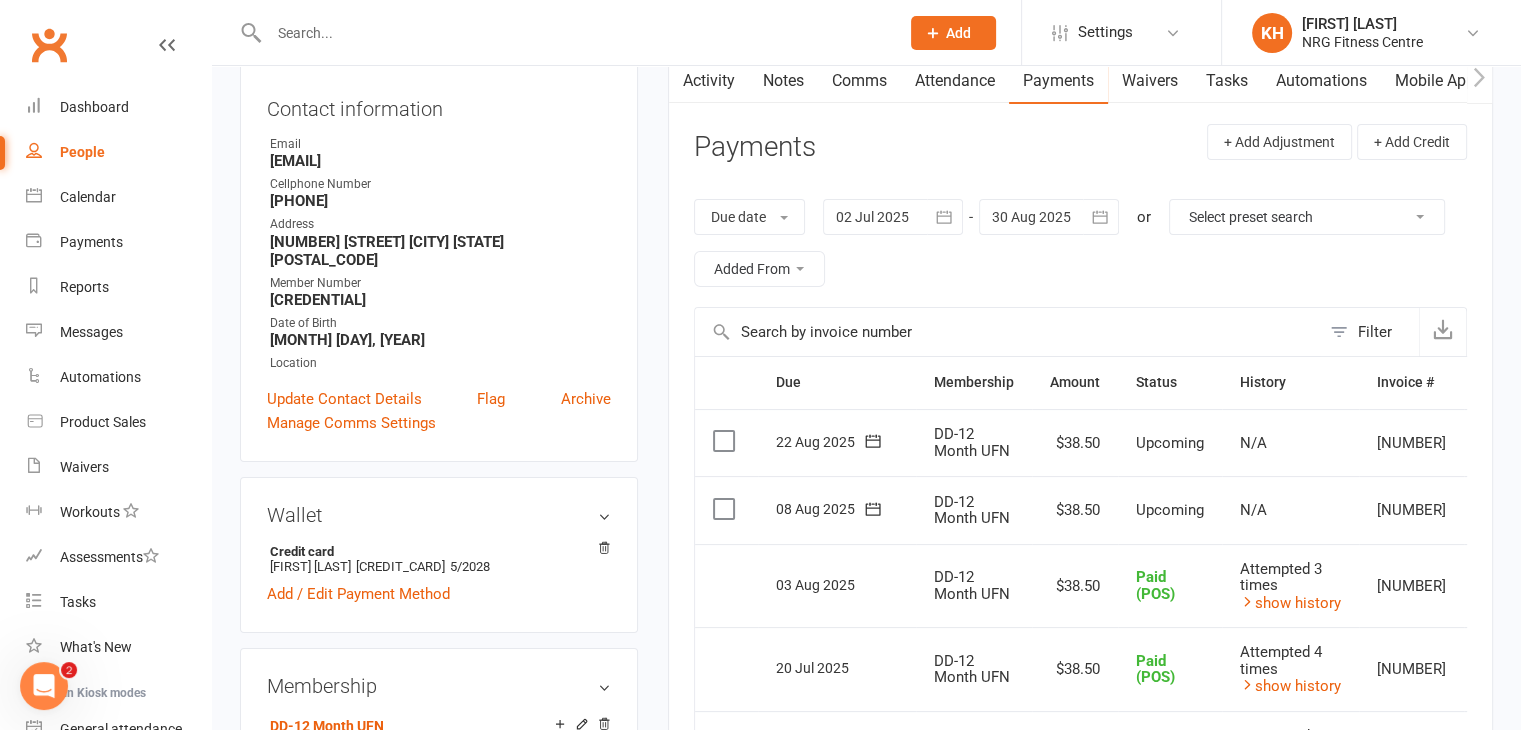 click 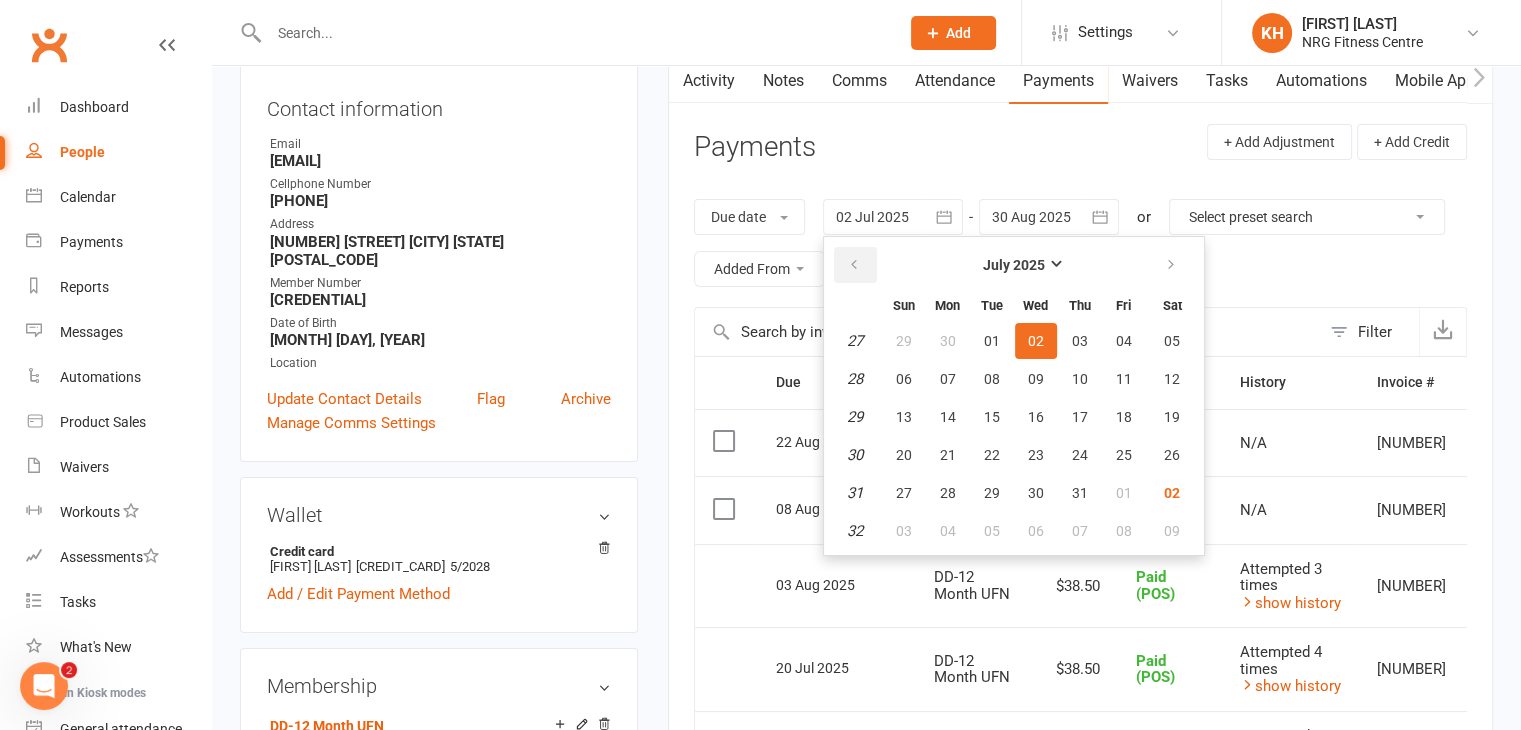 click at bounding box center [854, 265] 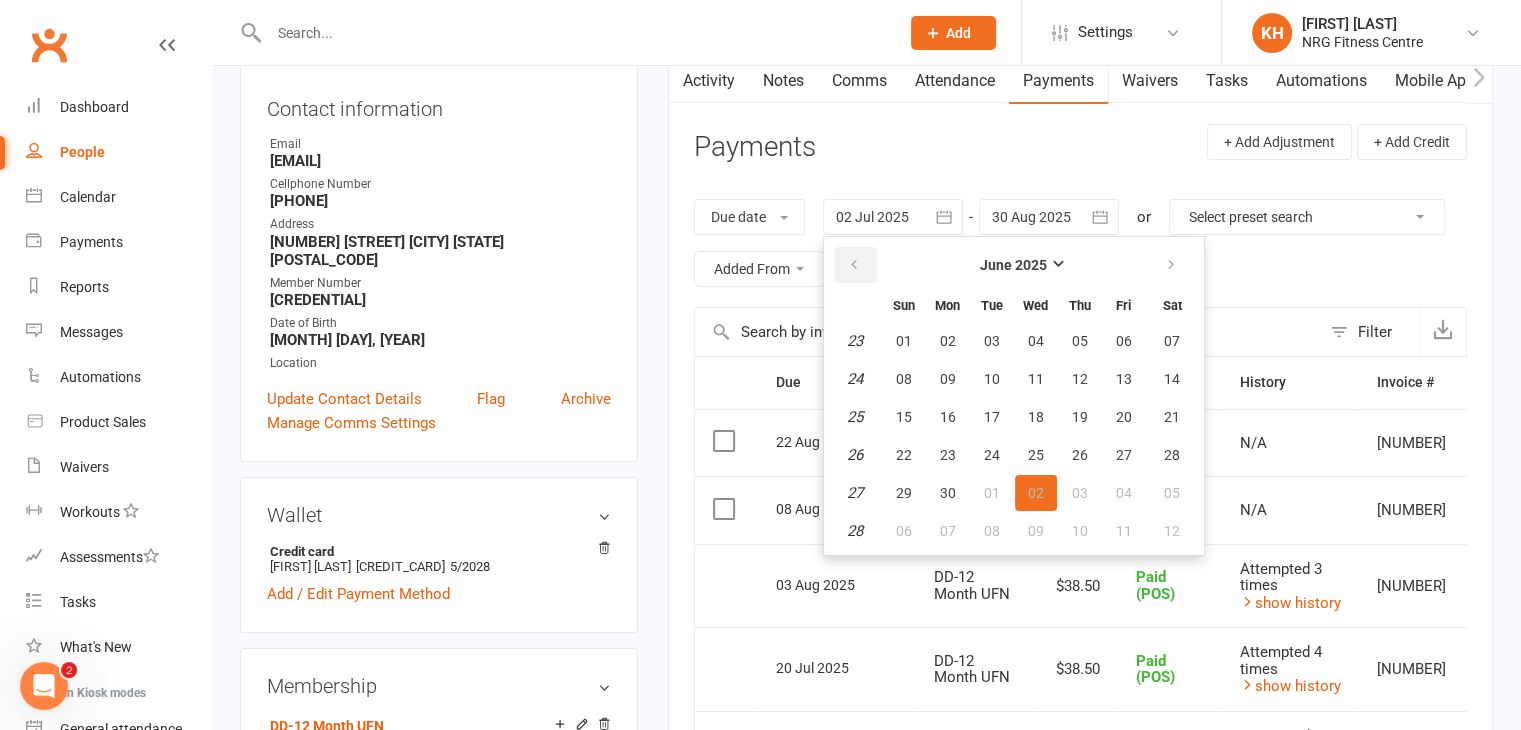click at bounding box center [854, 265] 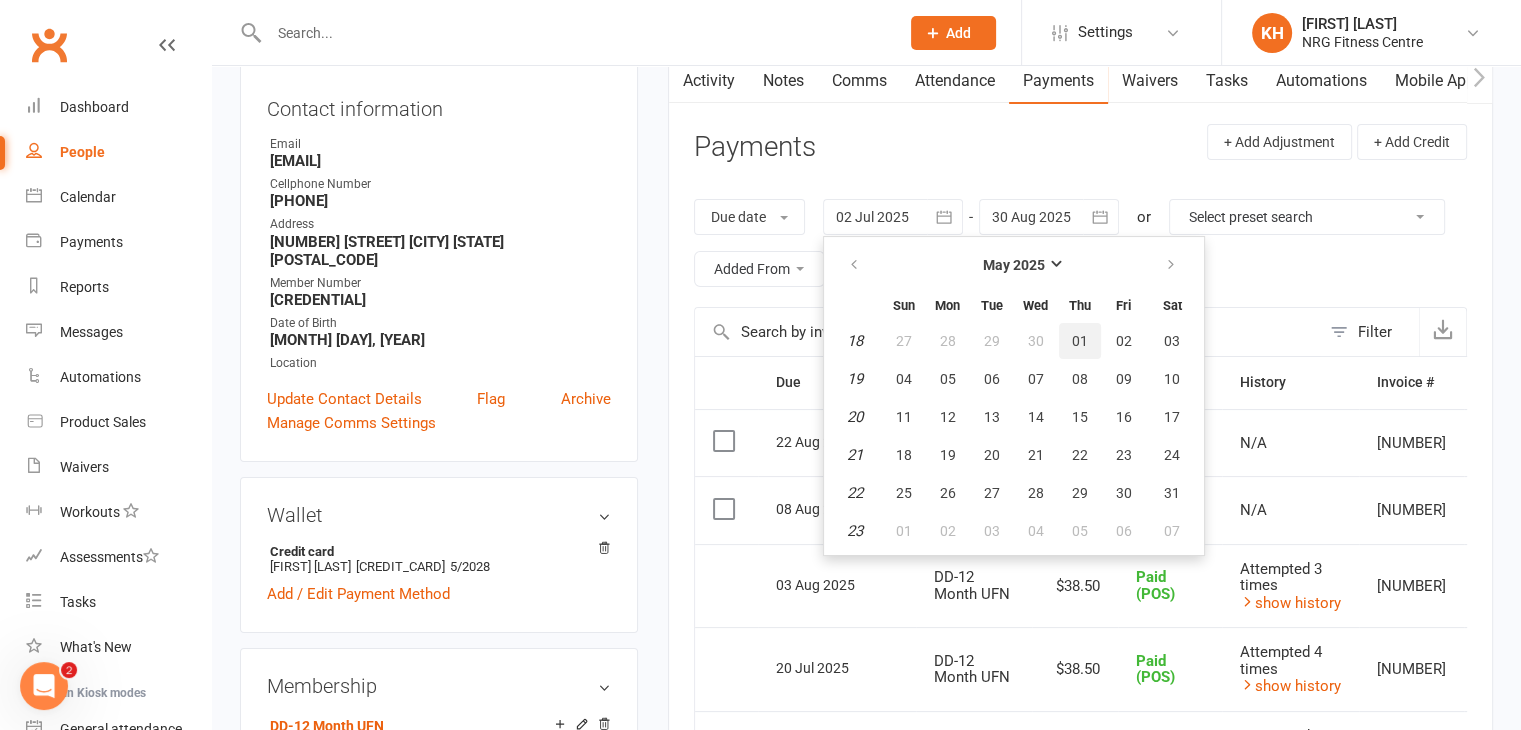 click on "01" at bounding box center [1080, 341] 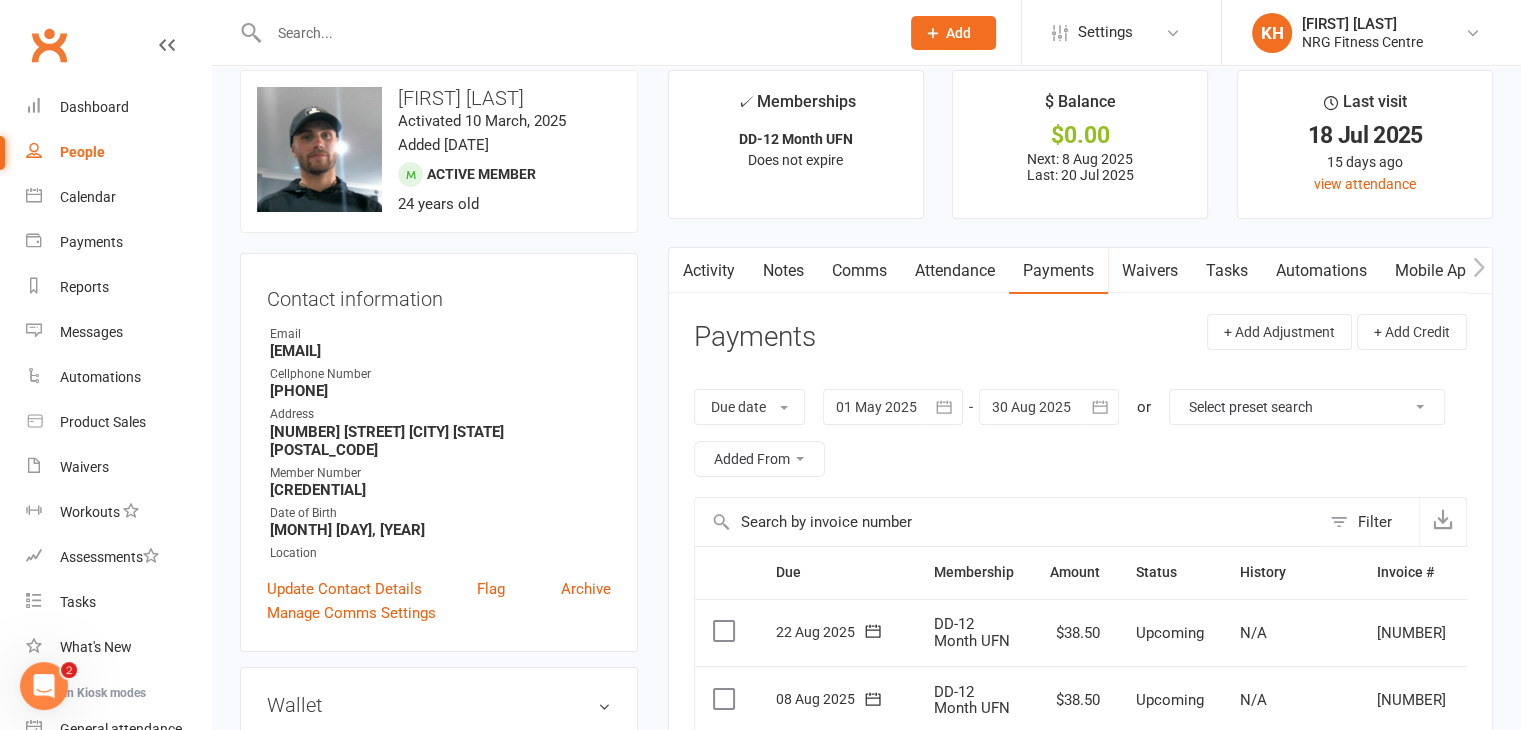 scroll, scrollTop: 0, scrollLeft: 0, axis: both 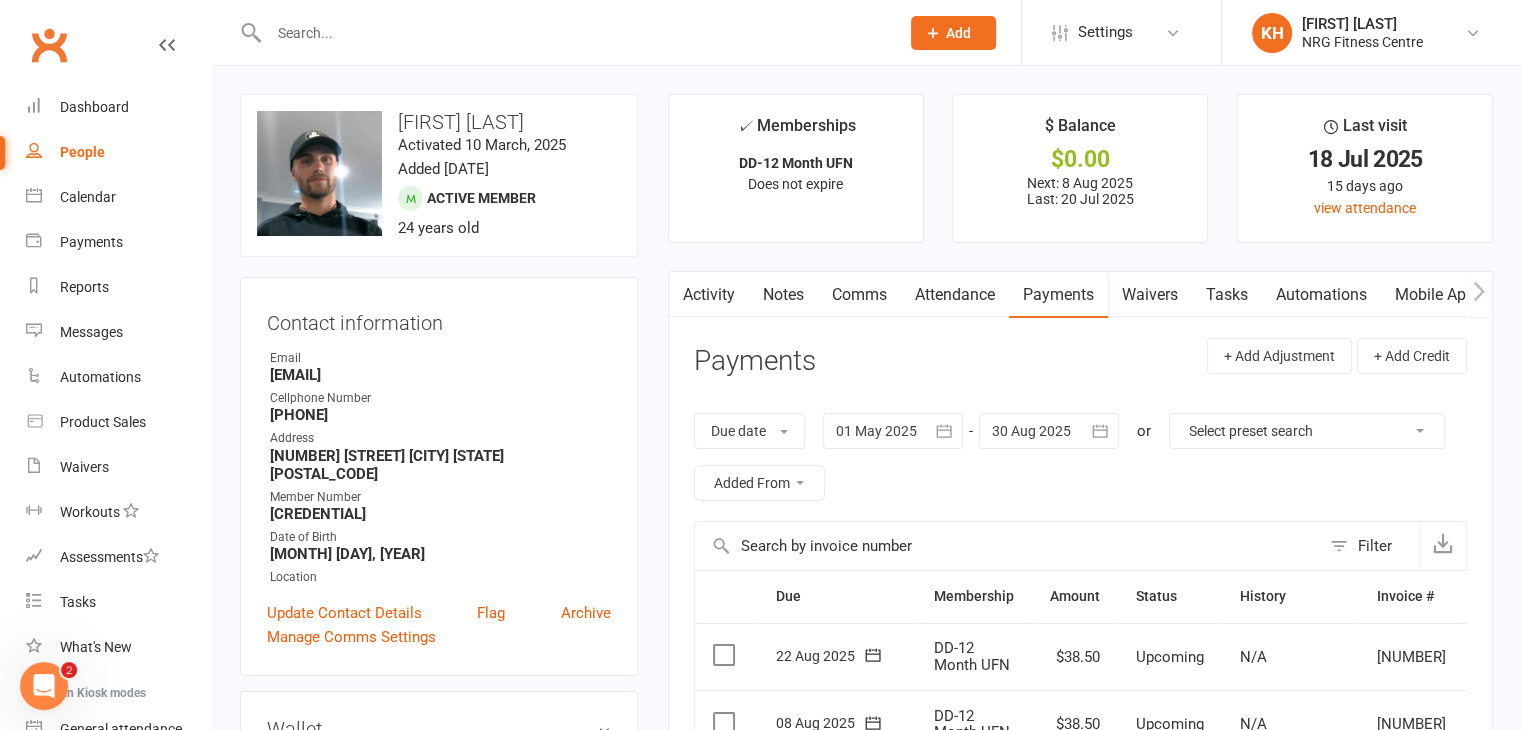 click 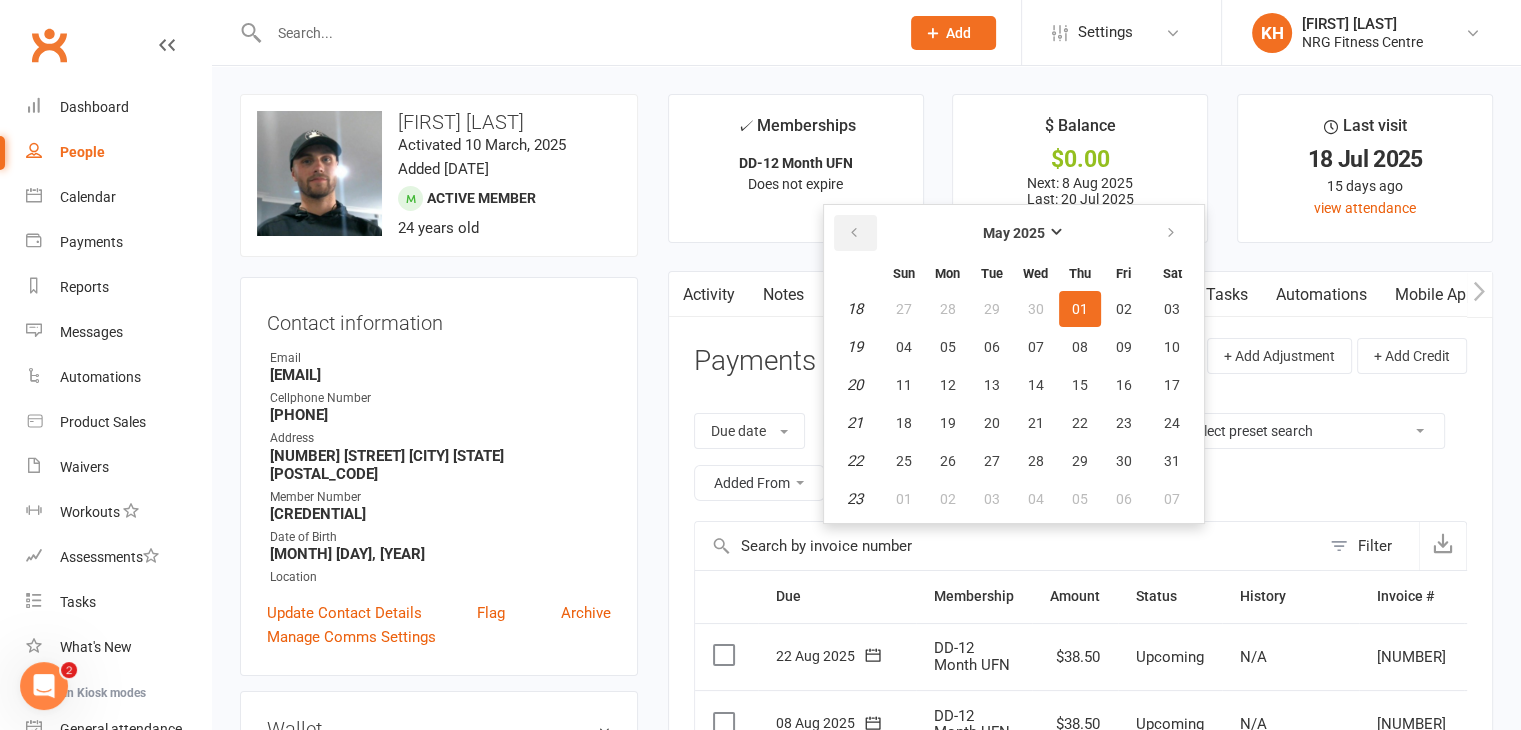 click at bounding box center [854, 233] 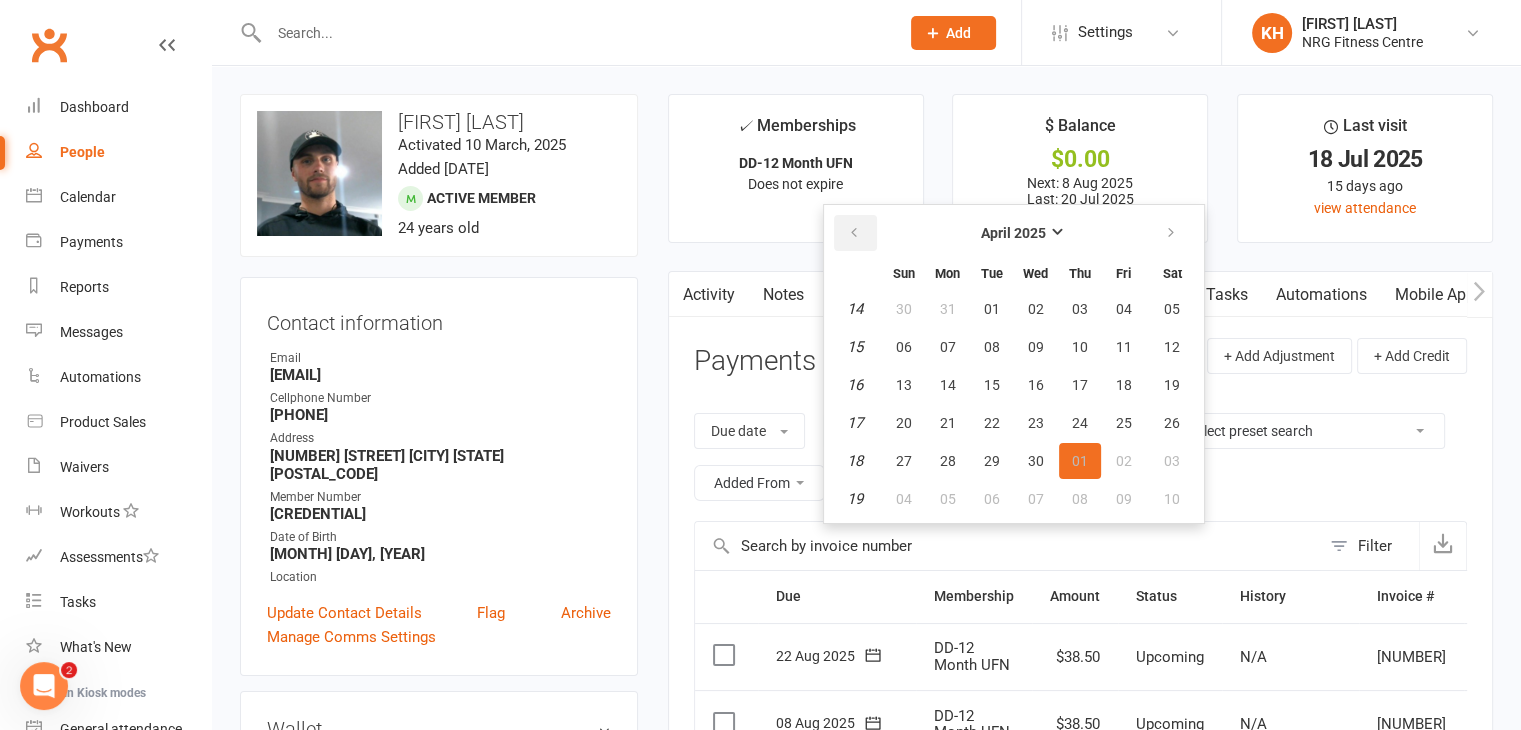click at bounding box center (854, 233) 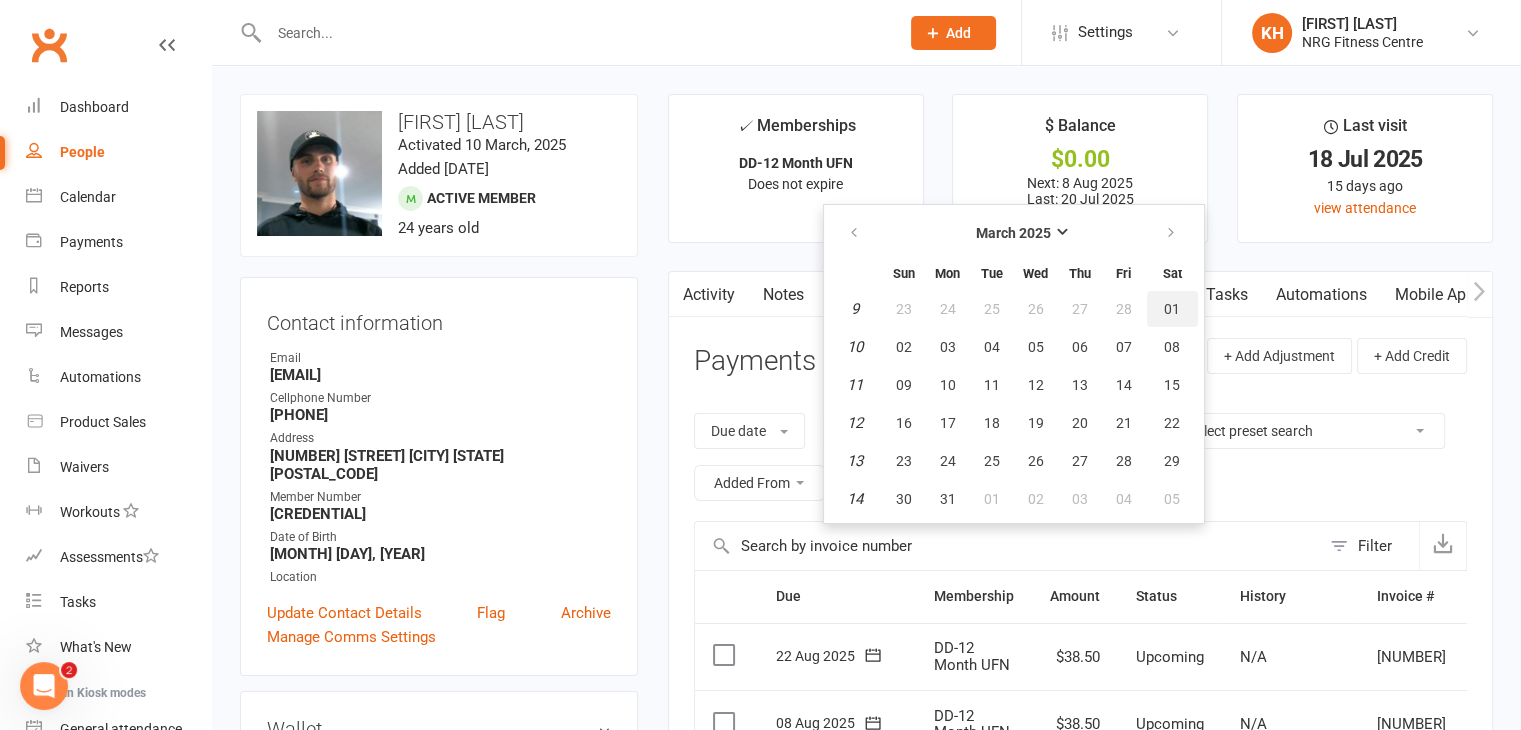 click on "01" at bounding box center [1172, 309] 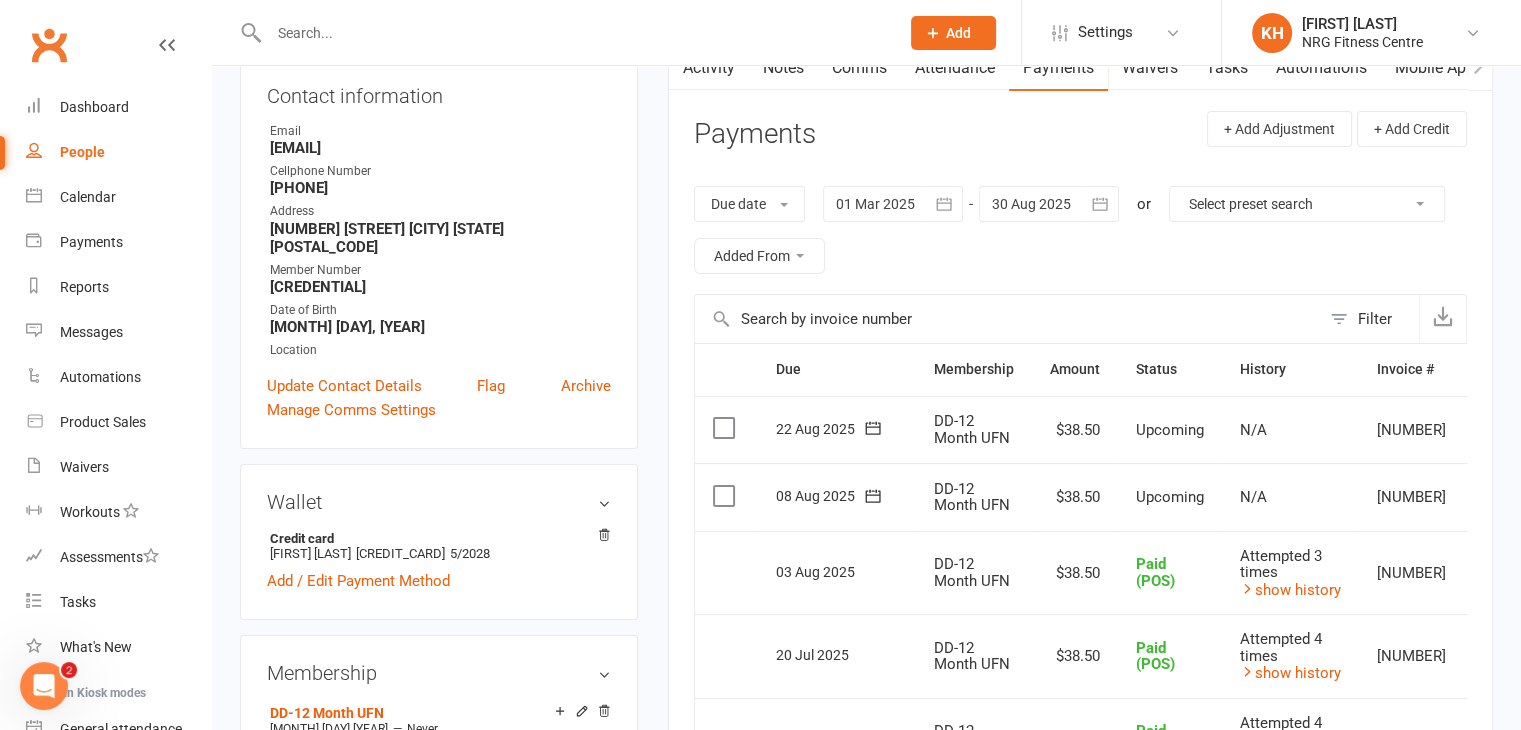scroll, scrollTop: 0, scrollLeft: 0, axis: both 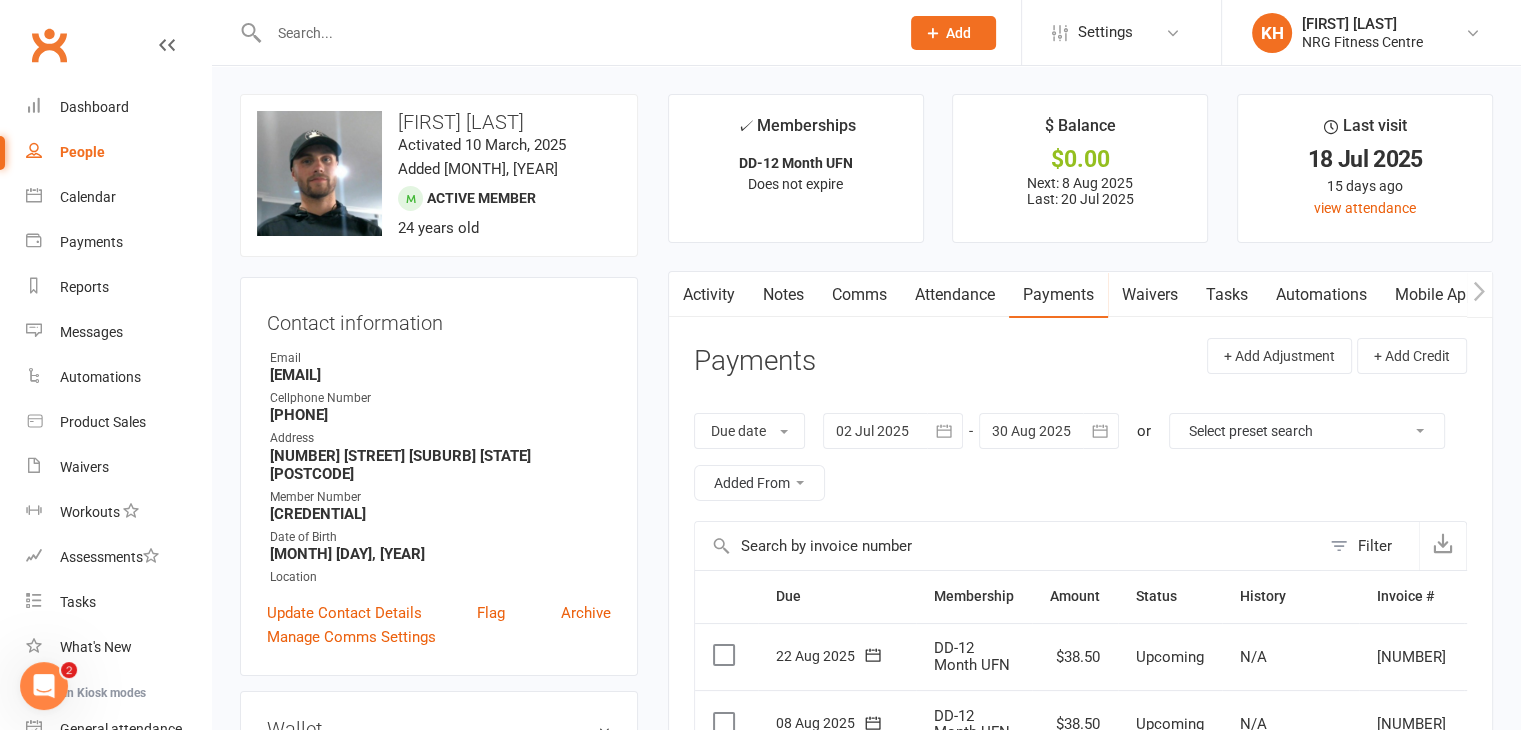 click 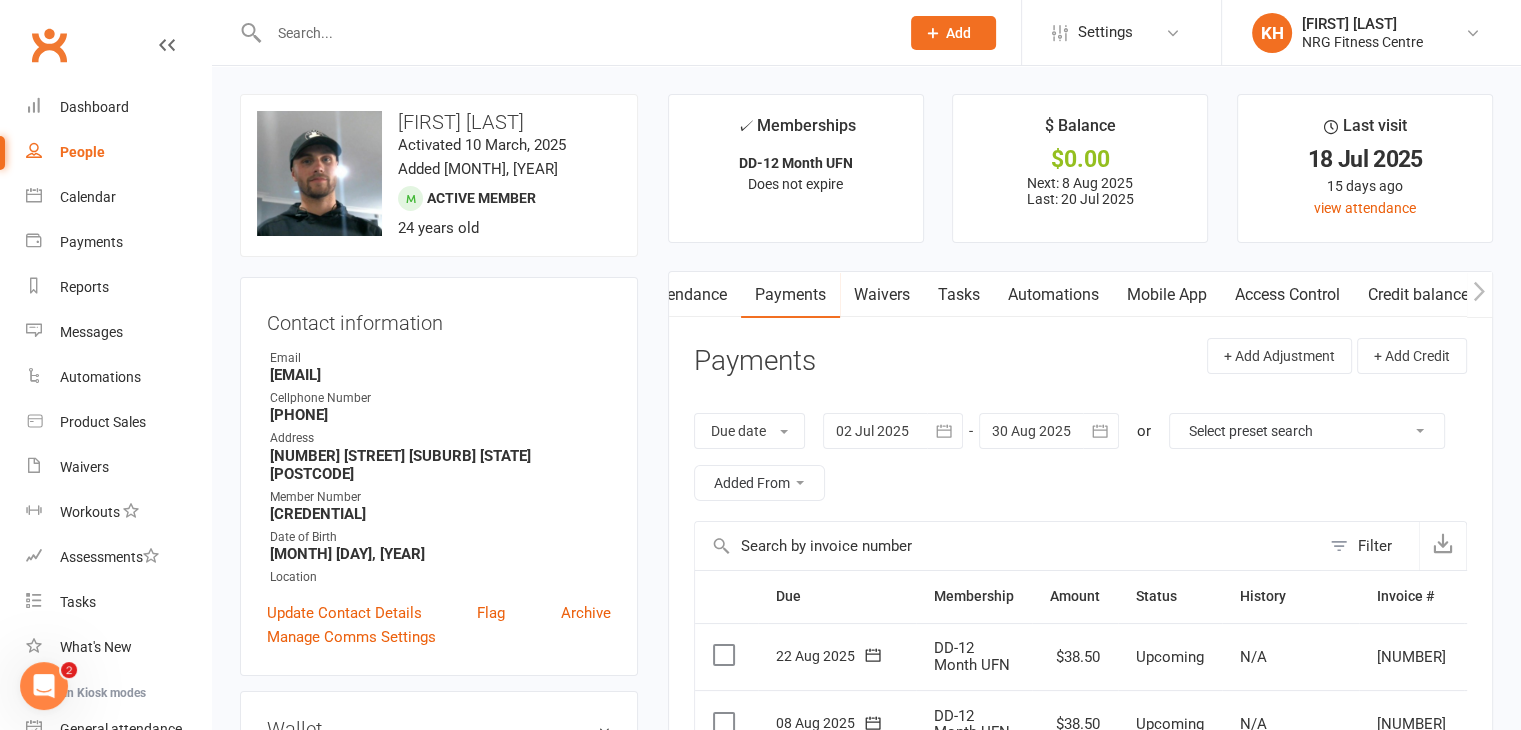 scroll, scrollTop: 0, scrollLeft: 268, axis: horizontal 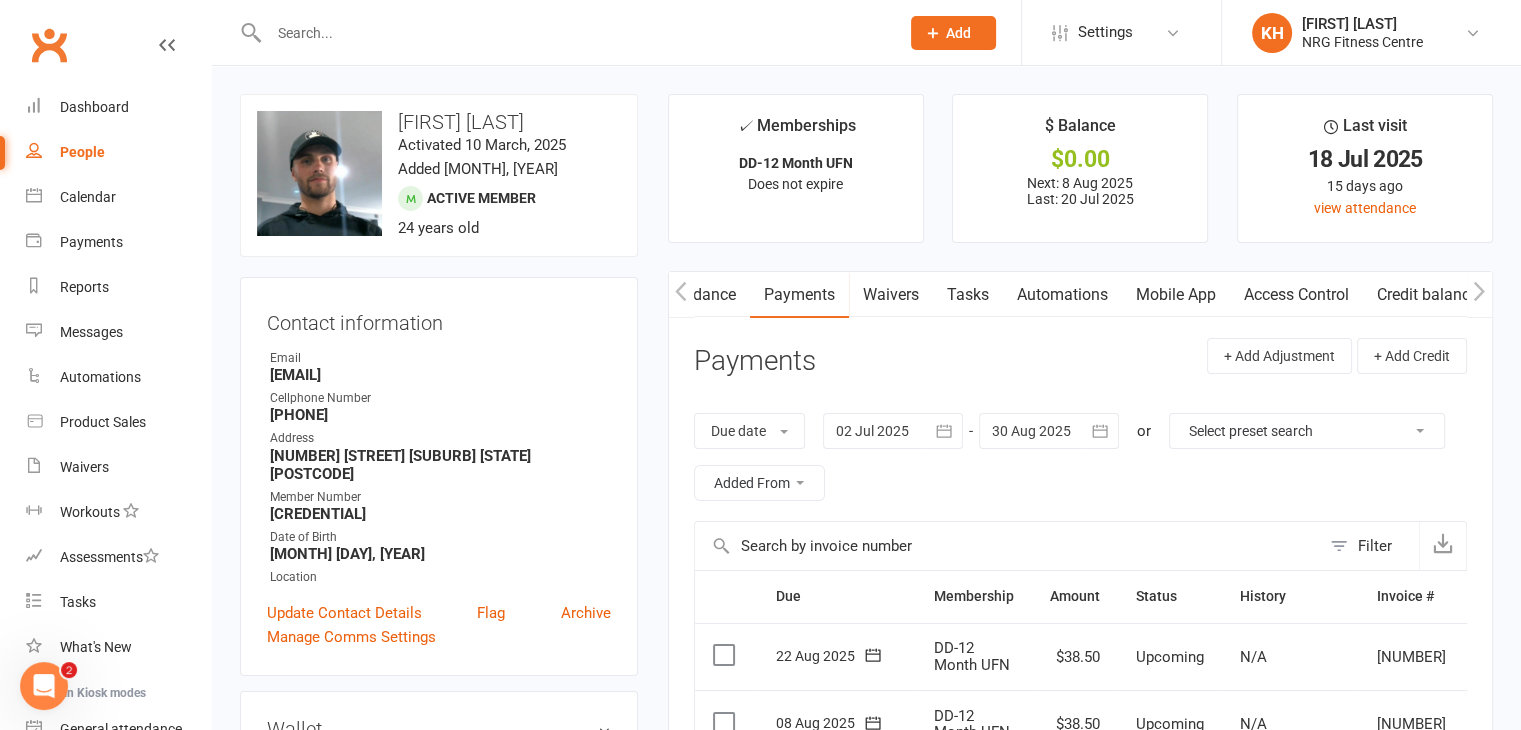 click on "Access Control" at bounding box center (1296, 295) 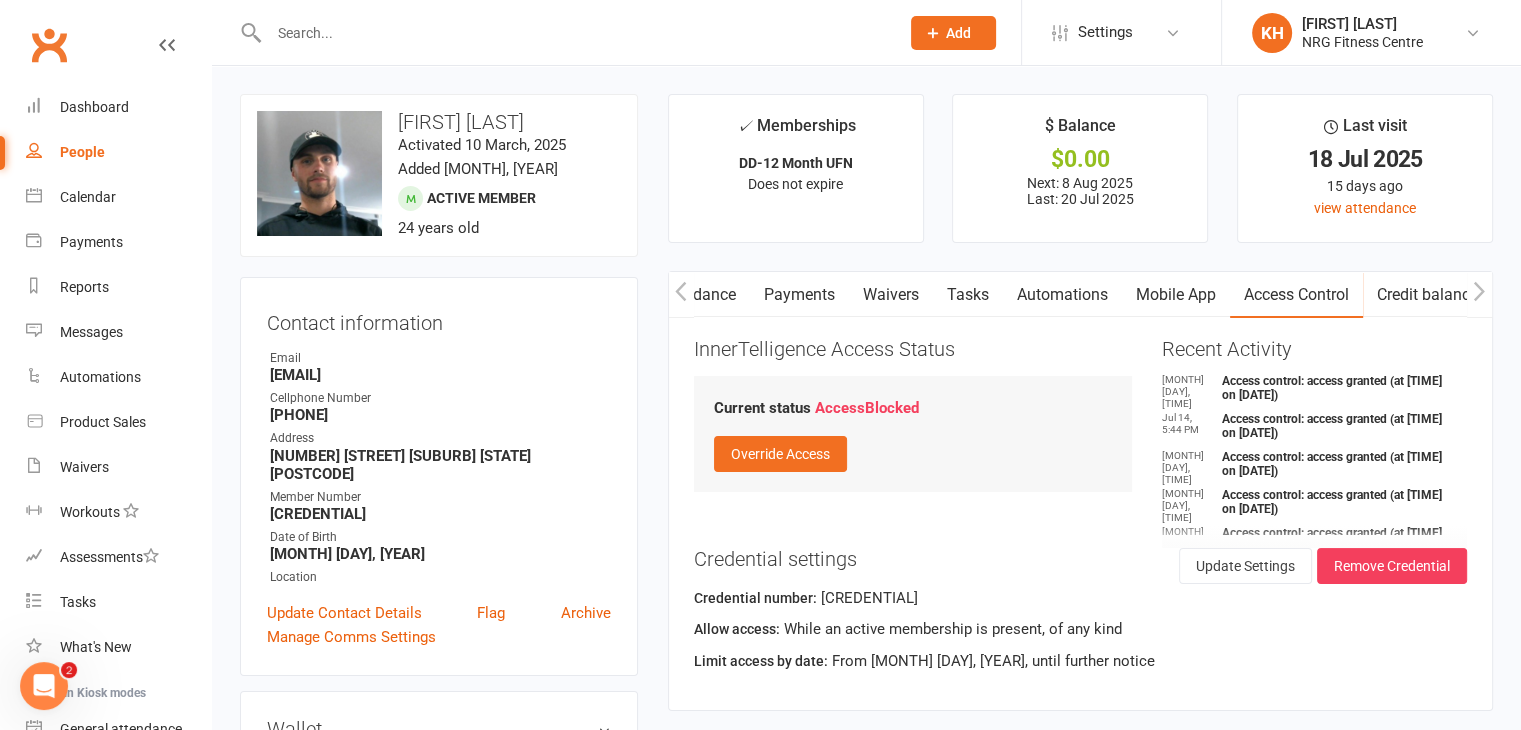 scroll, scrollTop: 0, scrollLeft: 0, axis: both 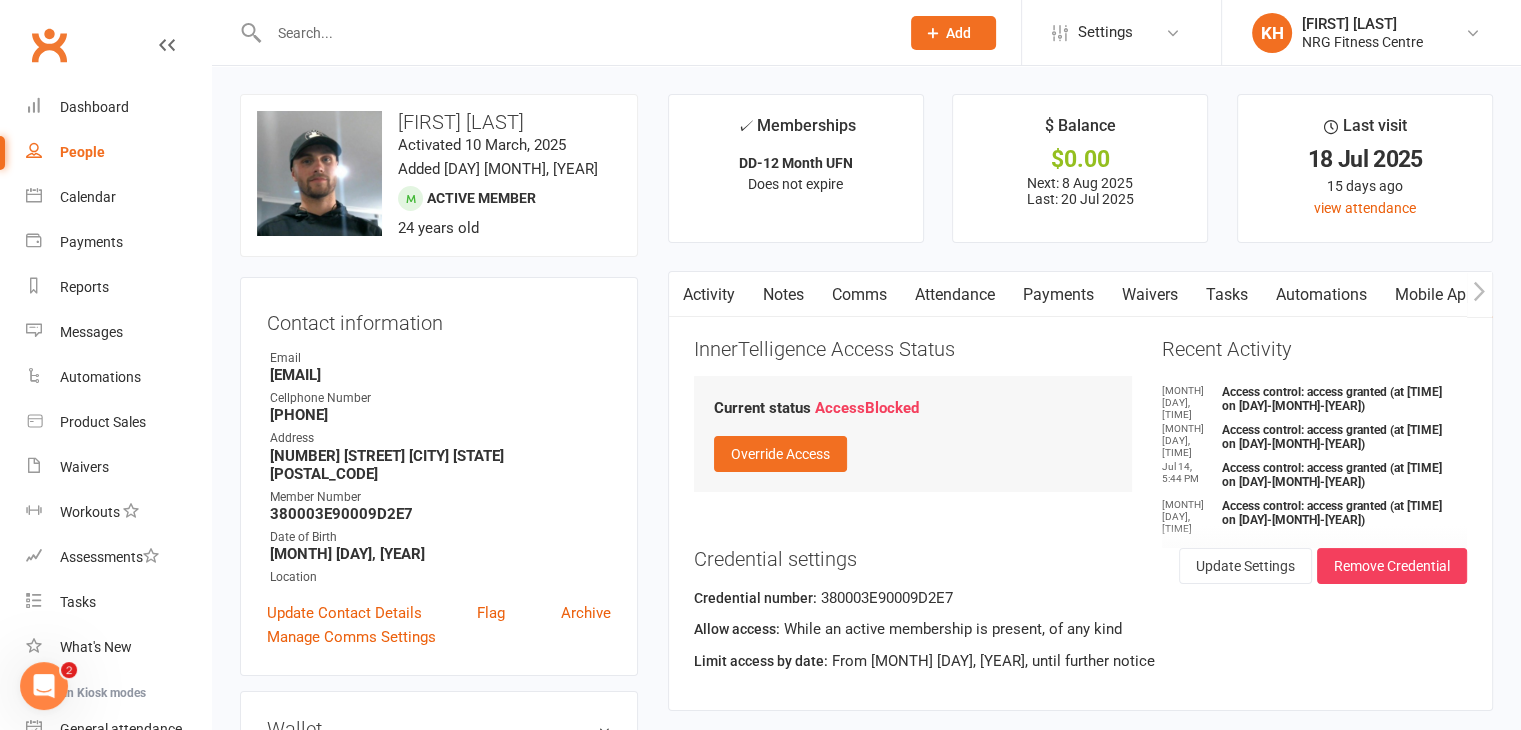 click on "Payments" at bounding box center [1058, 295] 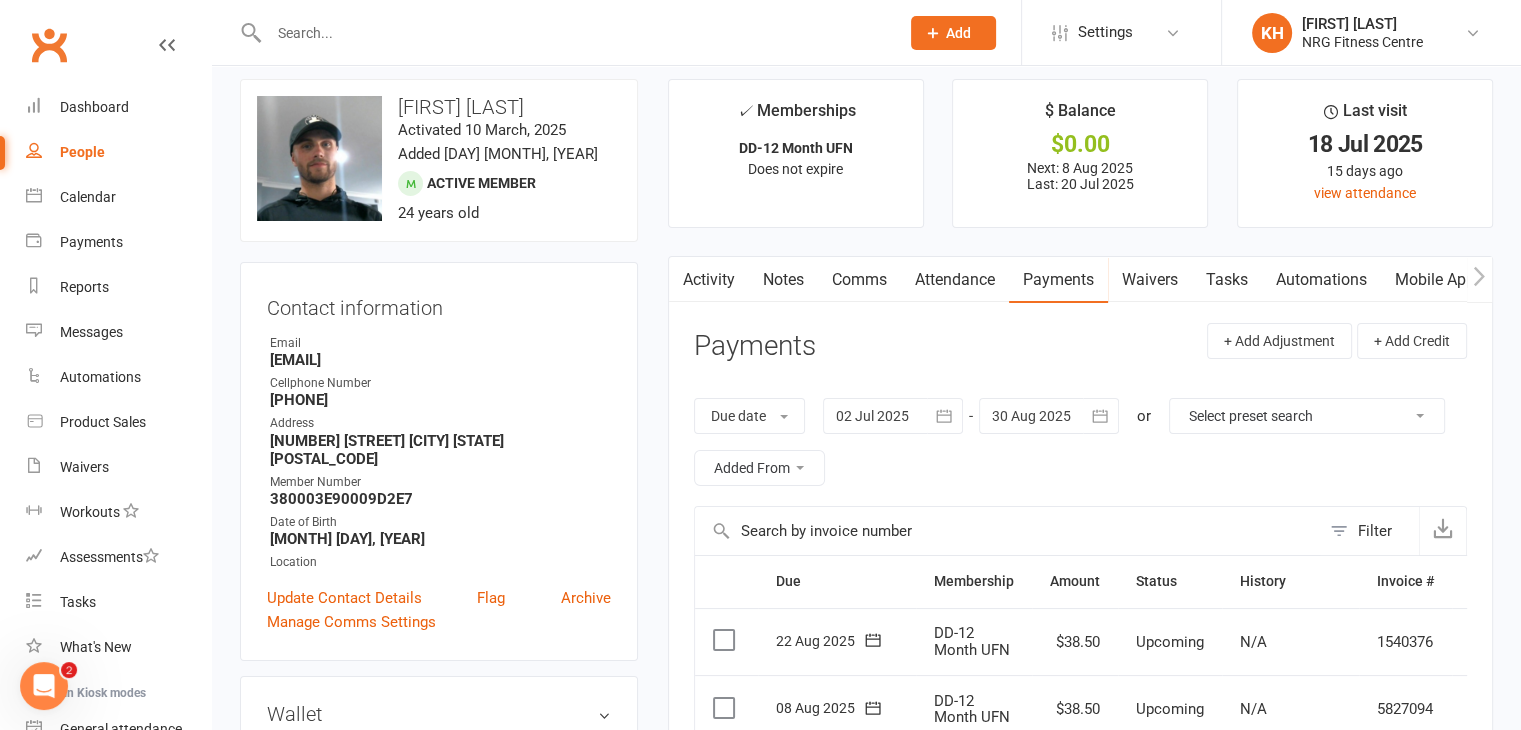 scroll, scrollTop: 0, scrollLeft: 0, axis: both 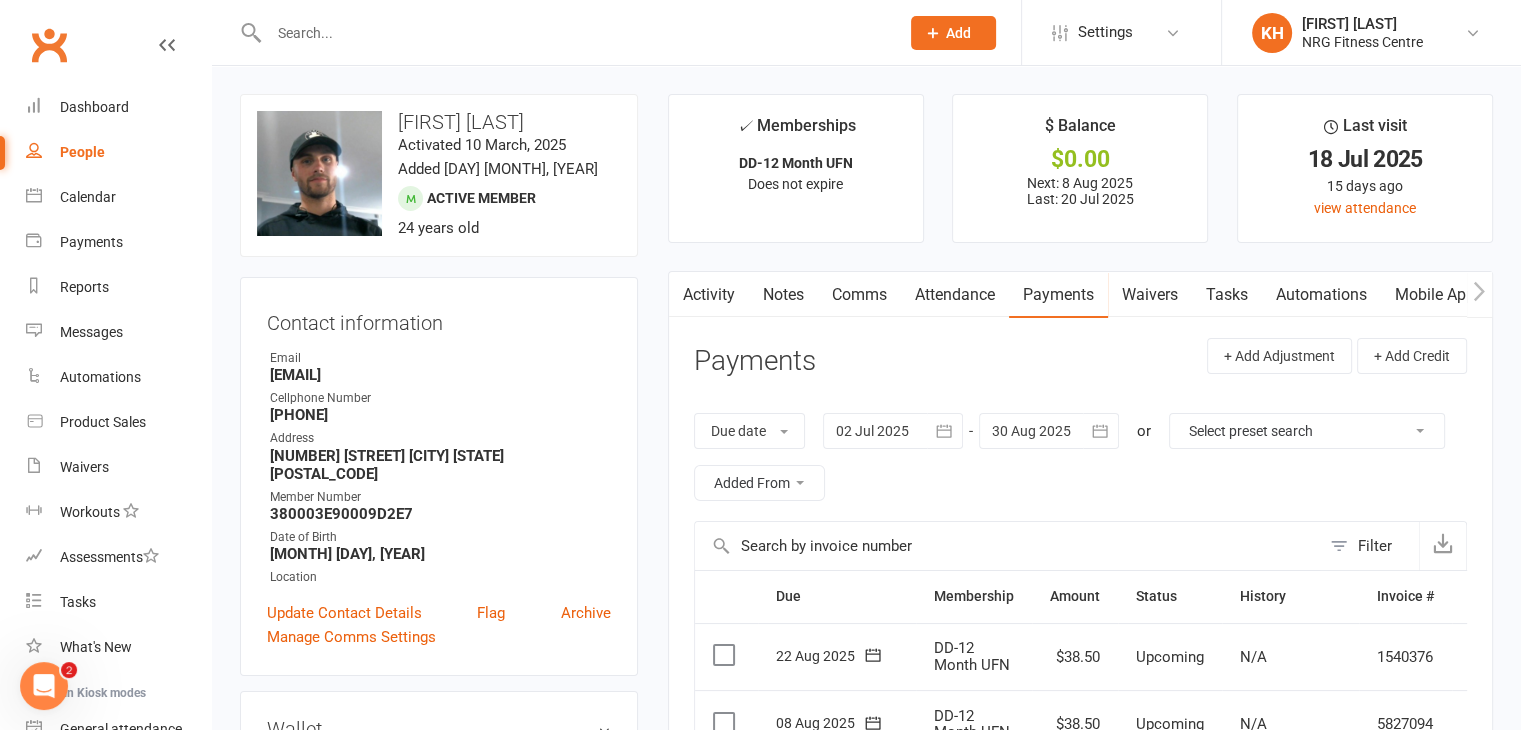 click 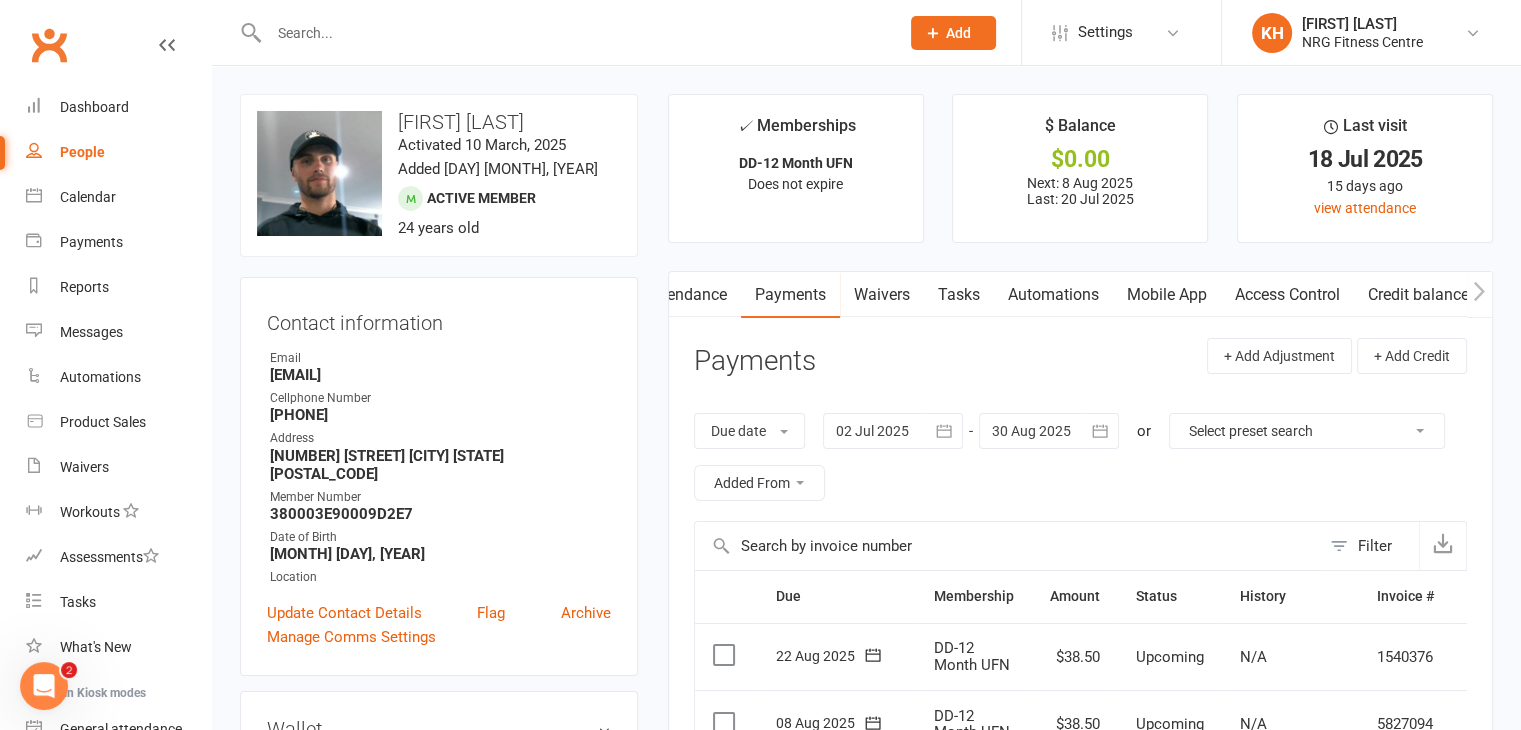 scroll, scrollTop: 0, scrollLeft: 268, axis: horizontal 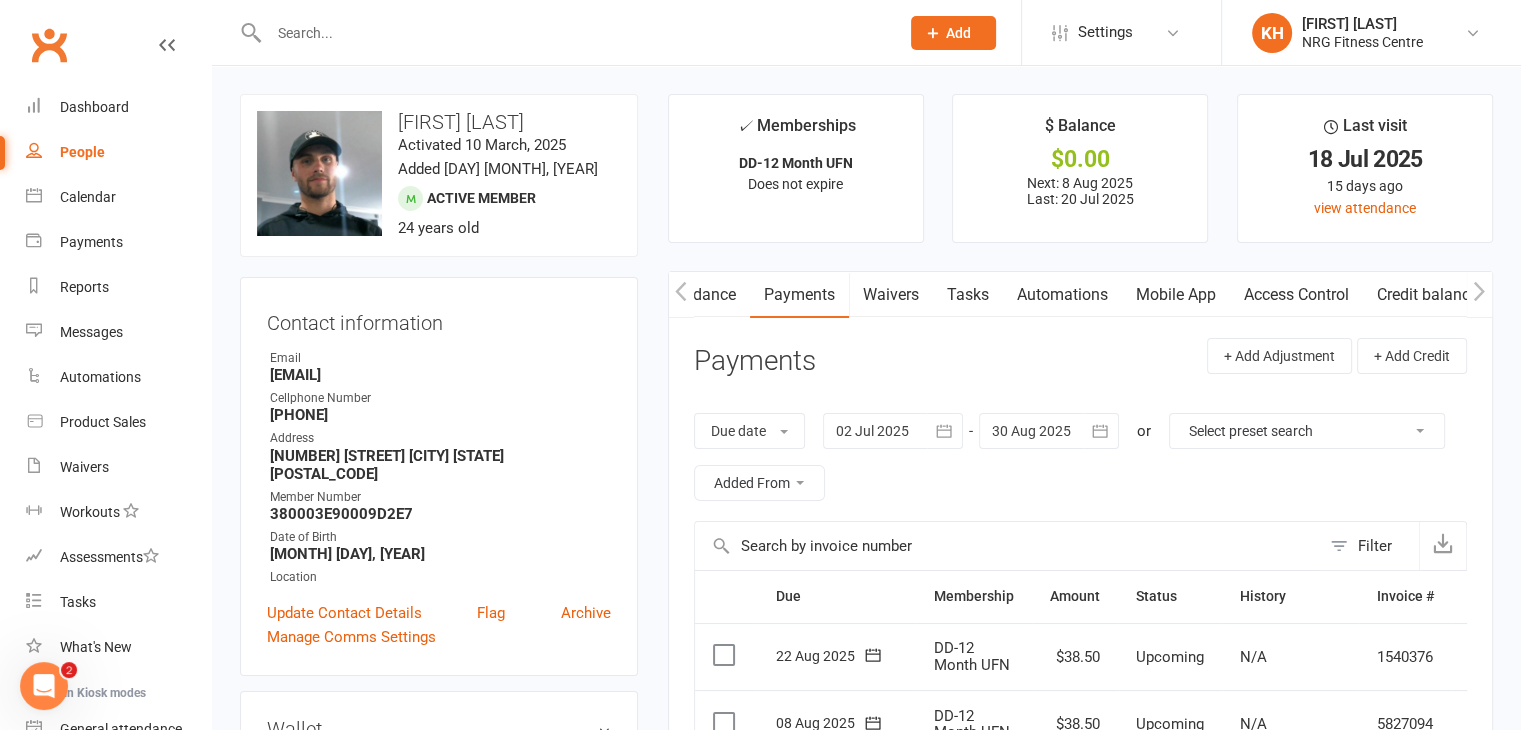click on "Access Control" at bounding box center (1296, 295) 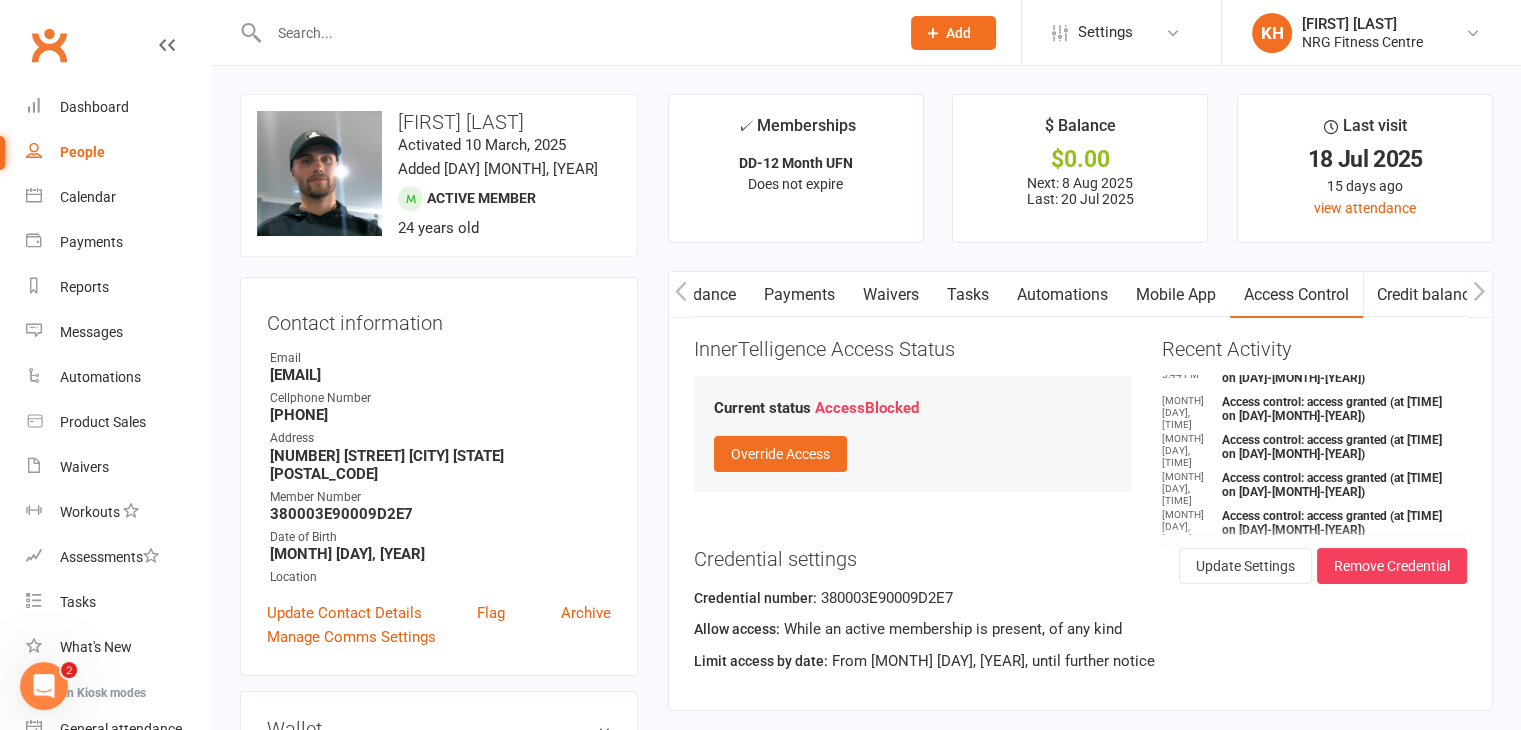 scroll, scrollTop: 0, scrollLeft: 0, axis: both 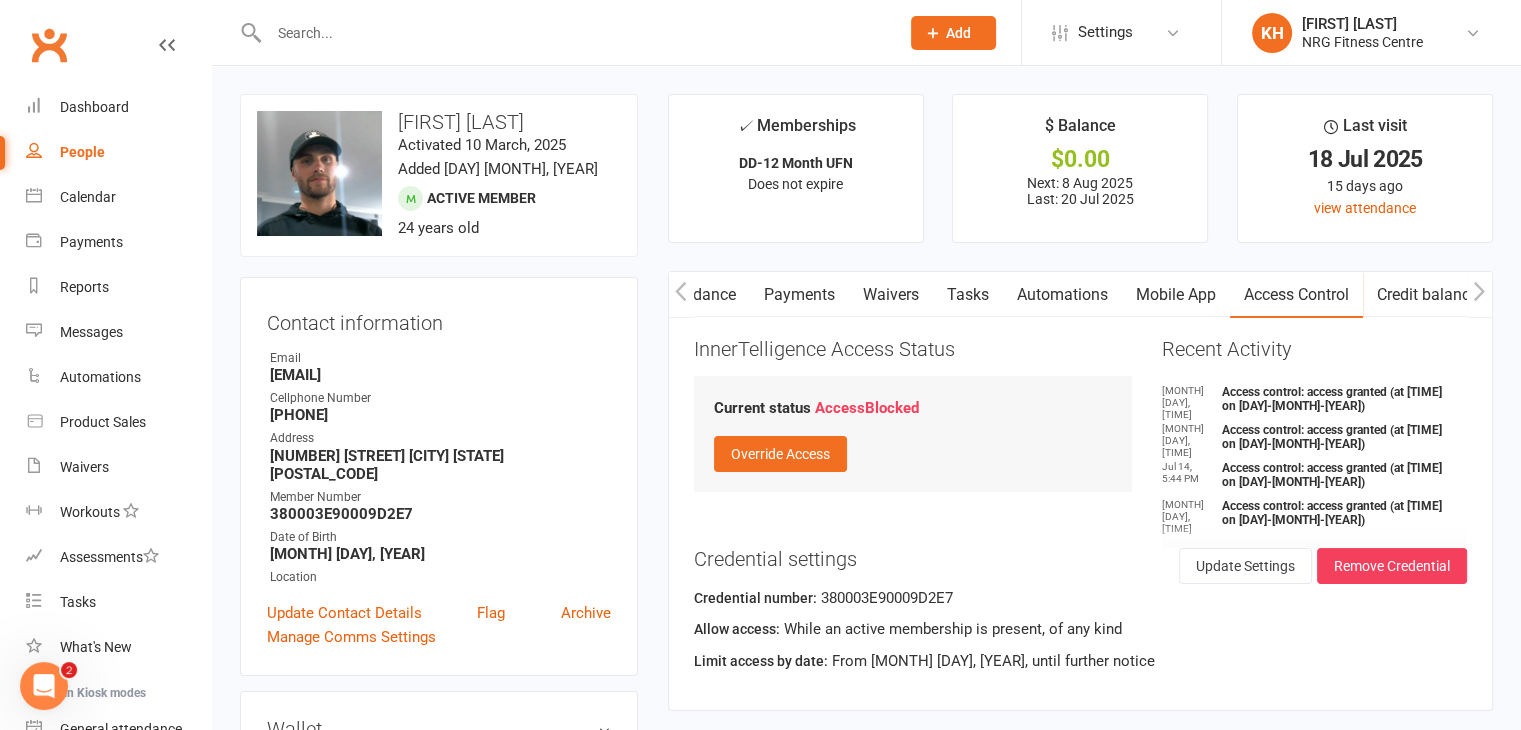 click on "Payments" at bounding box center [799, 295] 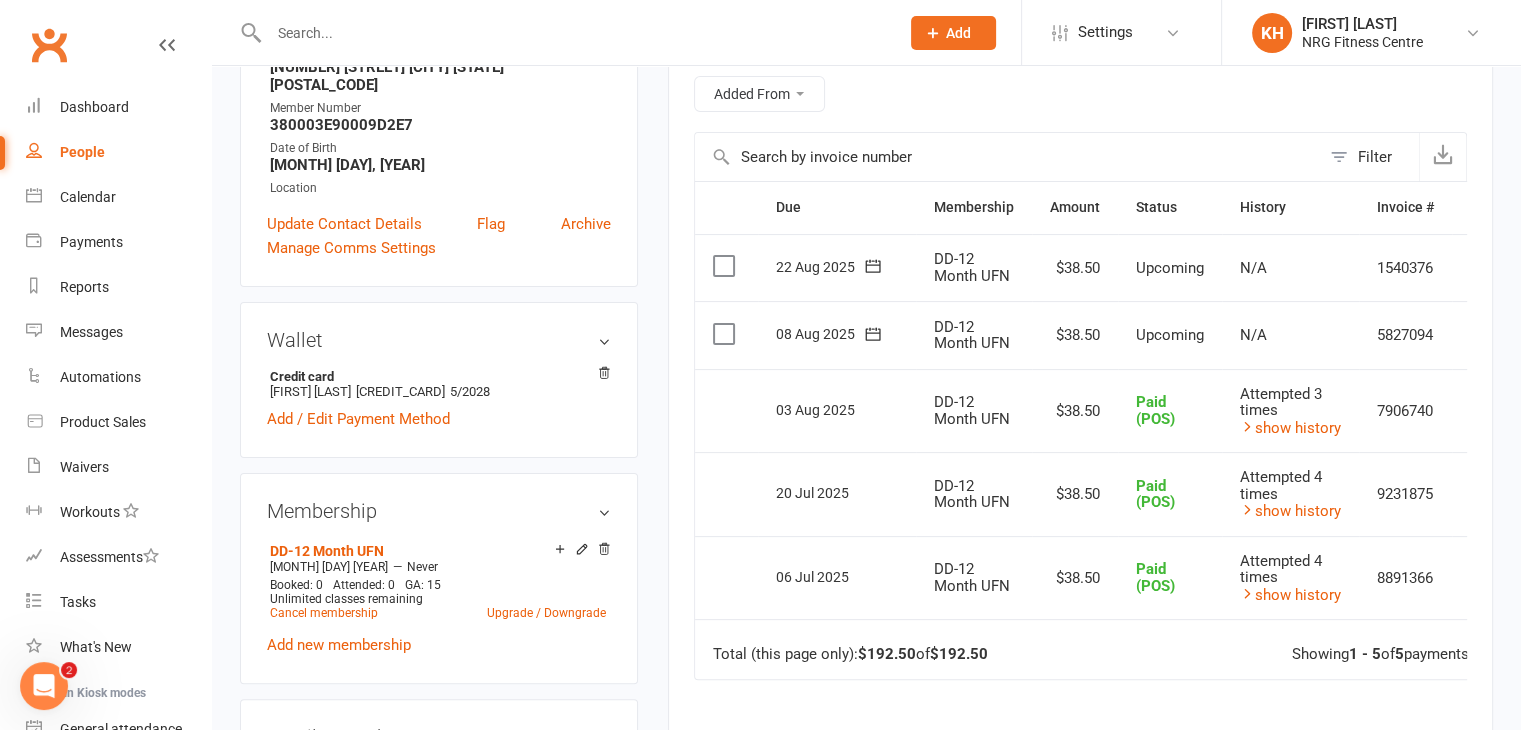 scroll, scrollTop: 392, scrollLeft: 0, axis: vertical 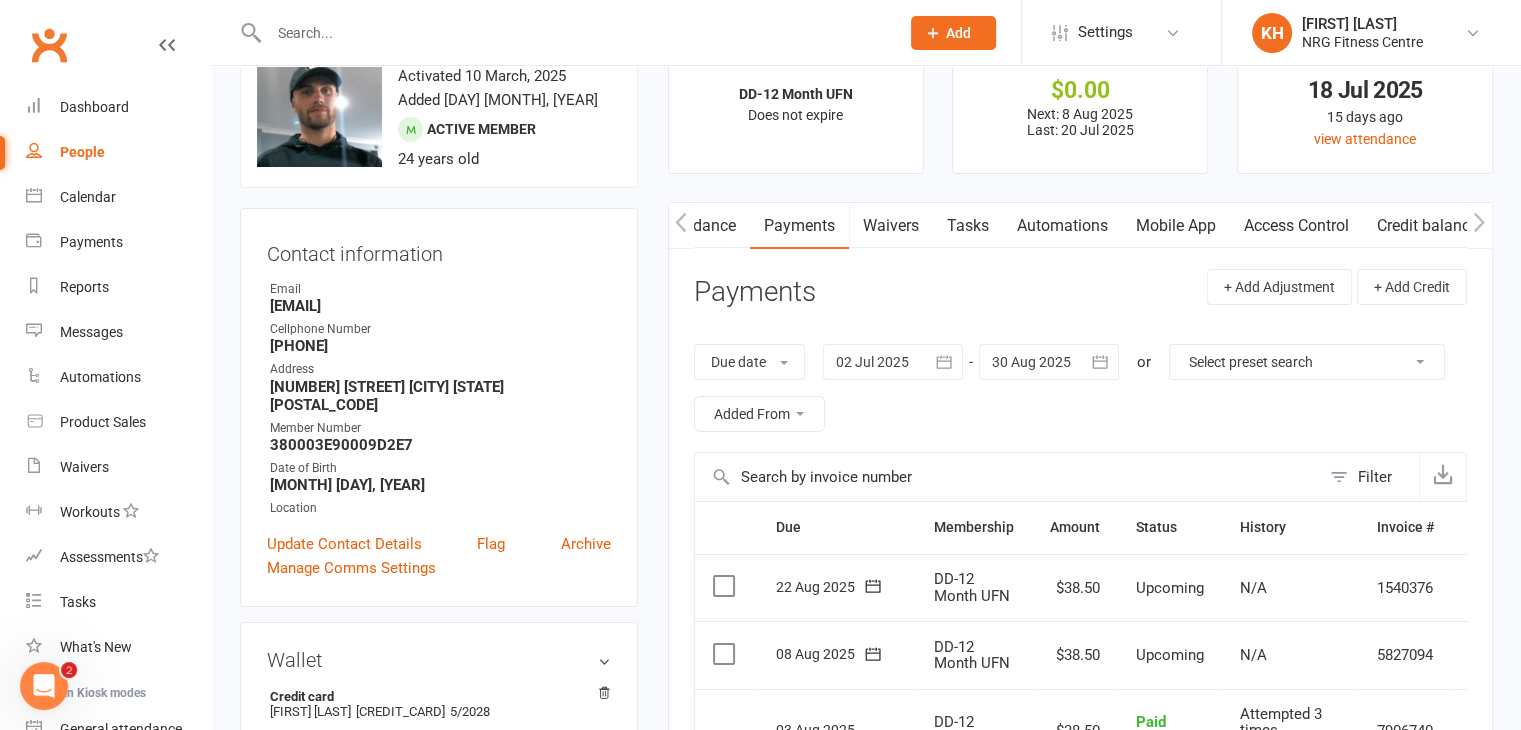 click 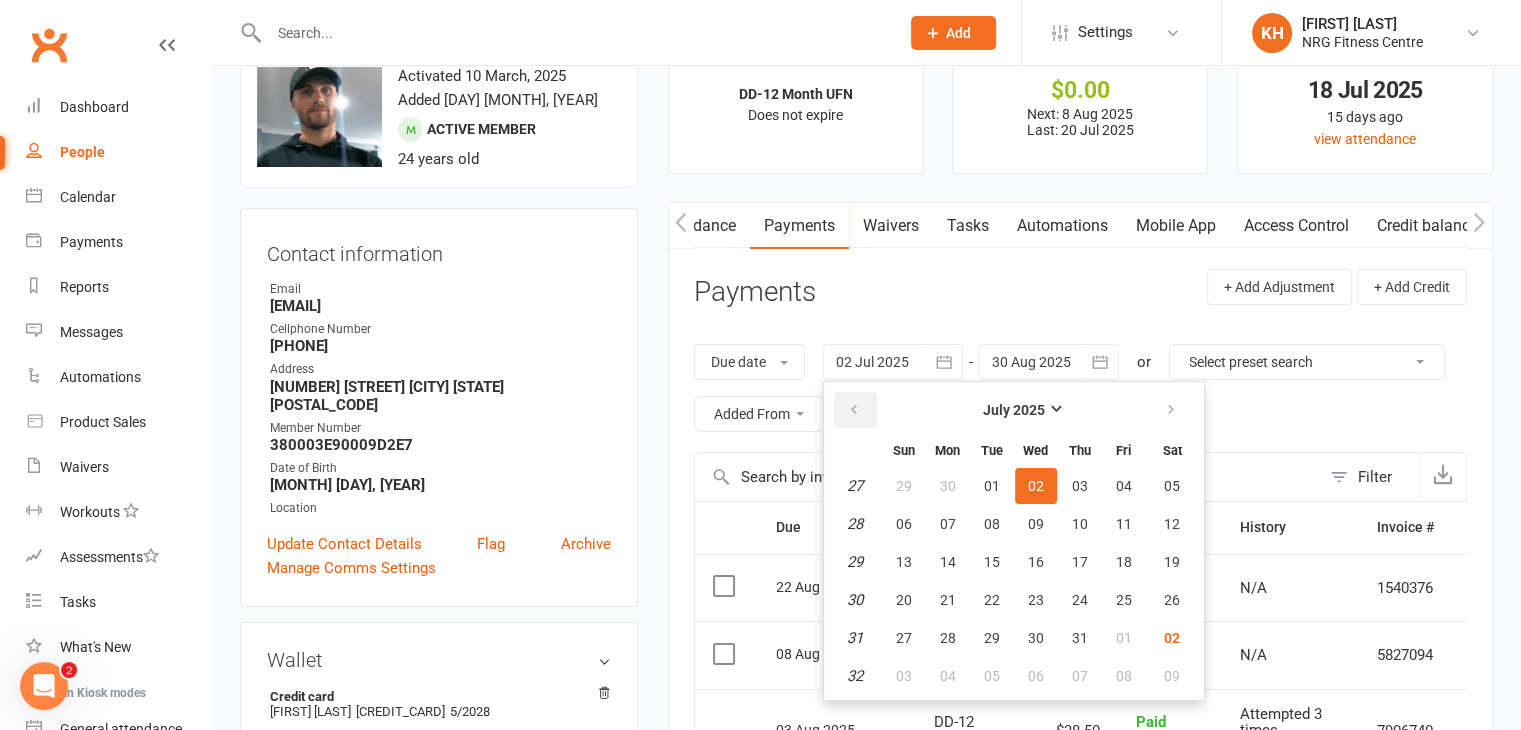 click at bounding box center [854, 410] 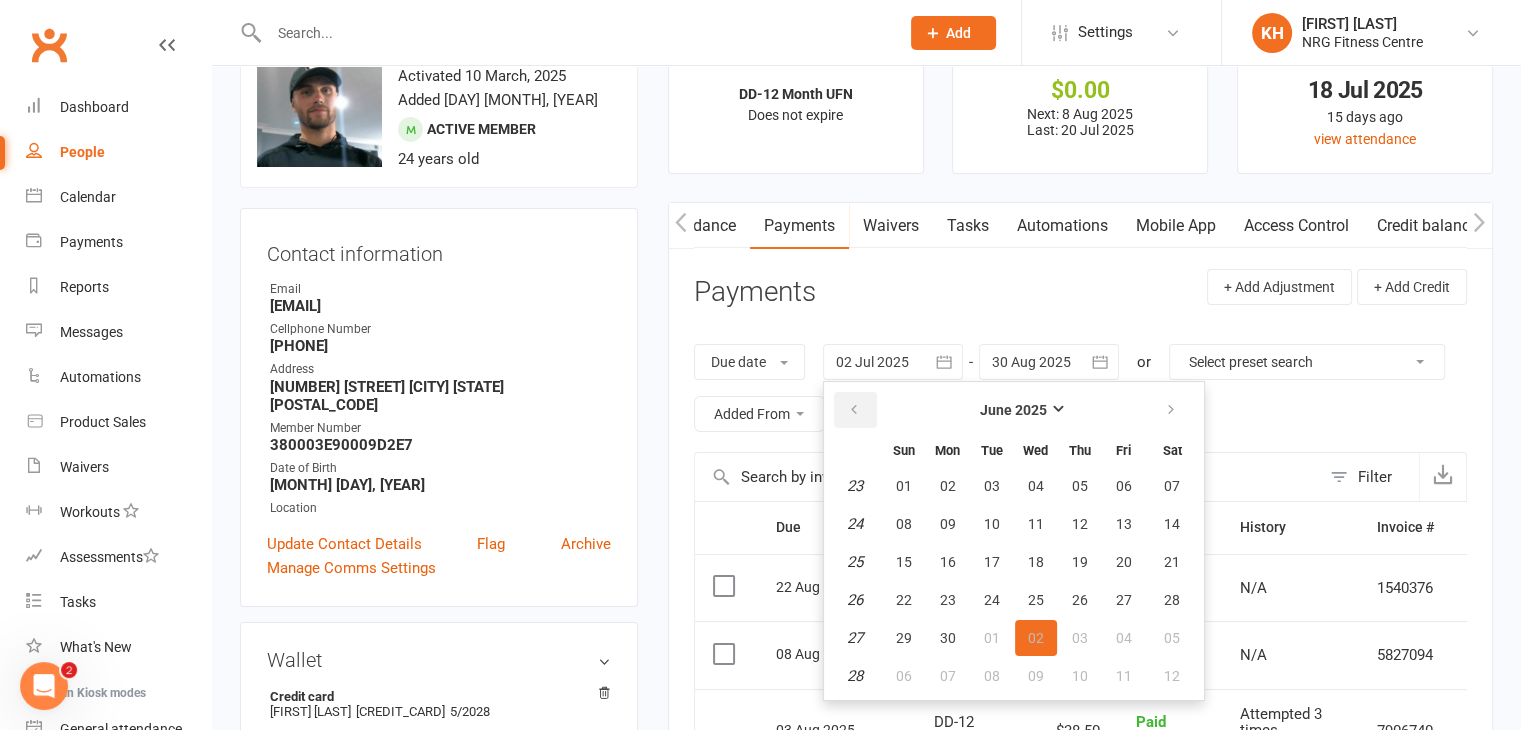click at bounding box center [854, 410] 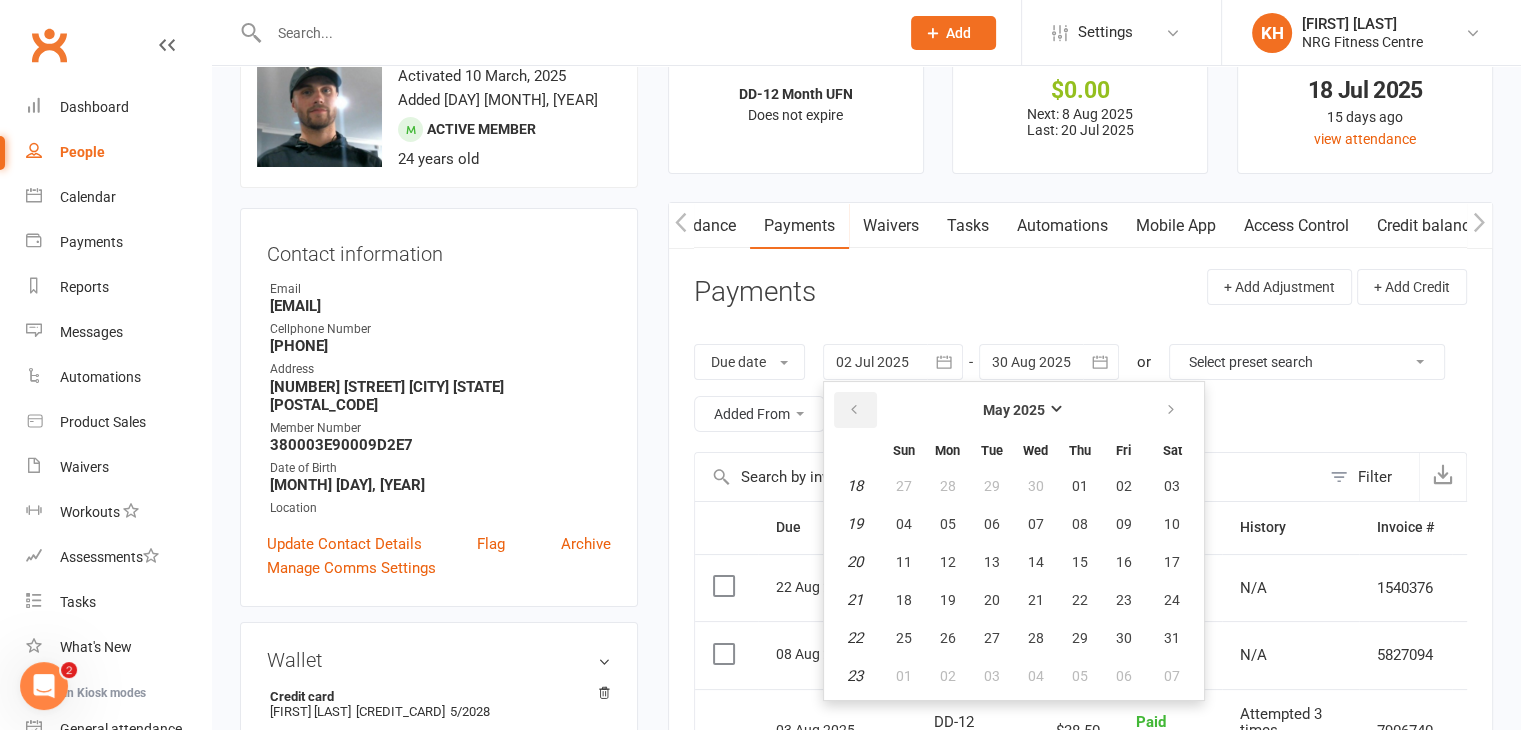 click at bounding box center [854, 410] 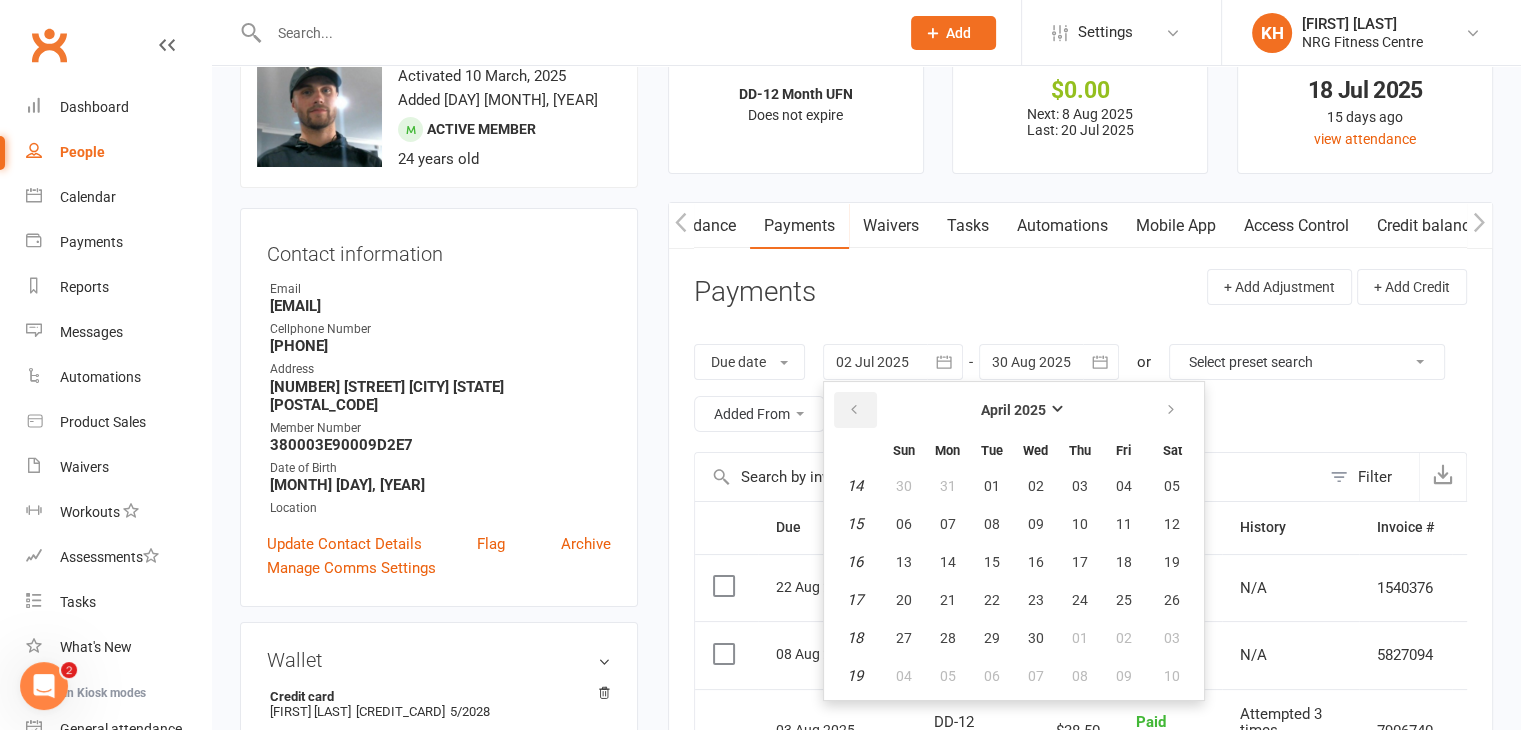 click at bounding box center [854, 410] 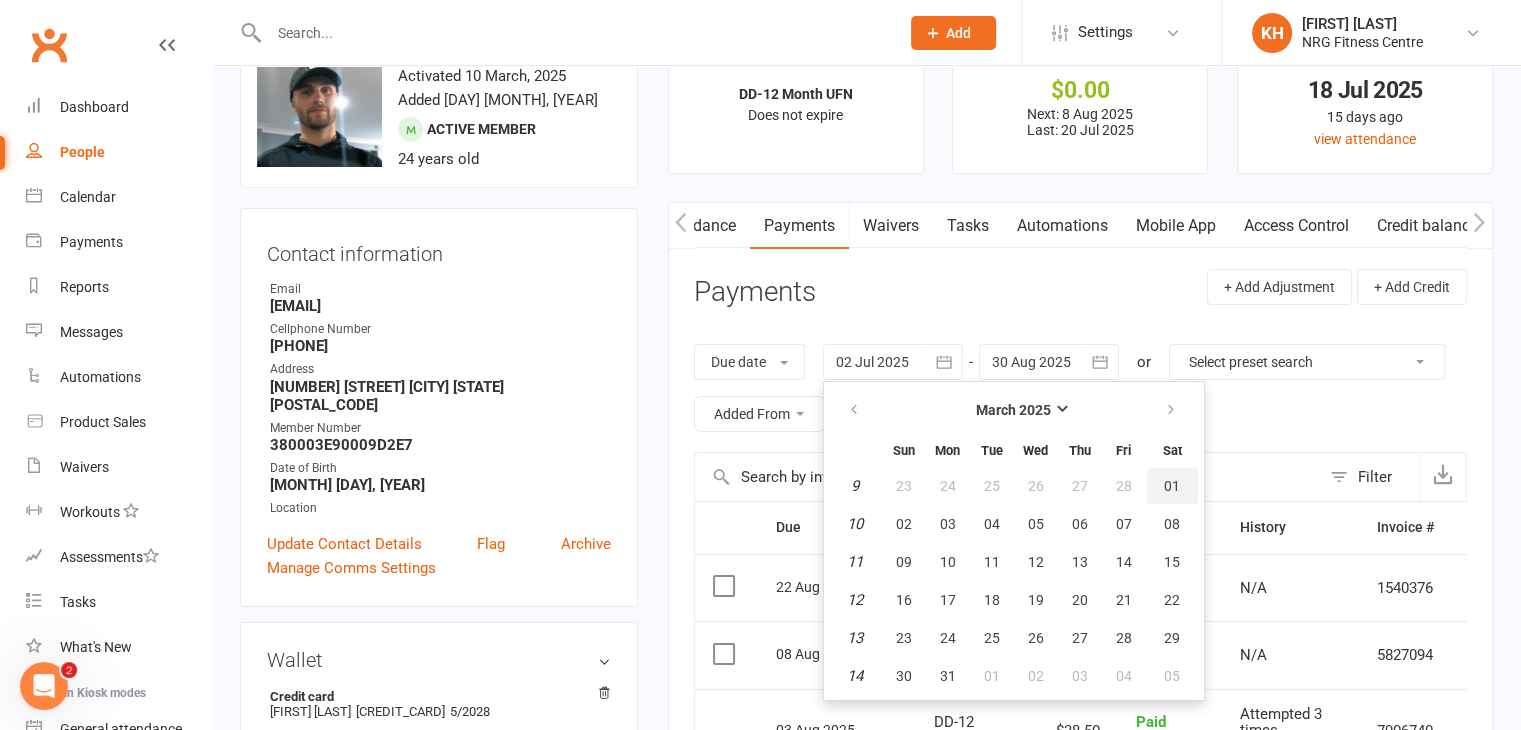 click on "01" at bounding box center (1172, 486) 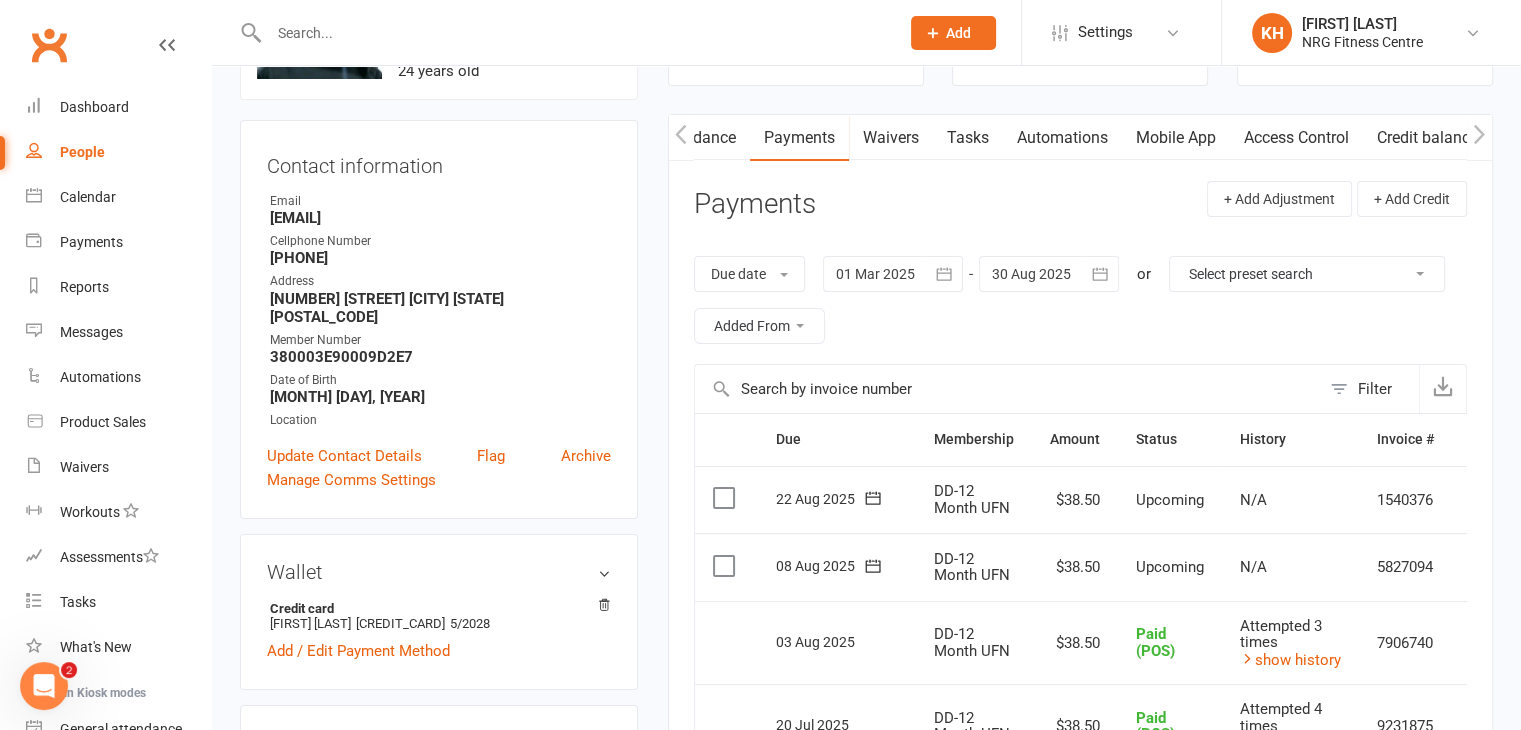 scroll, scrollTop: 173, scrollLeft: 0, axis: vertical 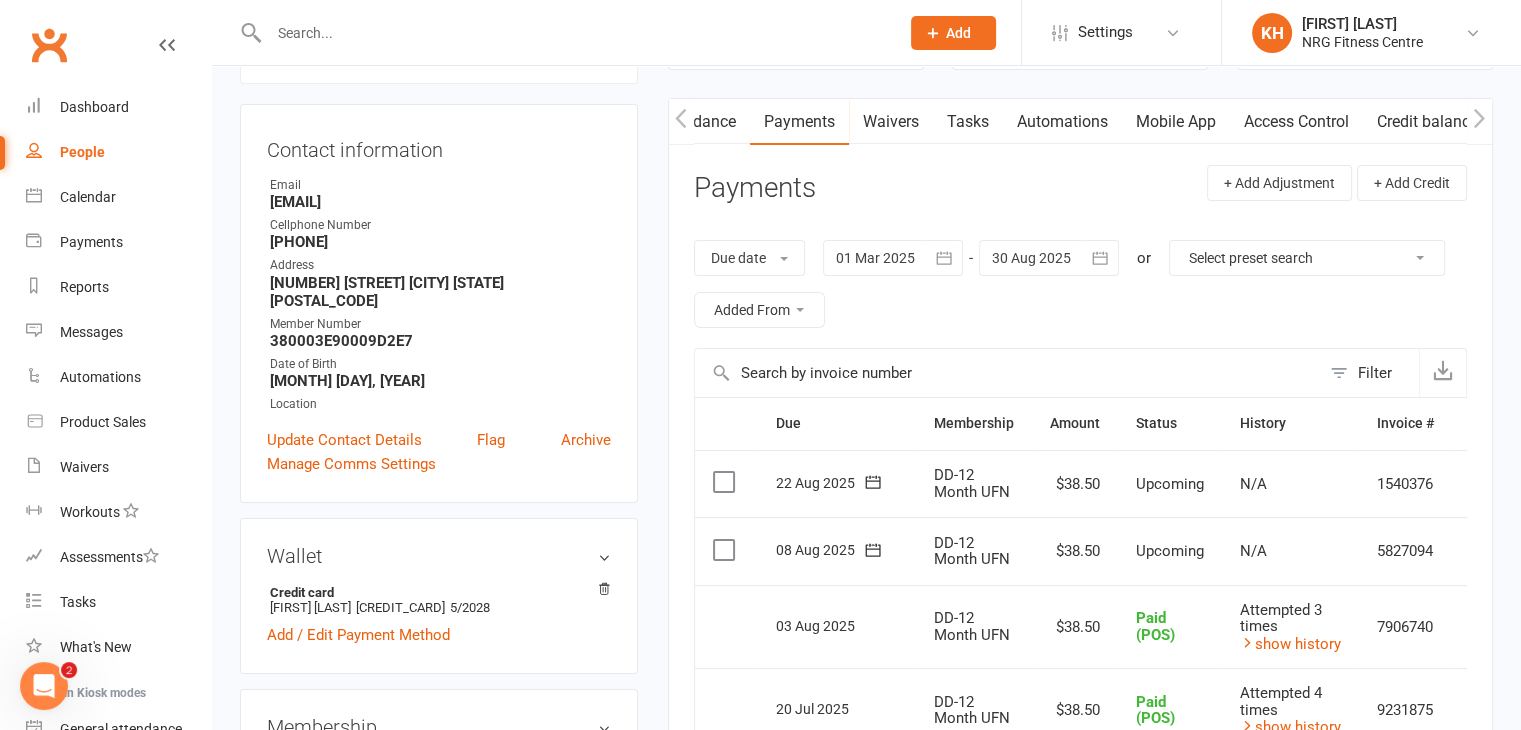 click on "Filter" at bounding box center [1369, 373] 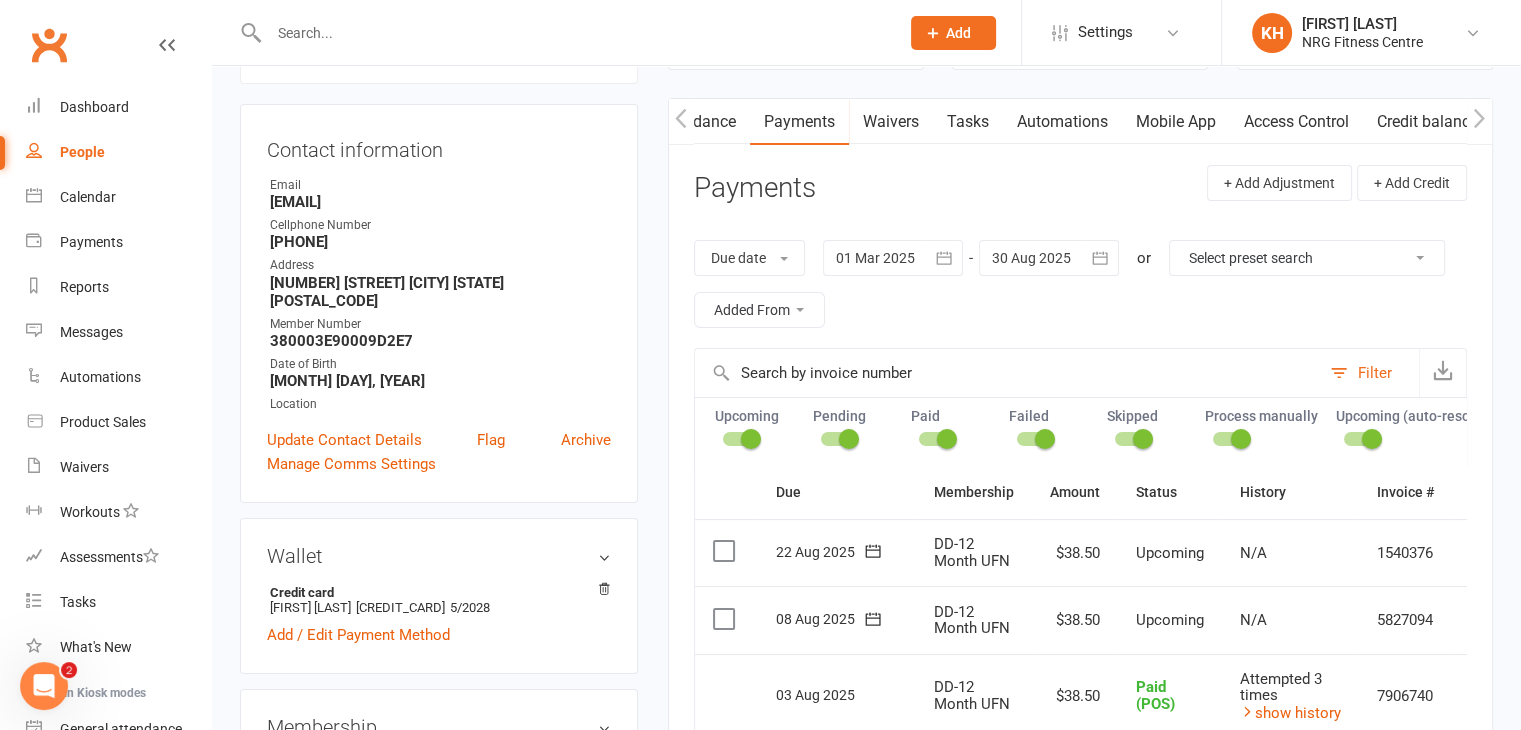 click at bounding box center [751, 439] 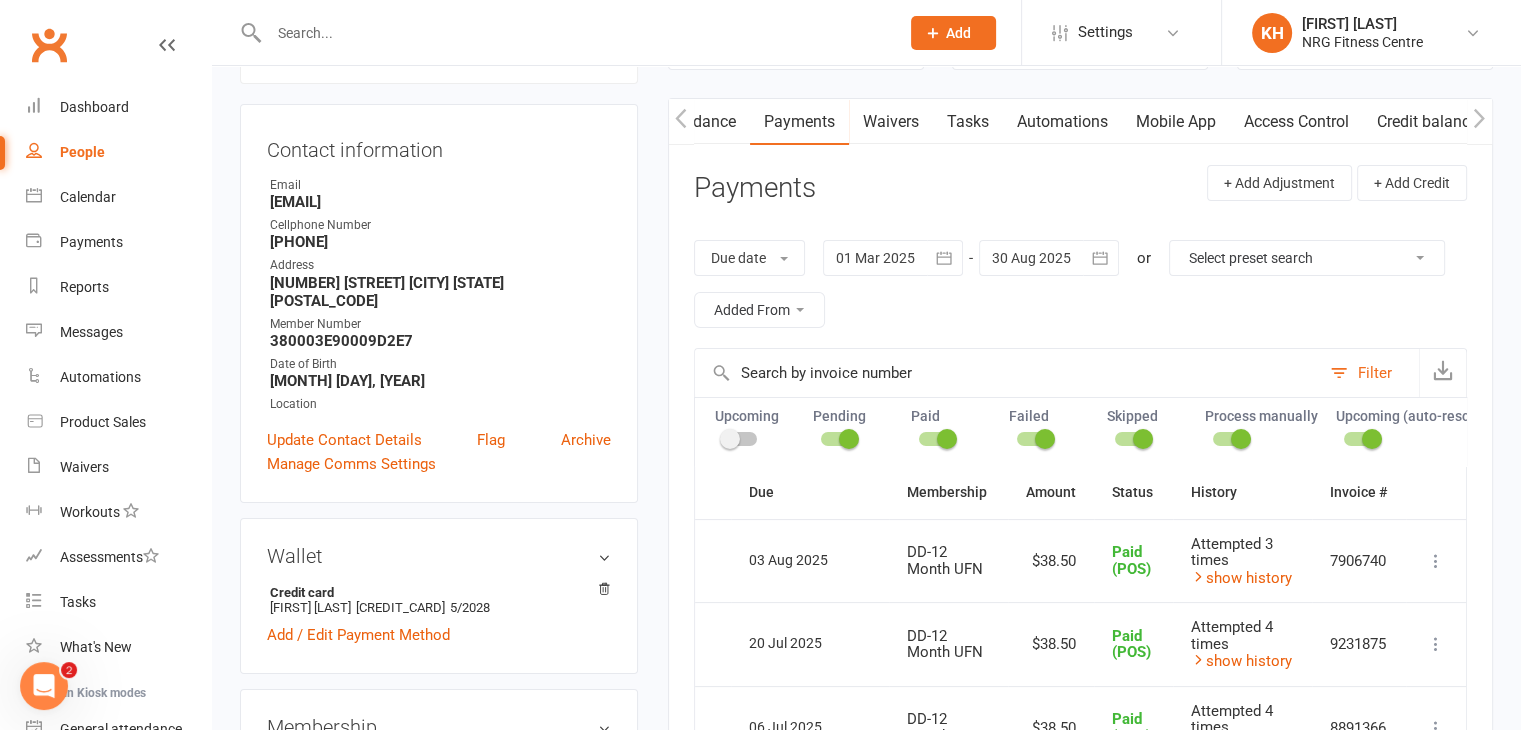 click at bounding box center [838, 439] 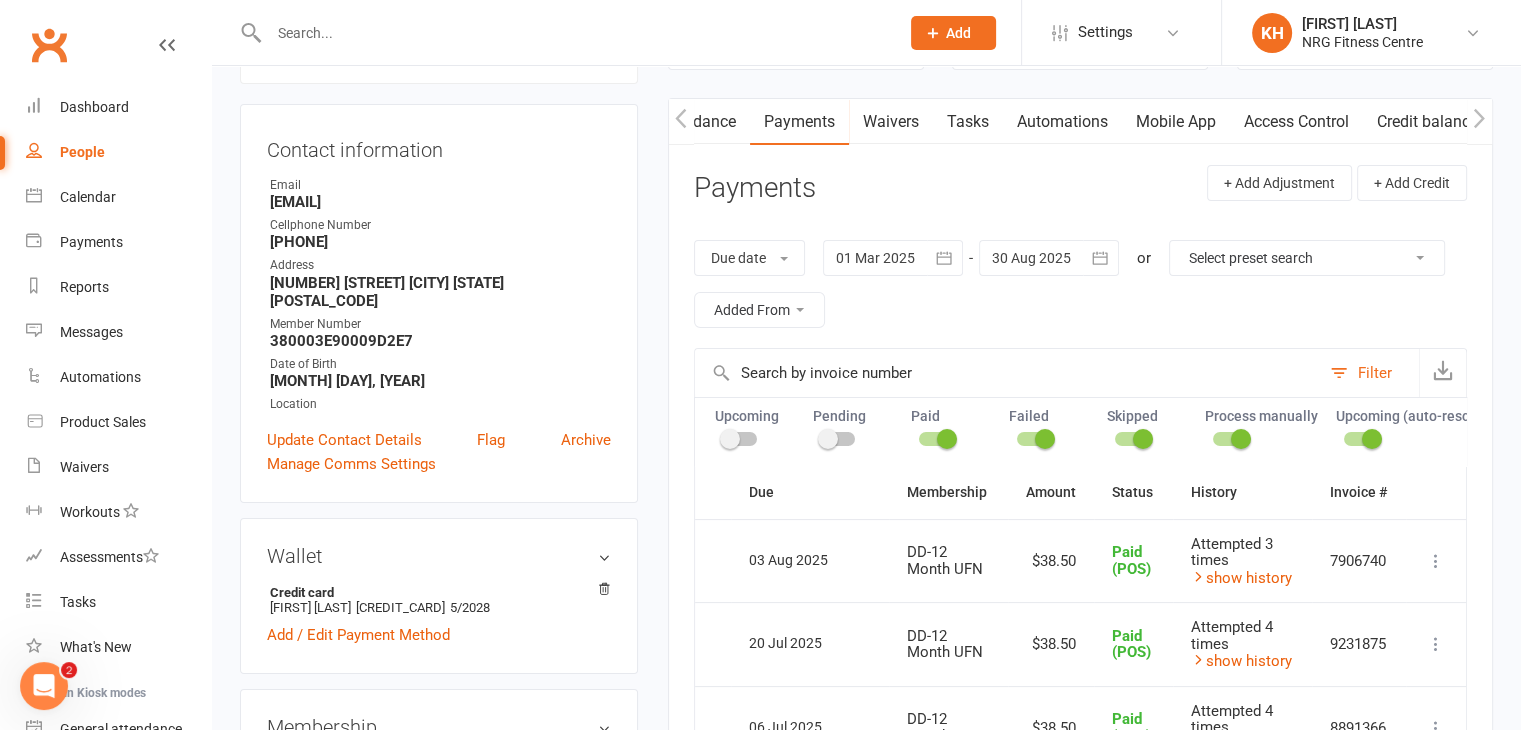 click at bounding box center [936, 439] 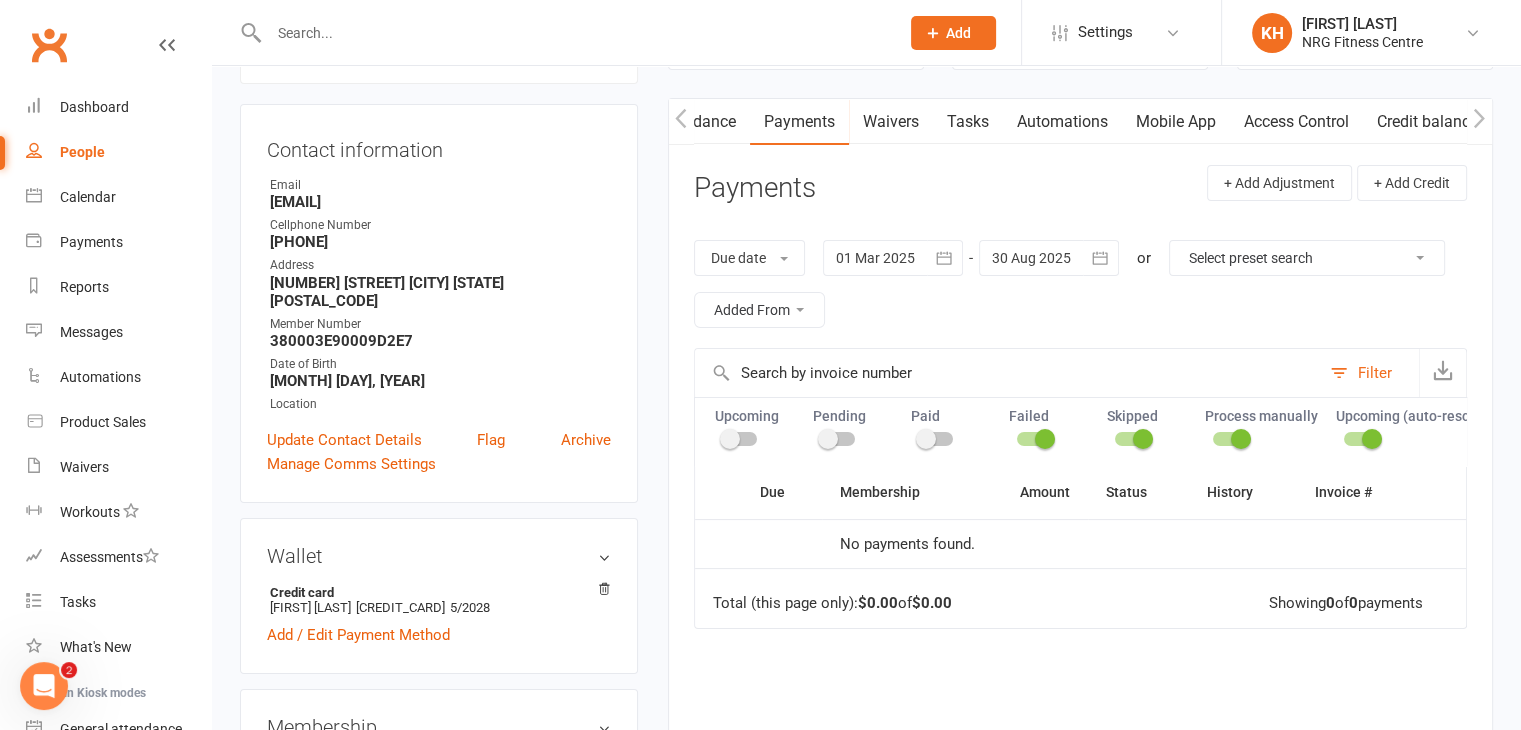click at bounding box center [1143, 439] 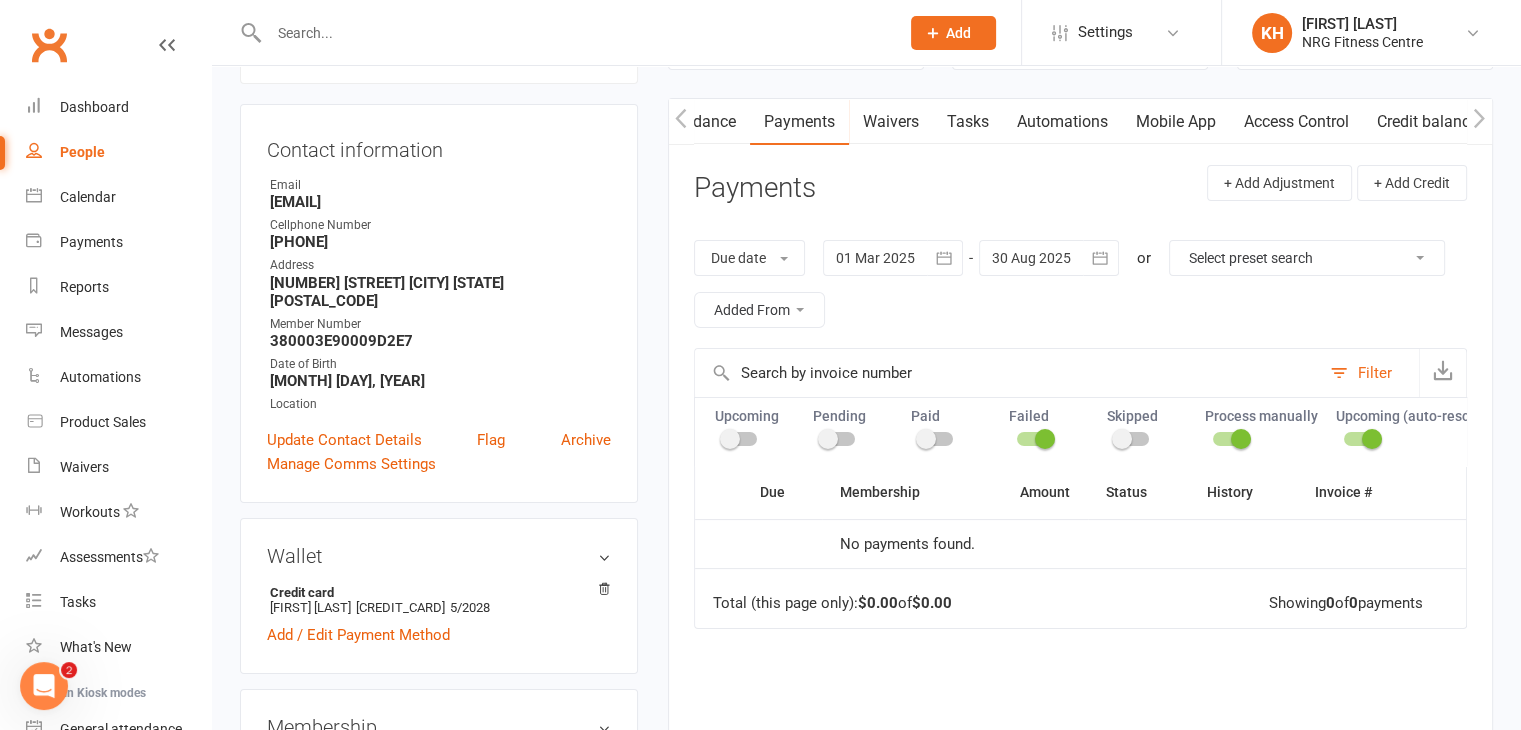 click at bounding box center (936, 439) 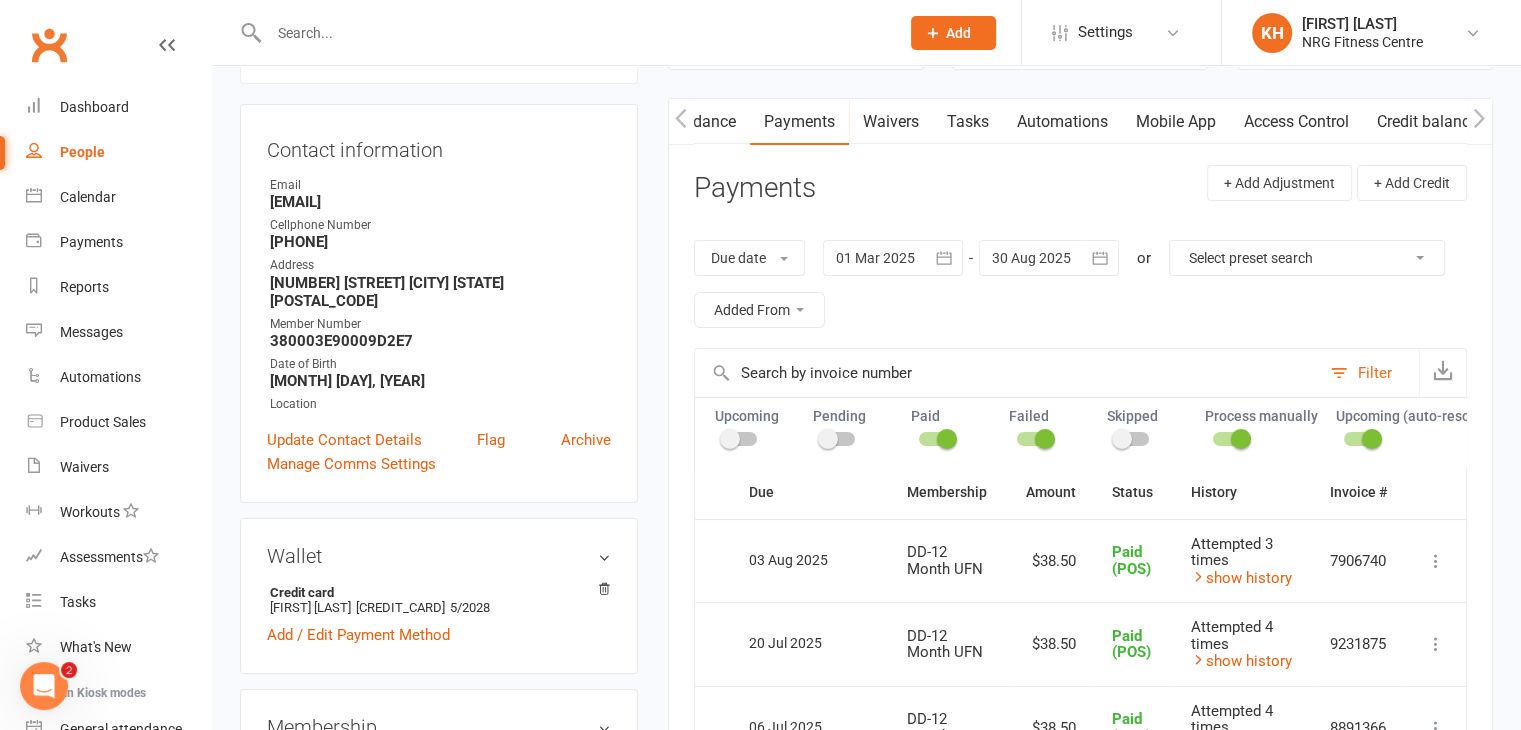 click at bounding box center [828, 439] 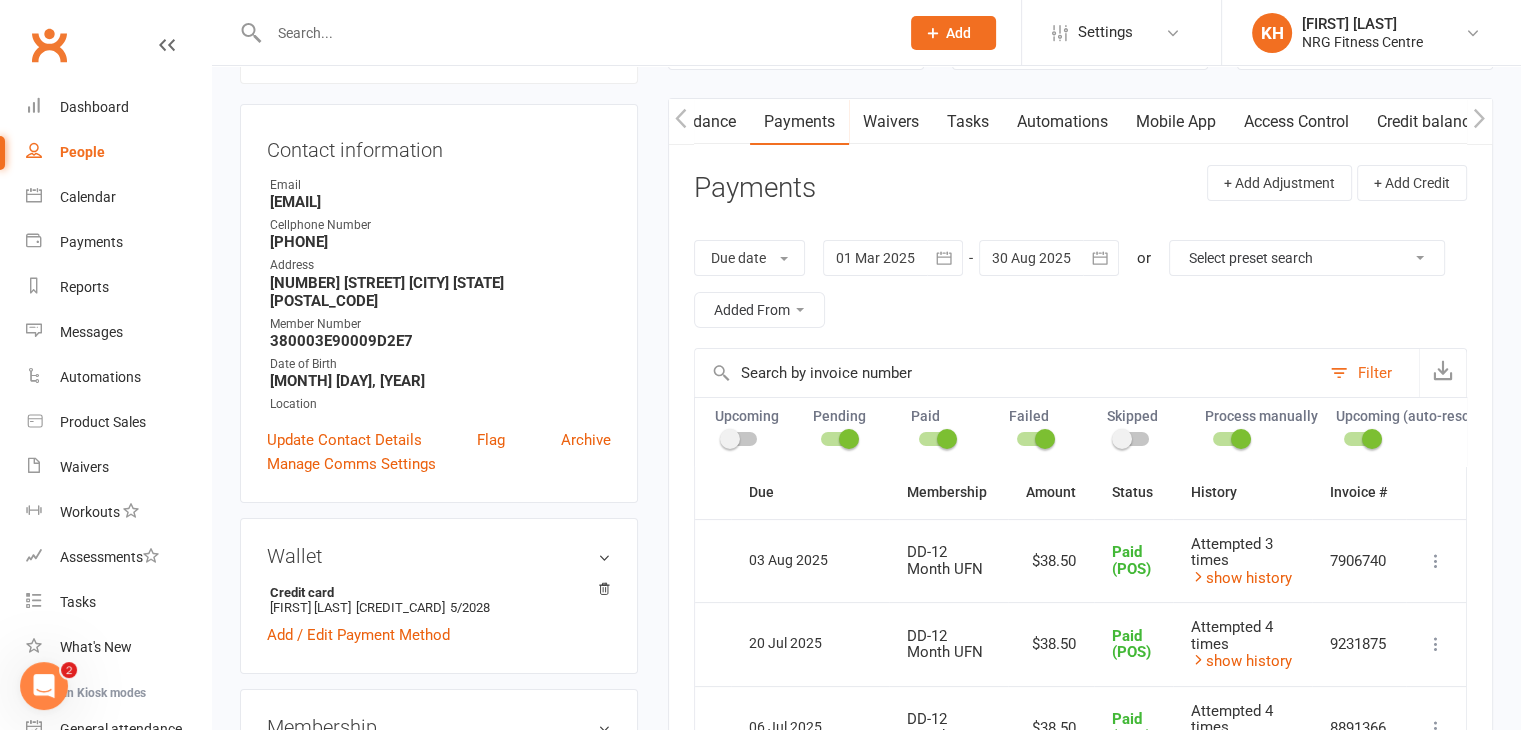 click at bounding box center [740, 439] 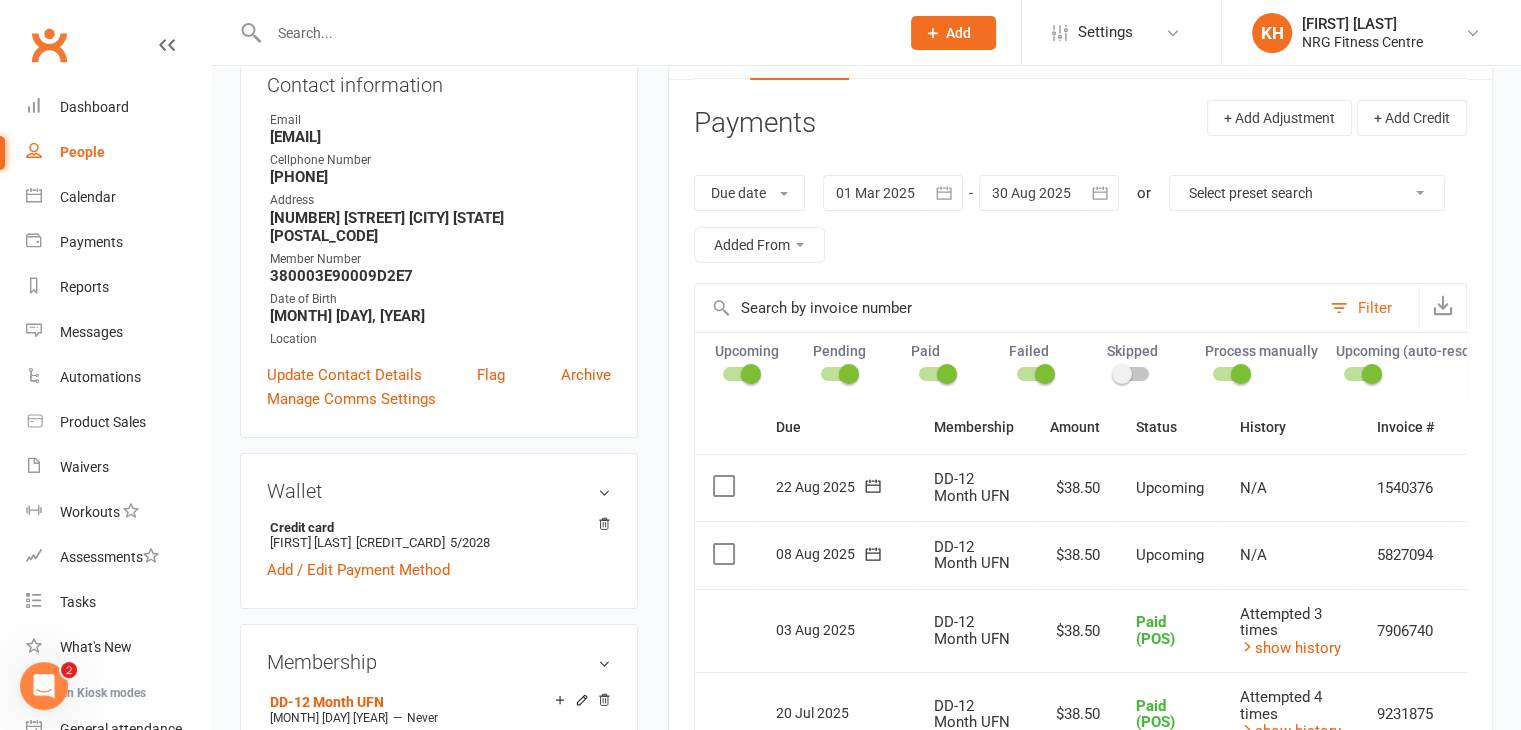 scroll, scrollTop: 228, scrollLeft: 0, axis: vertical 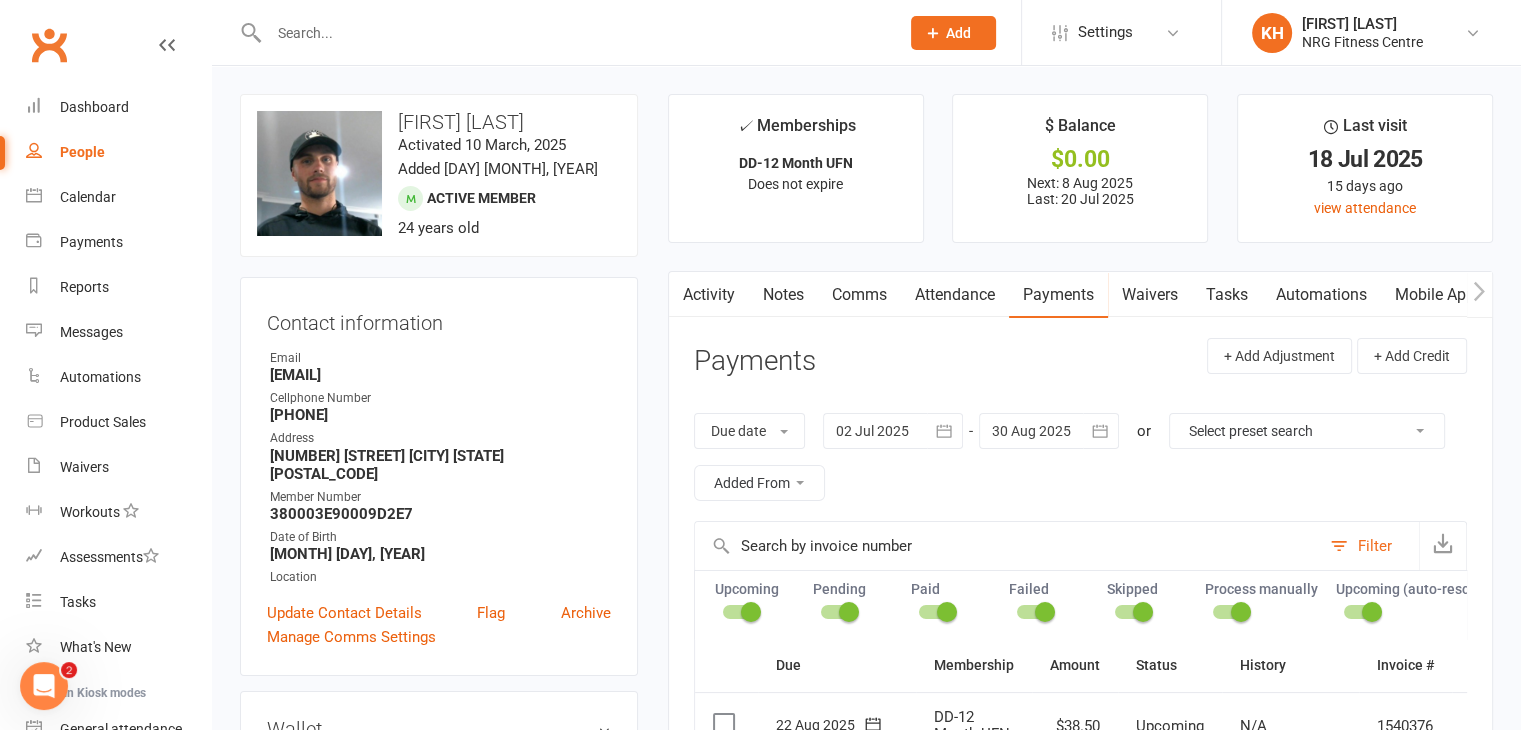 click 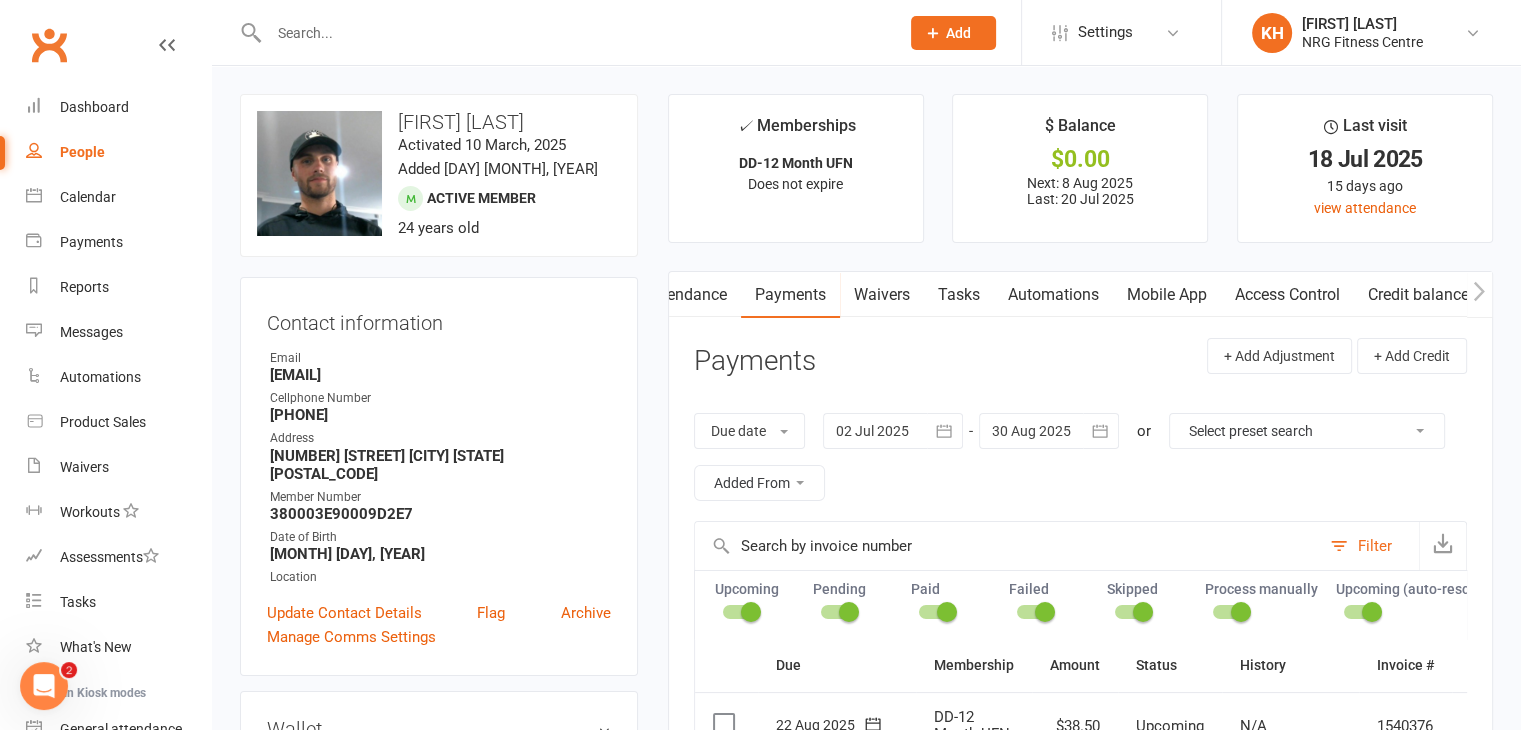 scroll, scrollTop: 0, scrollLeft: 268, axis: horizontal 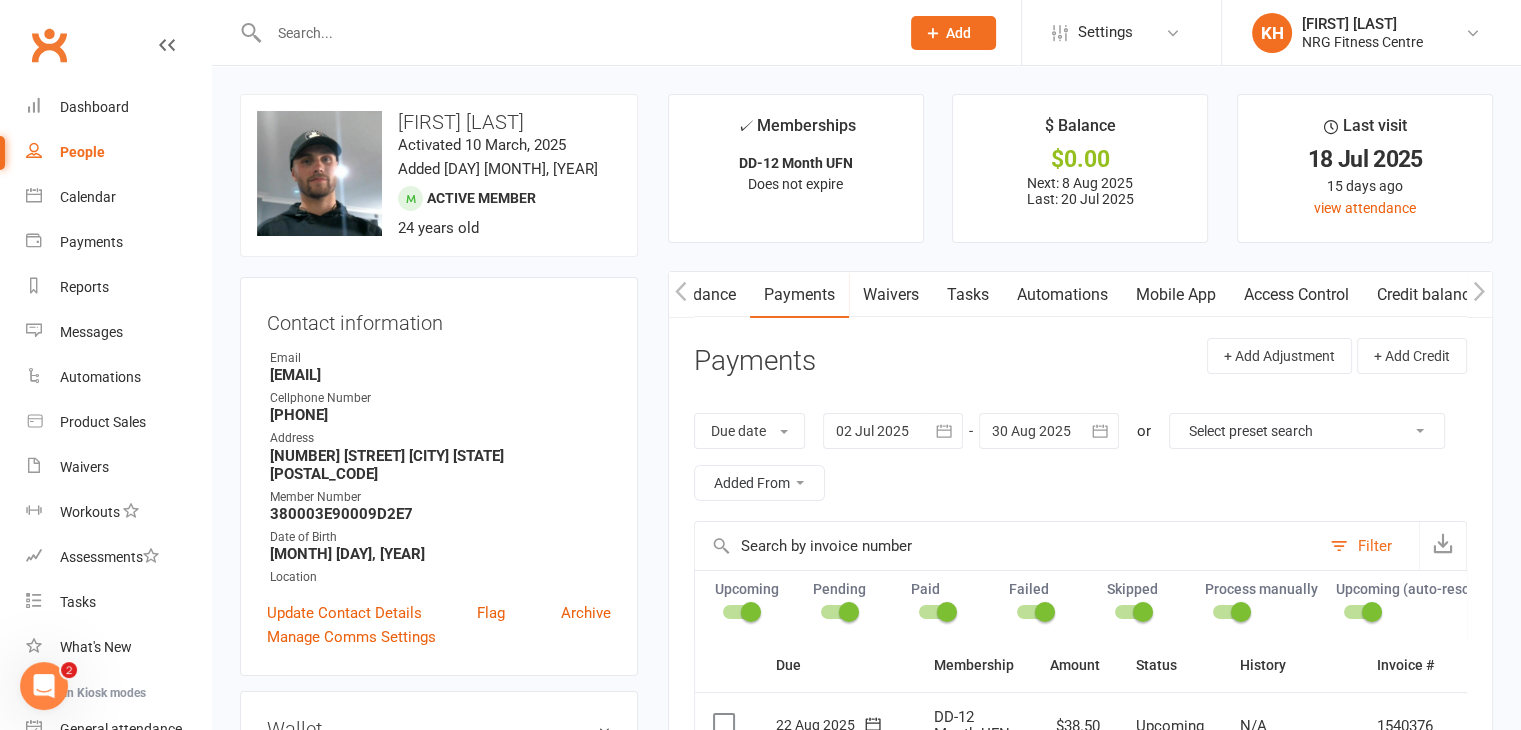 click on "Access Control" at bounding box center [1296, 295] 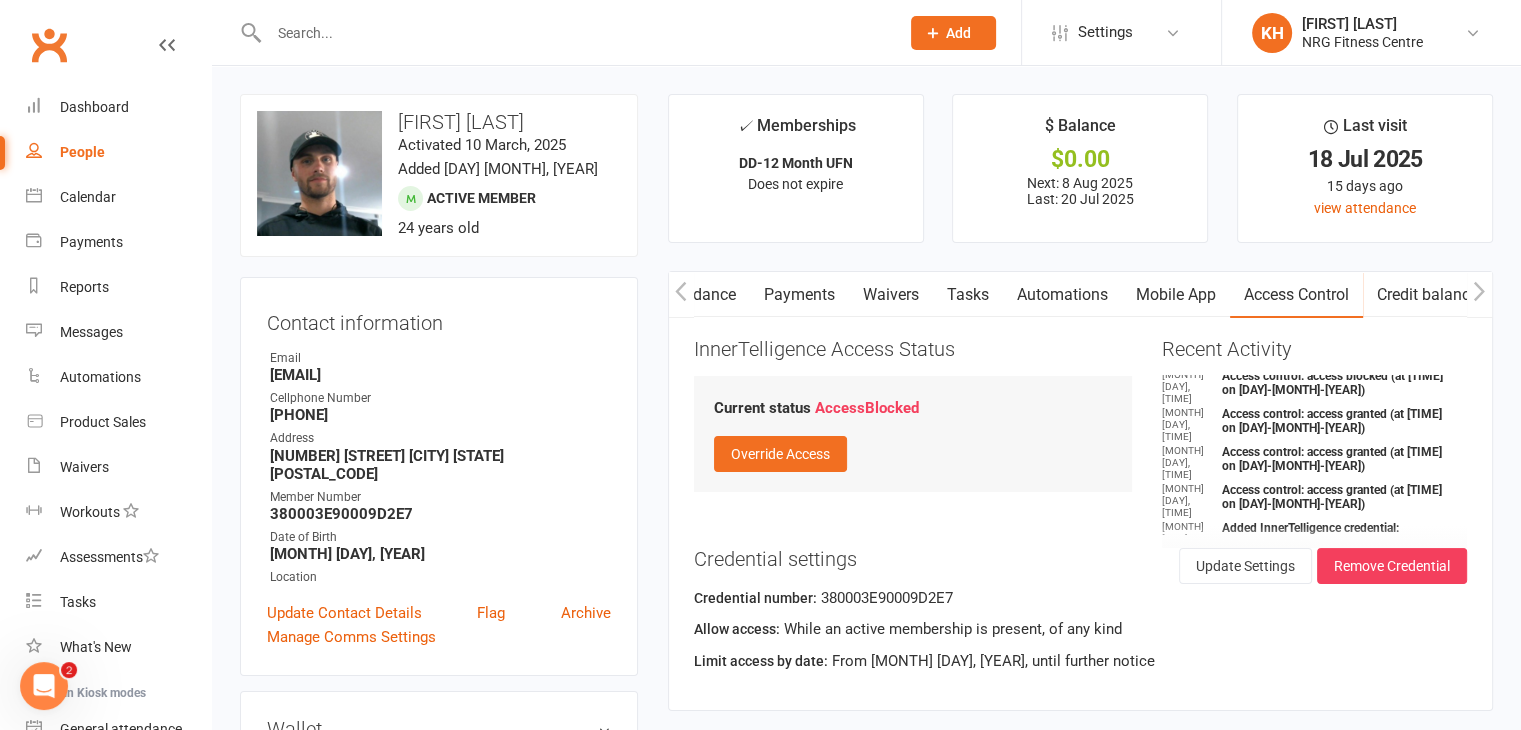 scroll, scrollTop: 486, scrollLeft: 0, axis: vertical 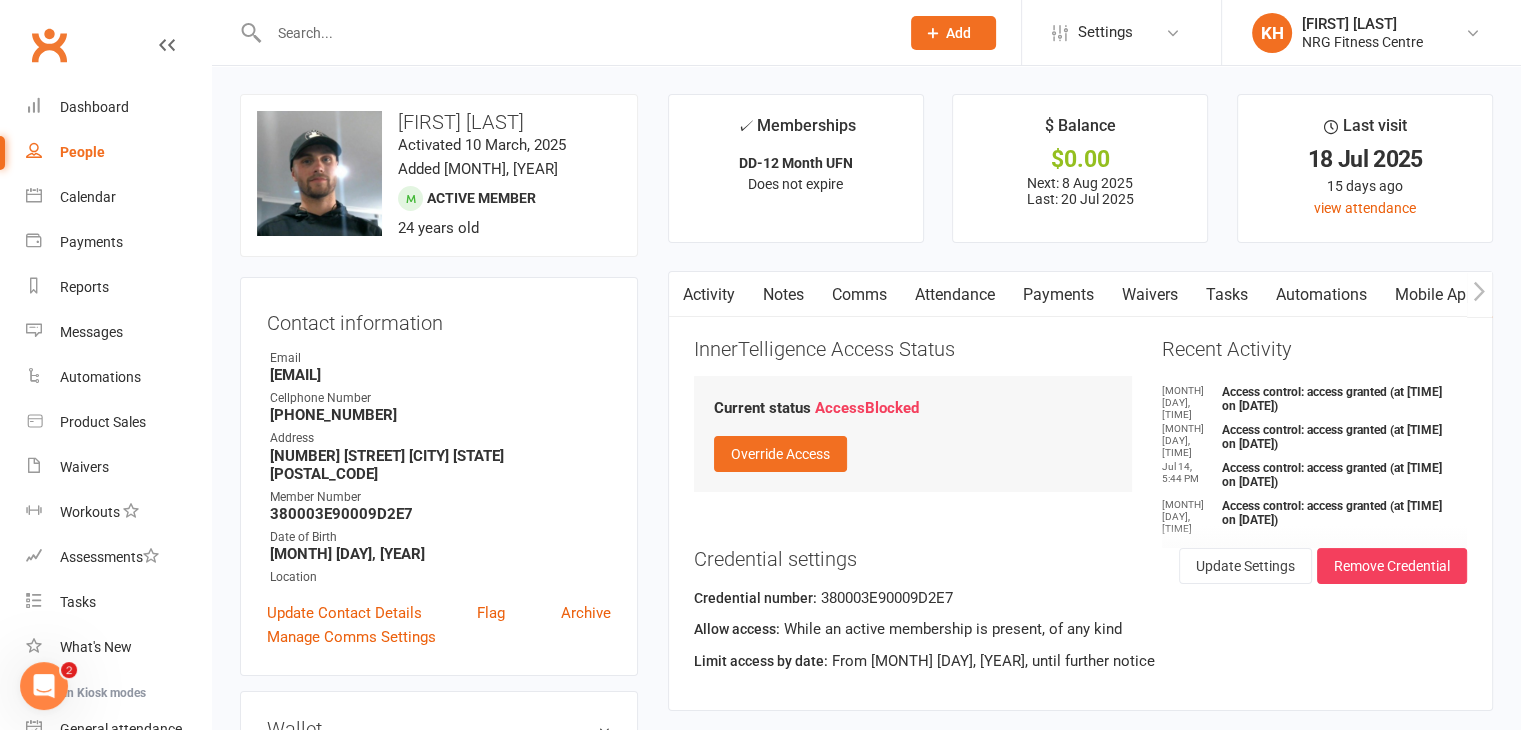 click at bounding box center [574, 33] 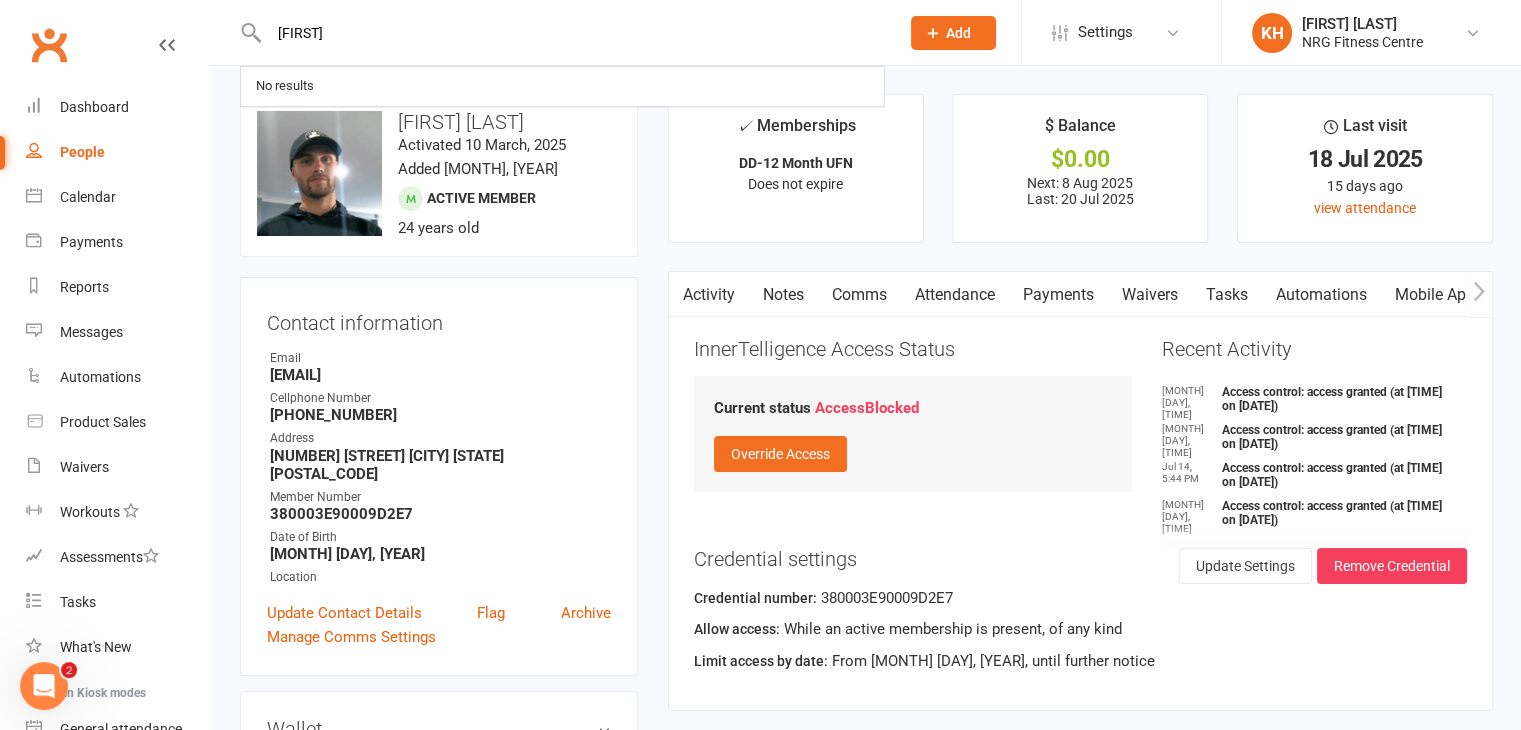 type on "steven" 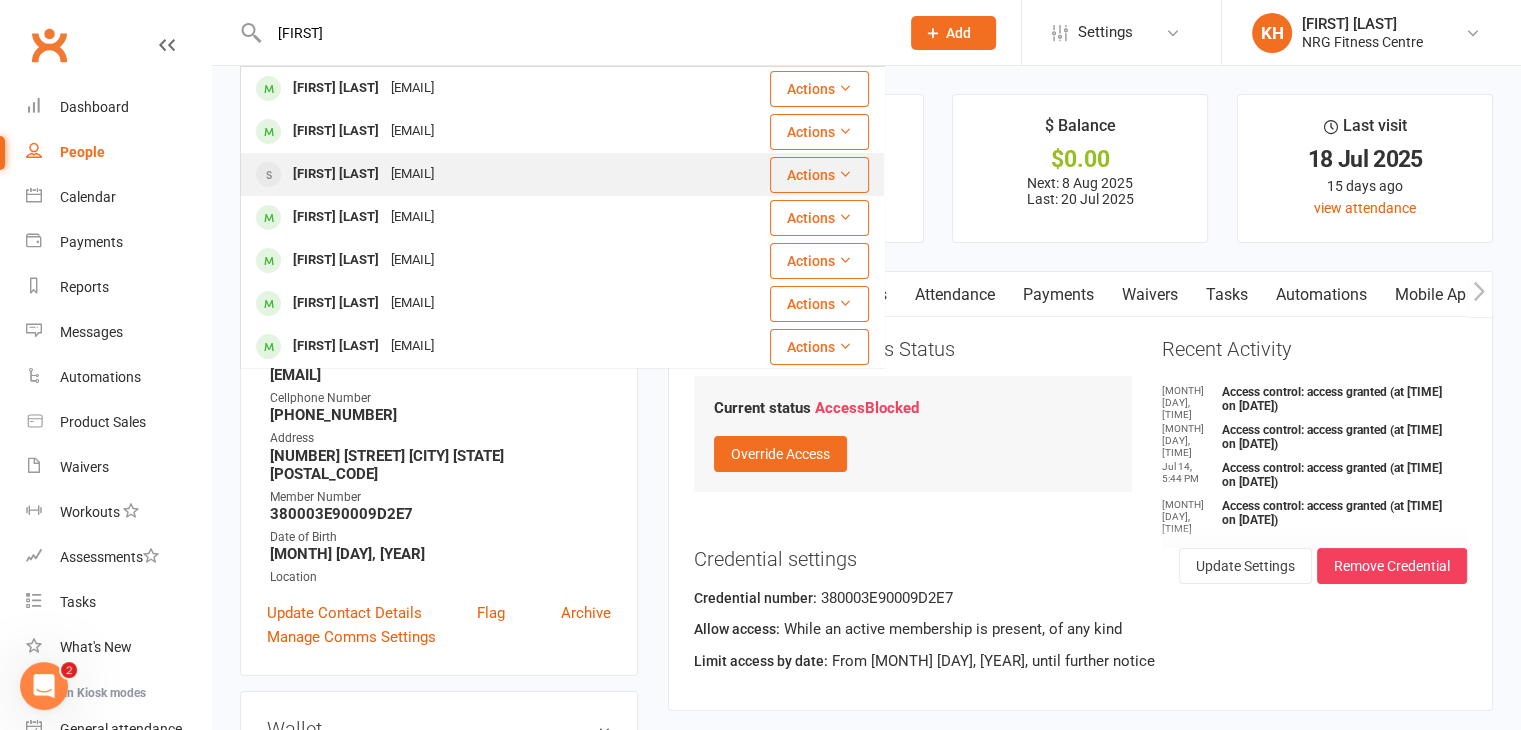 click on "Steven MCLACHLAN" at bounding box center (336, 174) 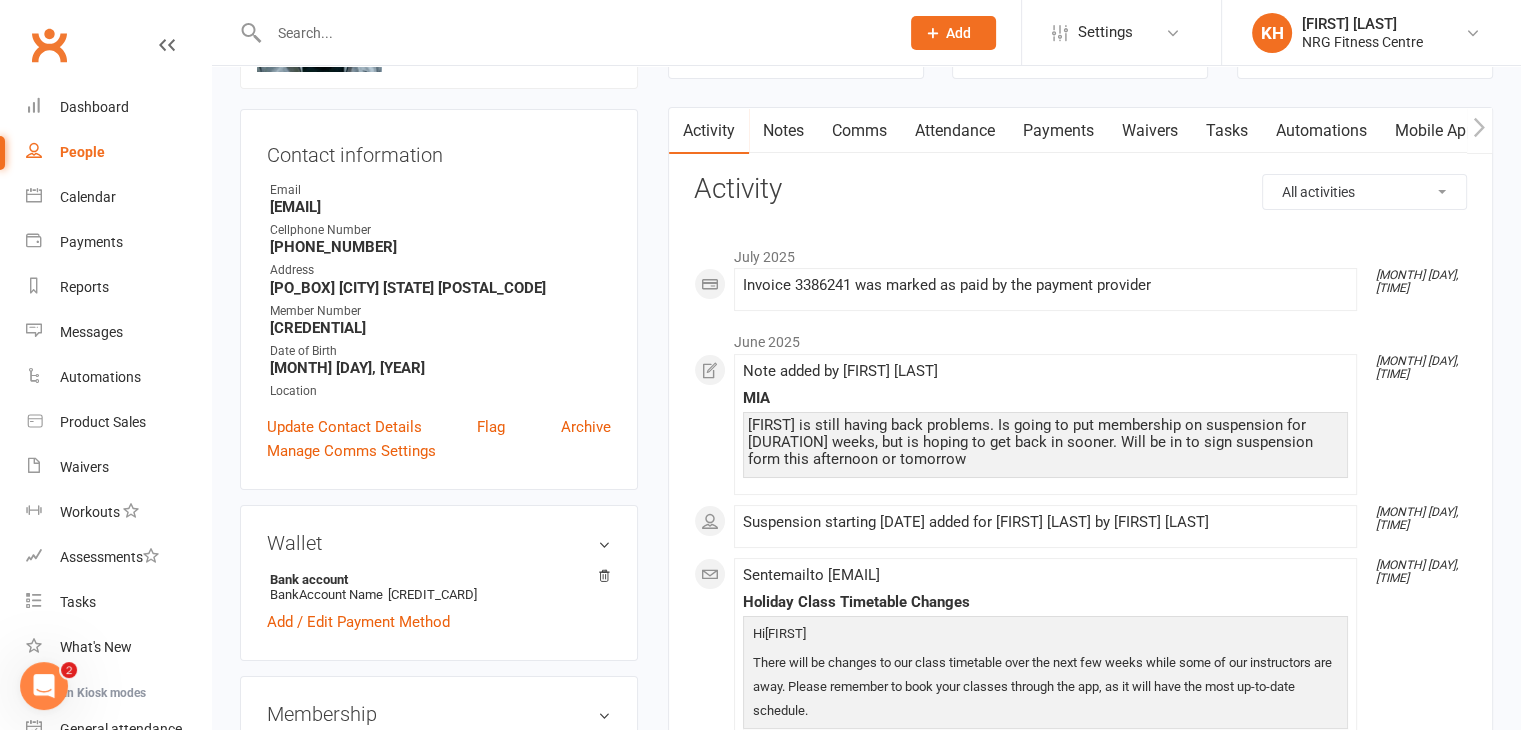 scroll, scrollTop: 0, scrollLeft: 0, axis: both 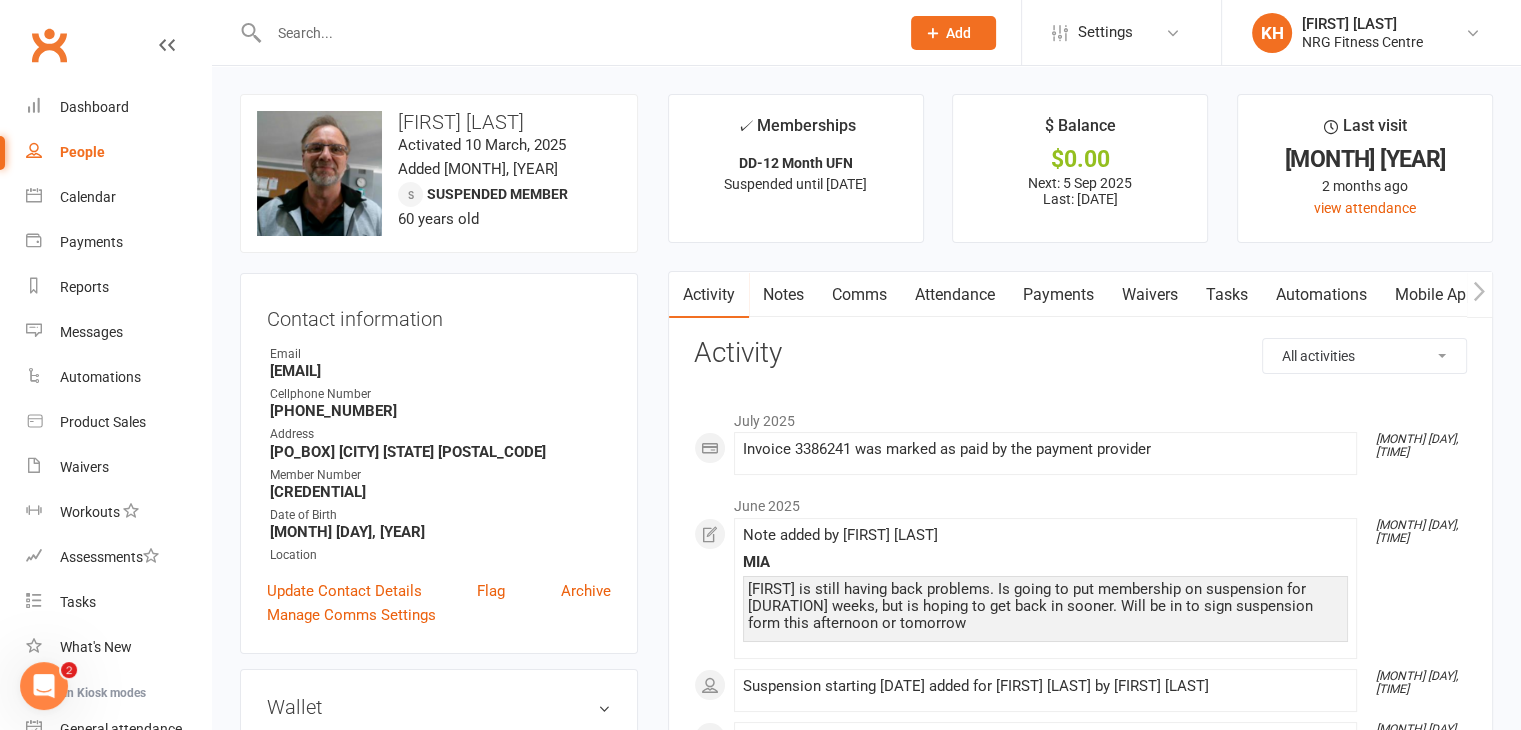 click at bounding box center (574, 33) 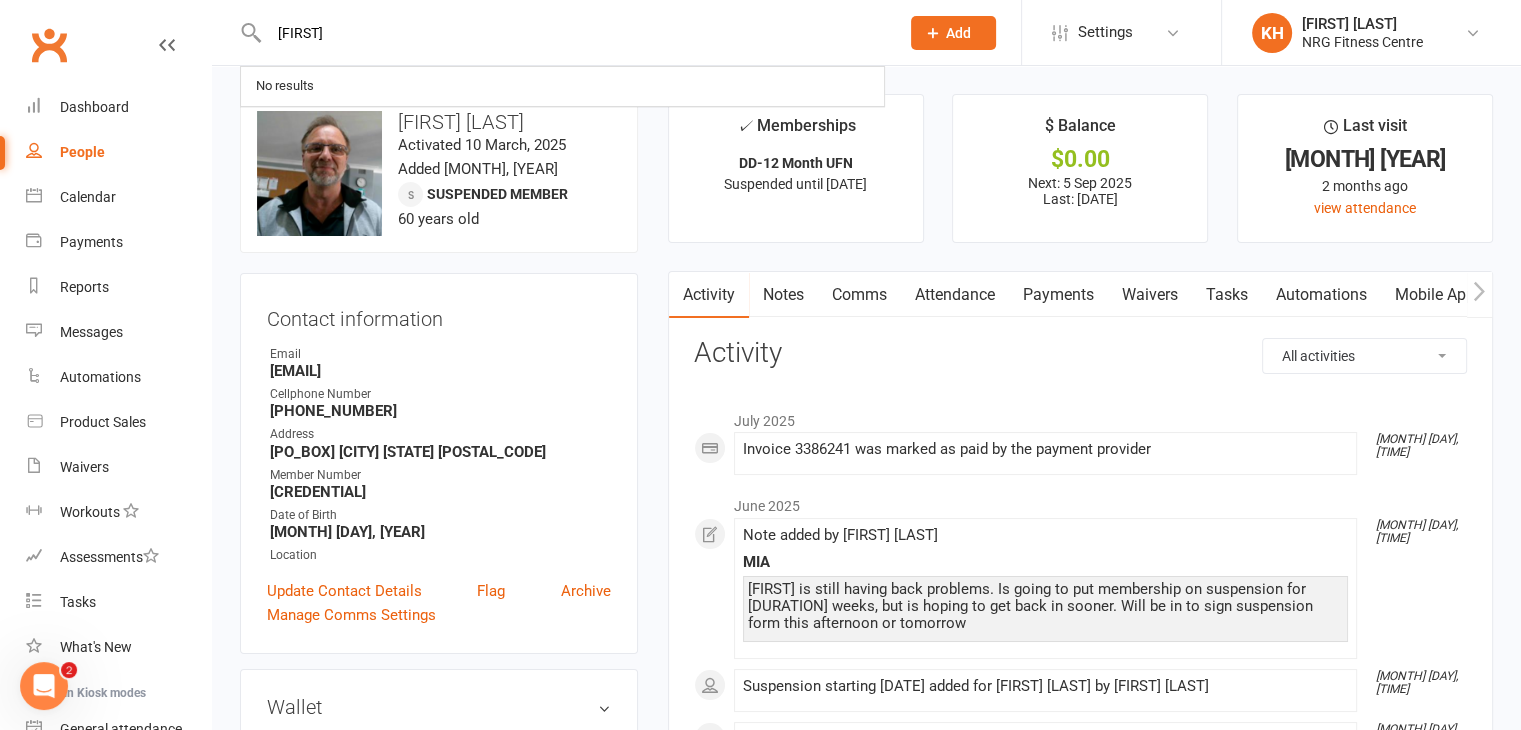 type on "steven" 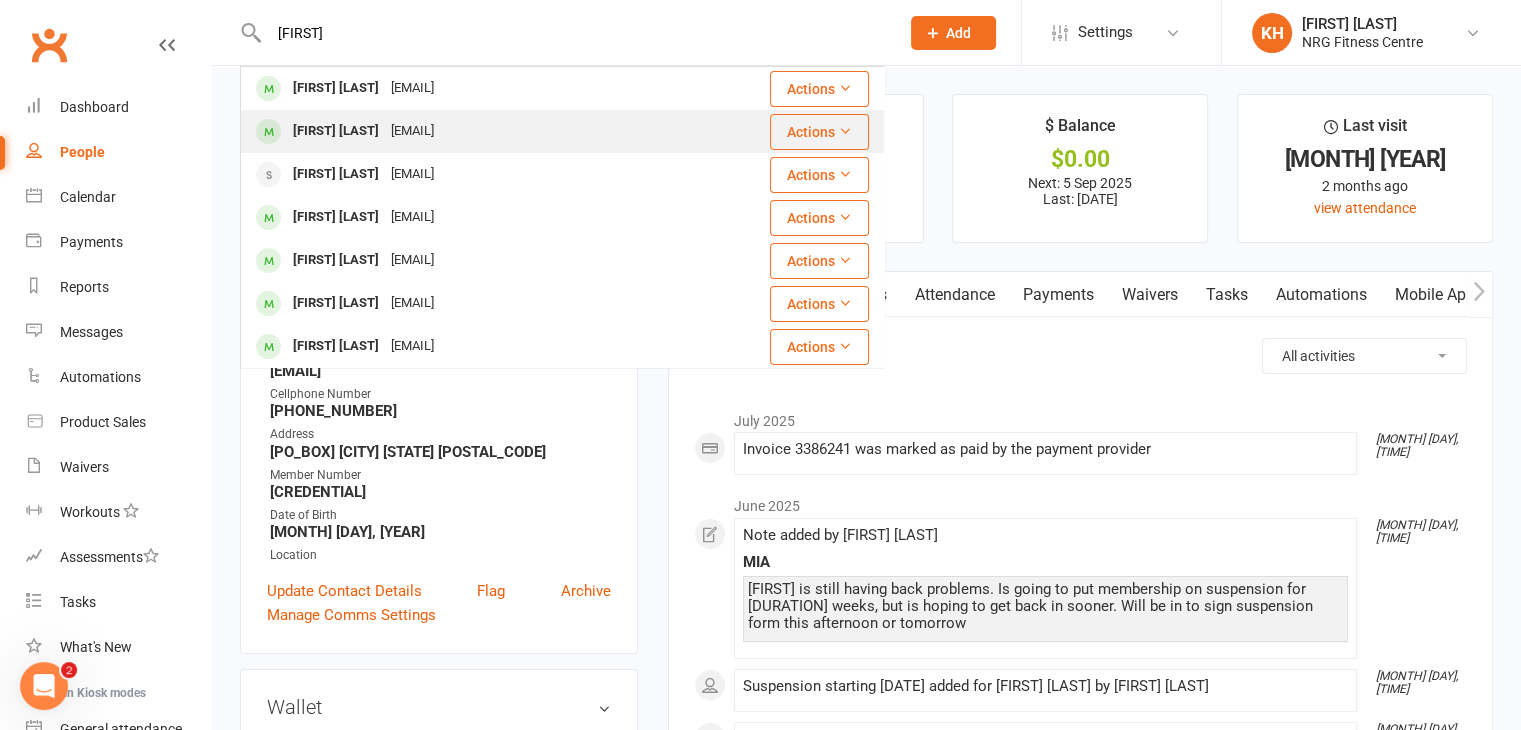 click on "[FIRST] [LAST]" at bounding box center [336, 131] 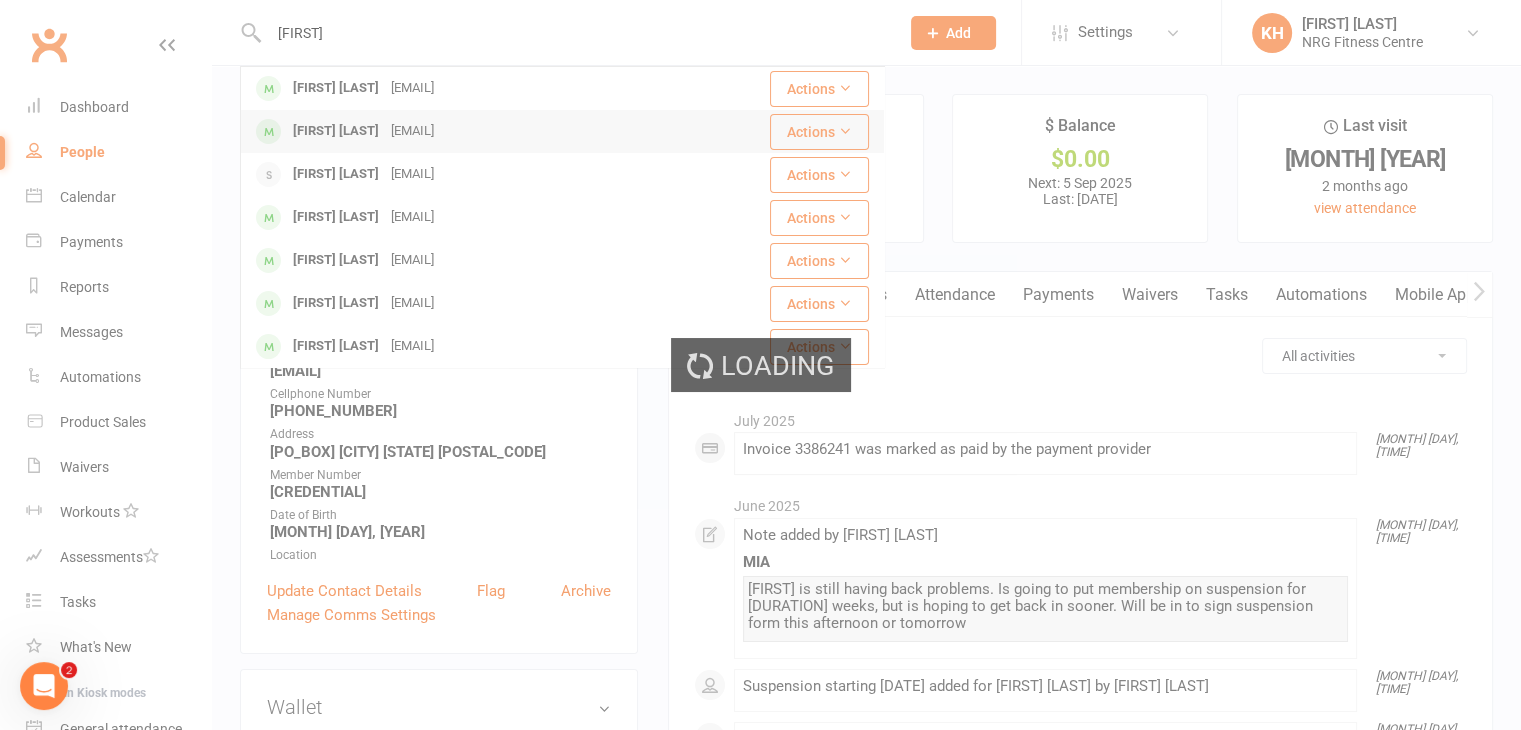 type 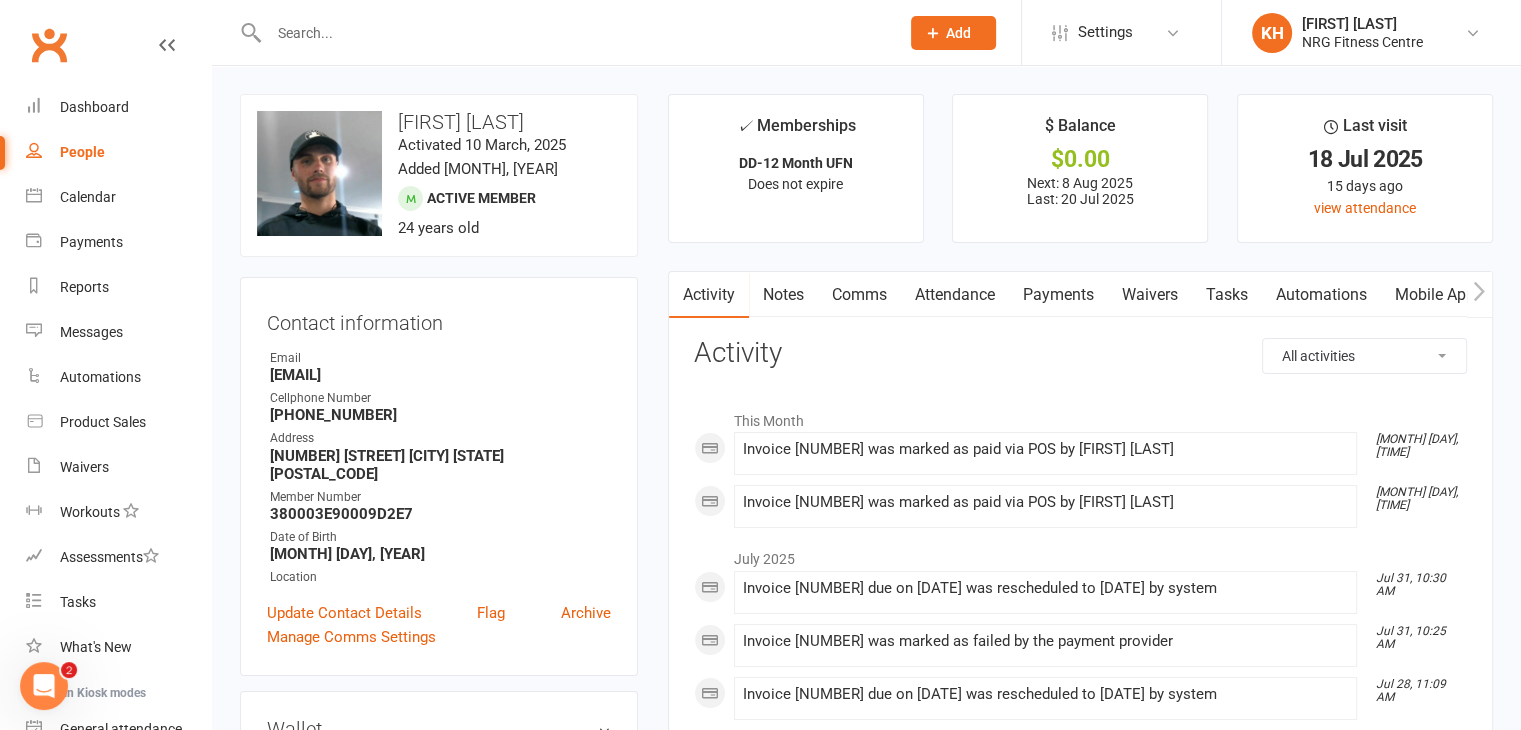 click on "Payments" at bounding box center (1058, 295) 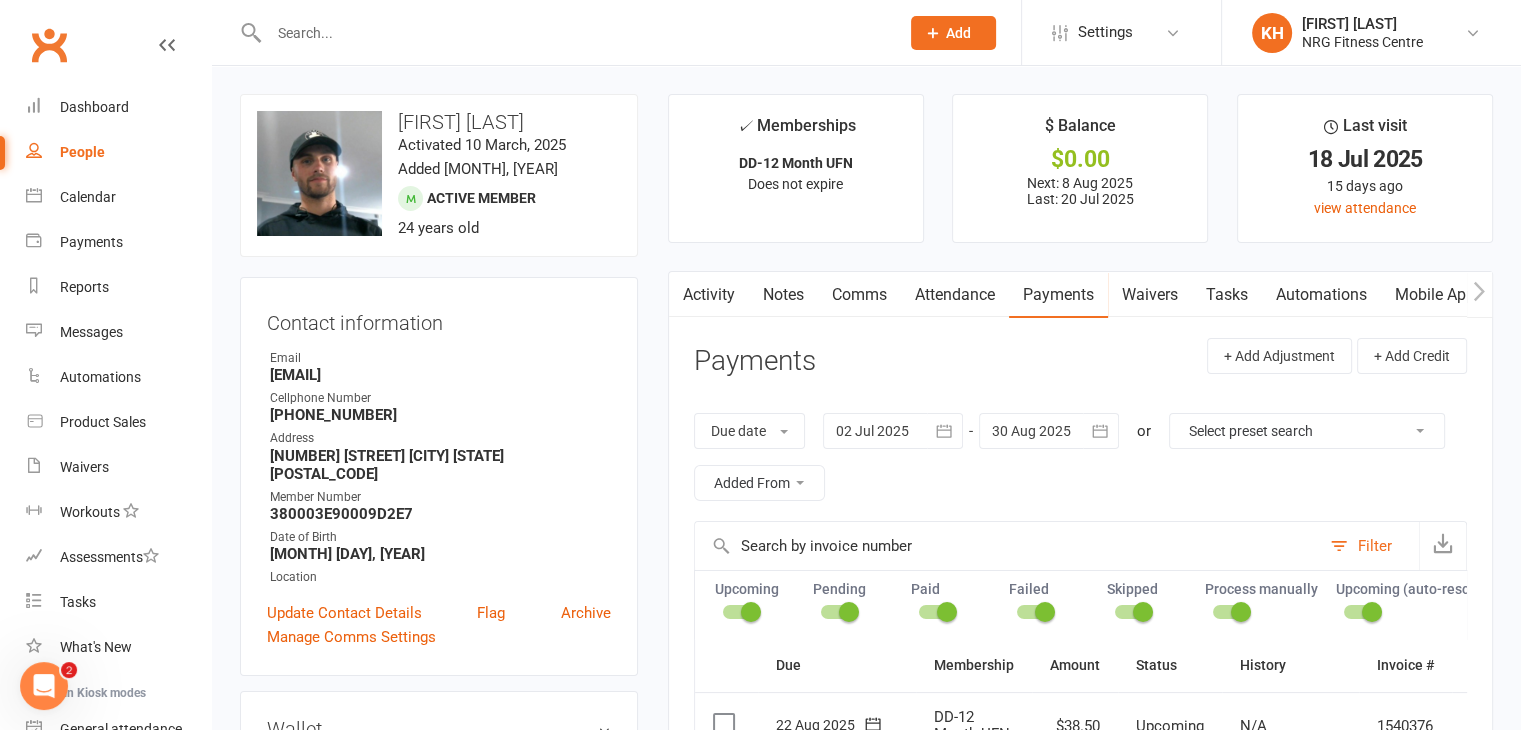 click on "Filter" at bounding box center [1375, 546] 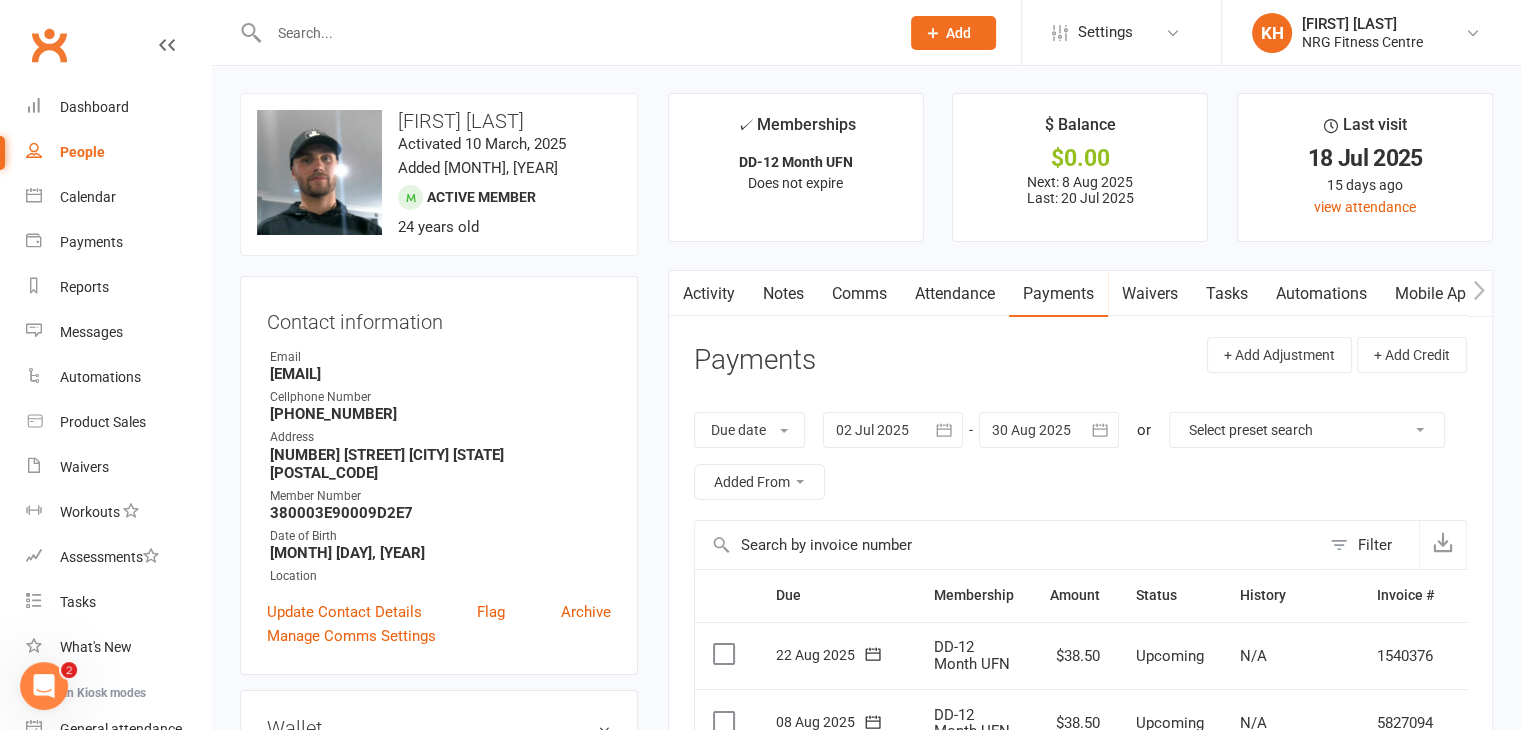 scroll, scrollTop: 0, scrollLeft: 0, axis: both 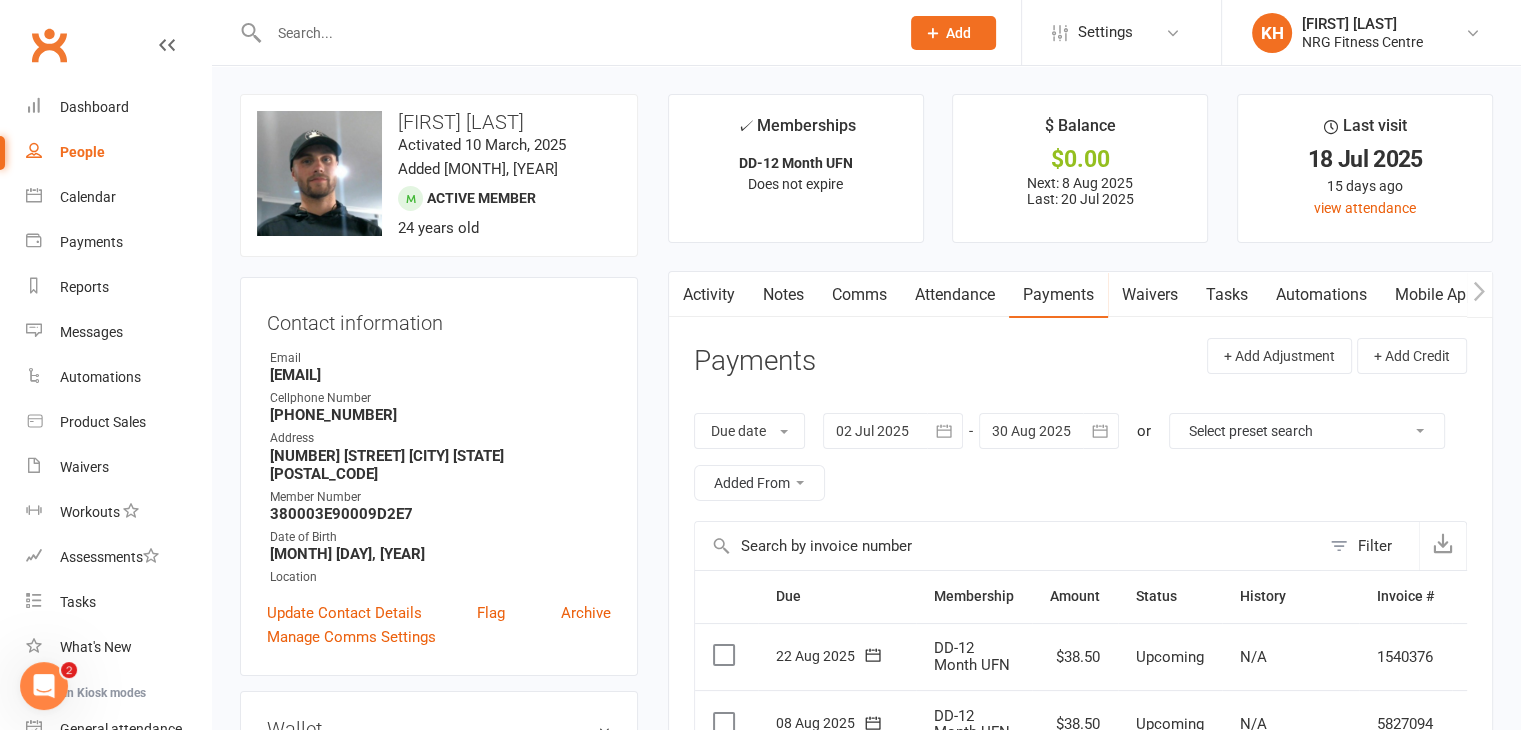 click 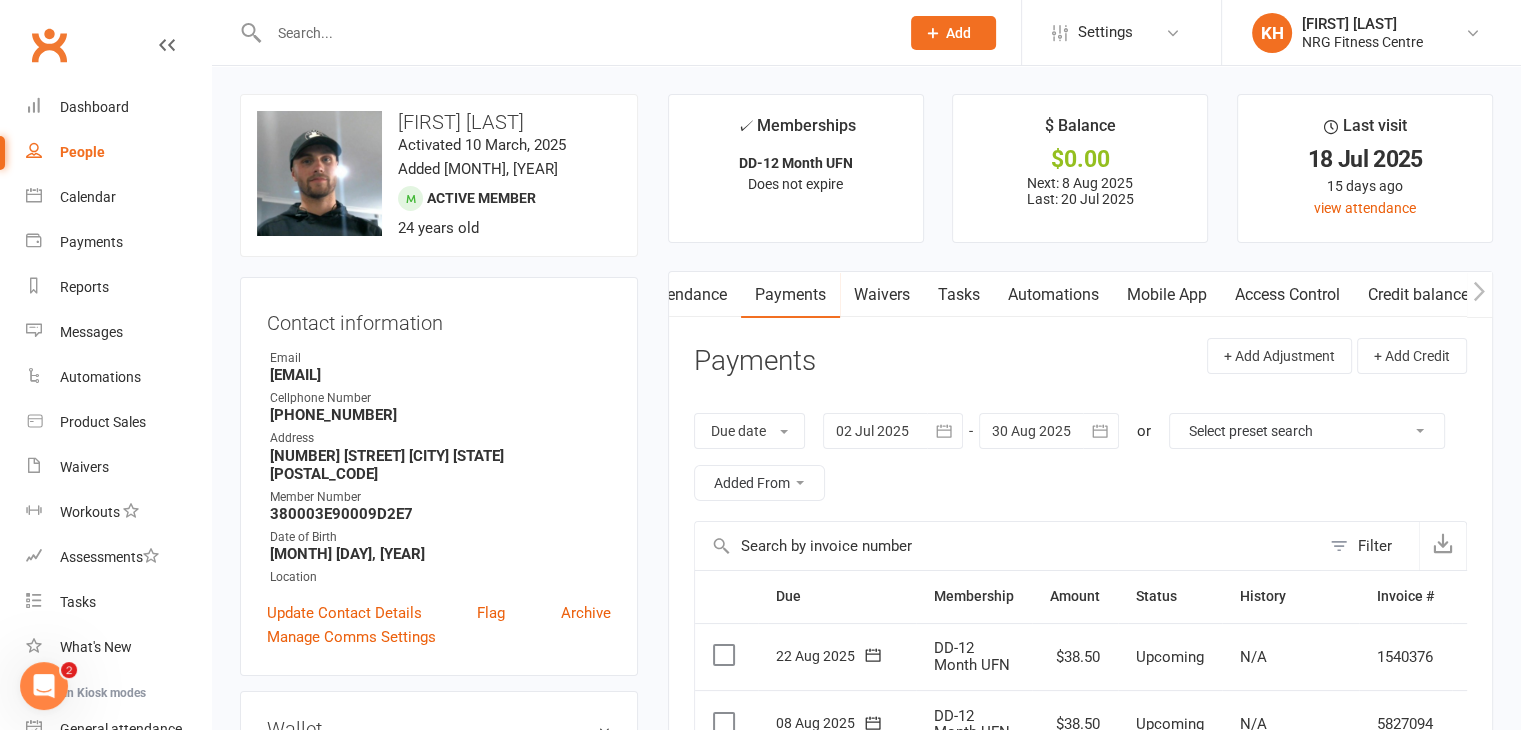 scroll, scrollTop: 0, scrollLeft: 268, axis: horizontal 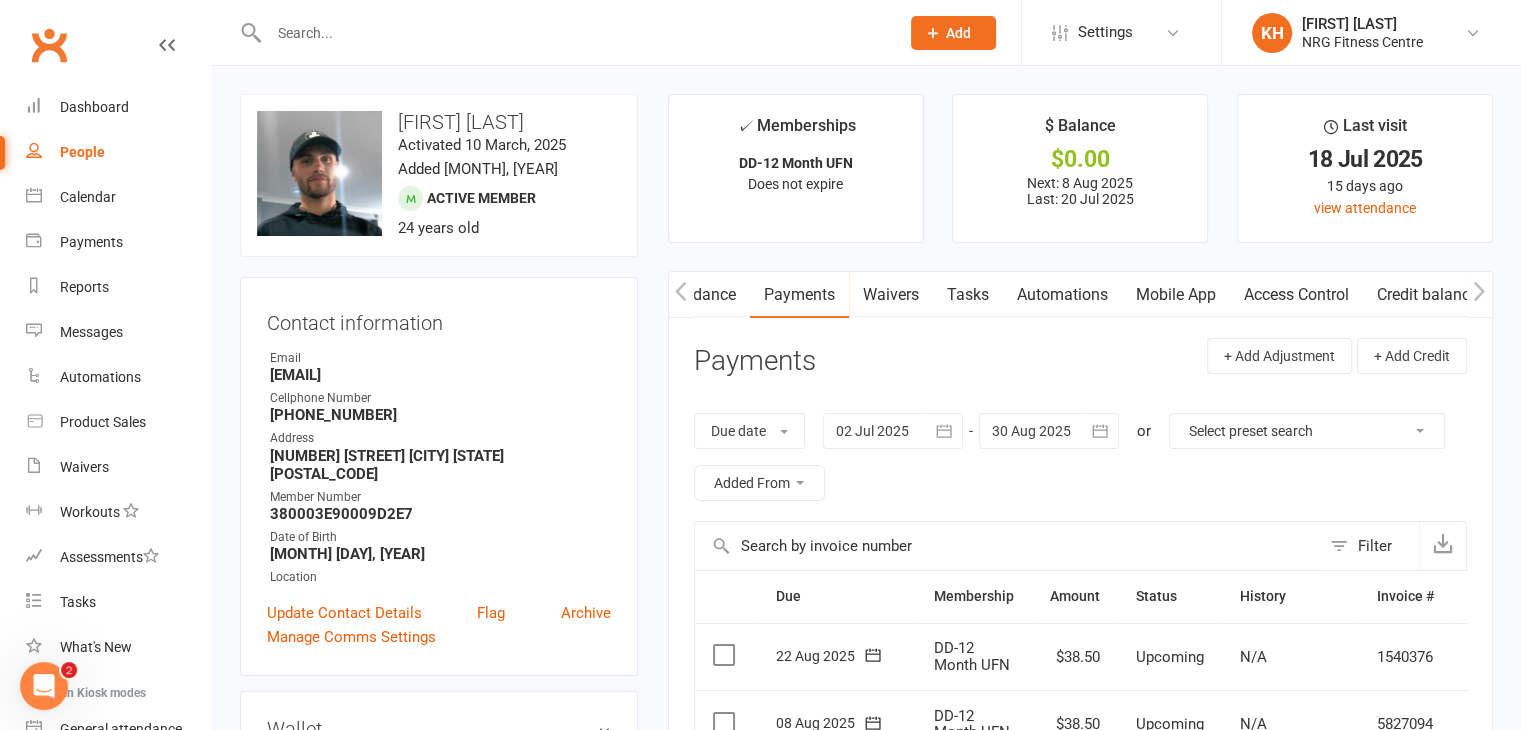 click on "Access Control" at bounding box center [1296, 295] 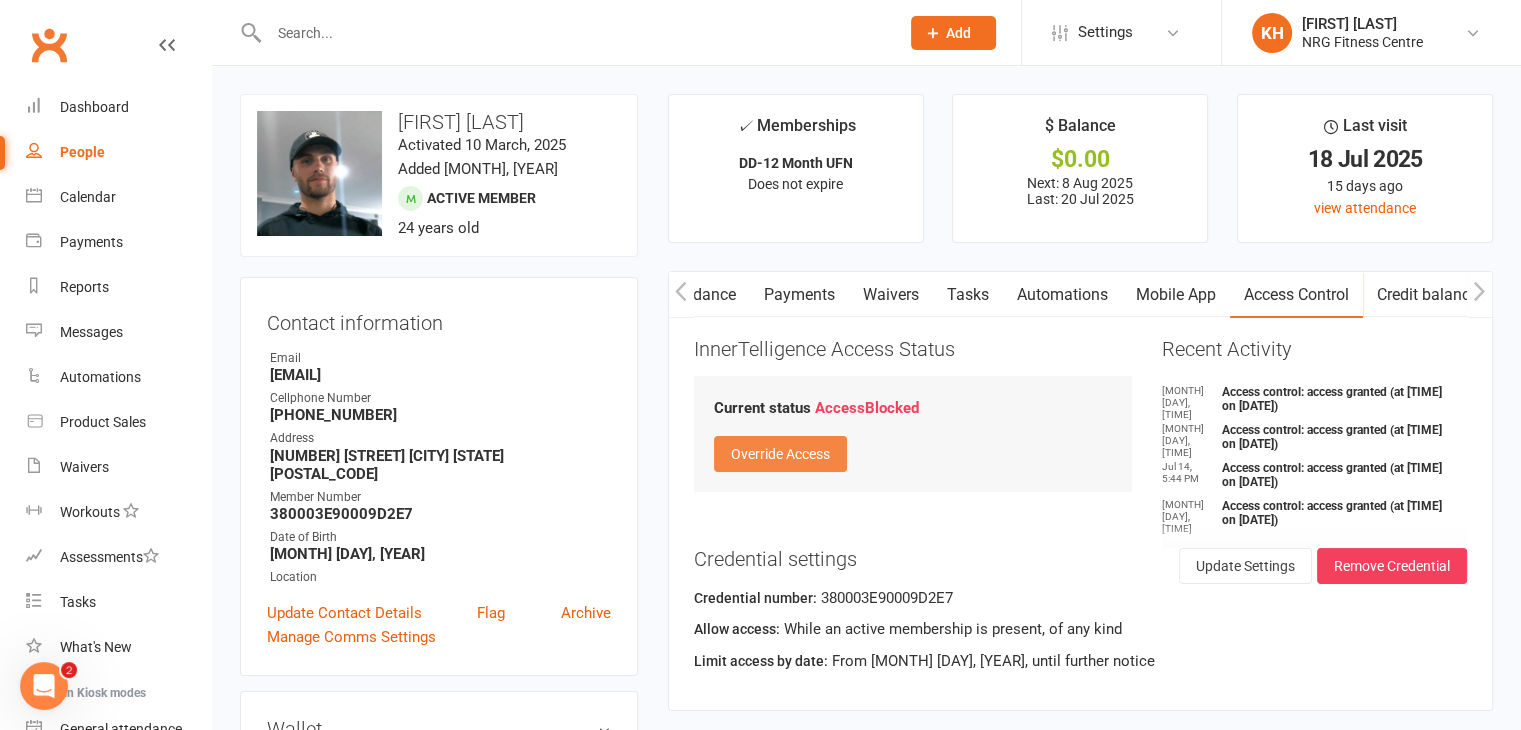 click on "Override Access" 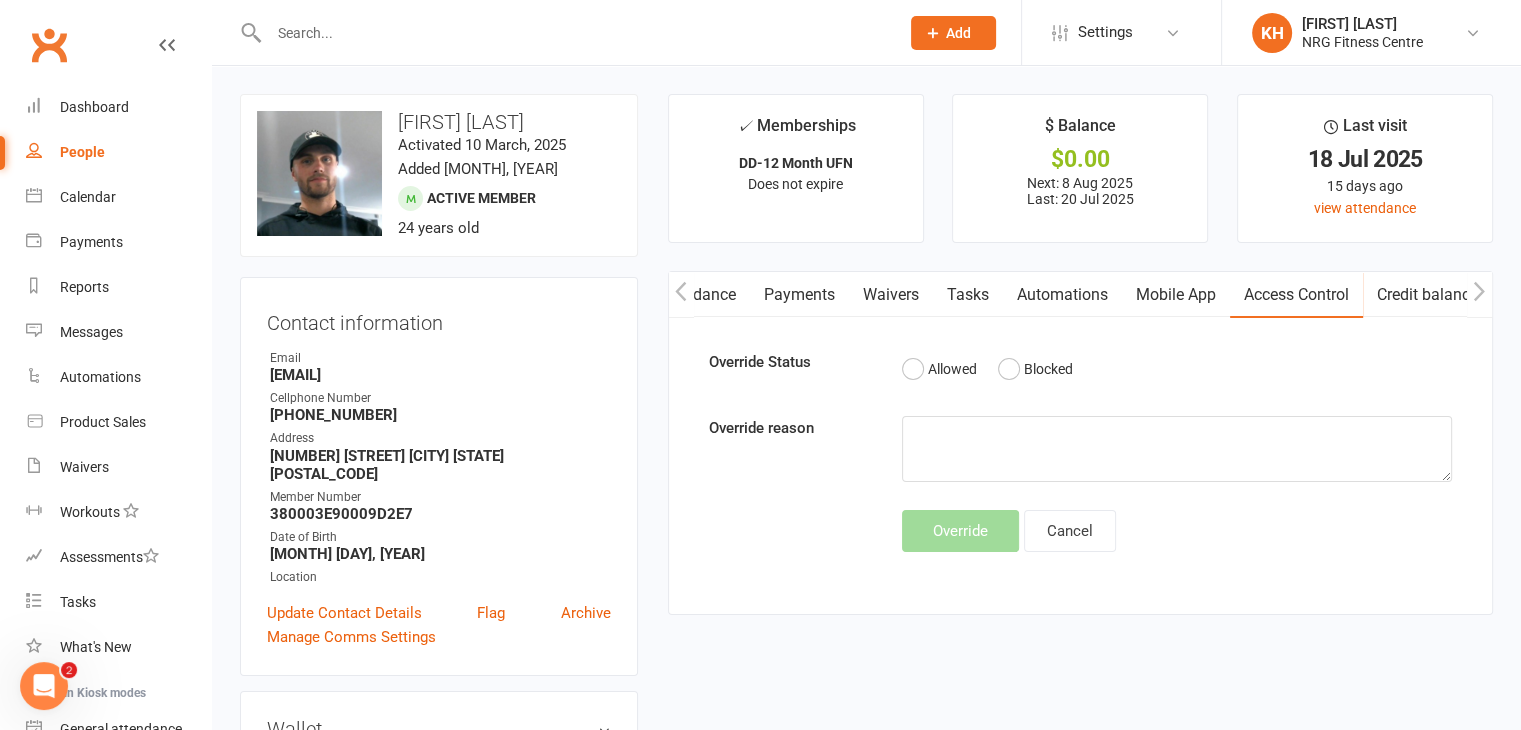 click on "Payments" at bounding box center [799, 295] 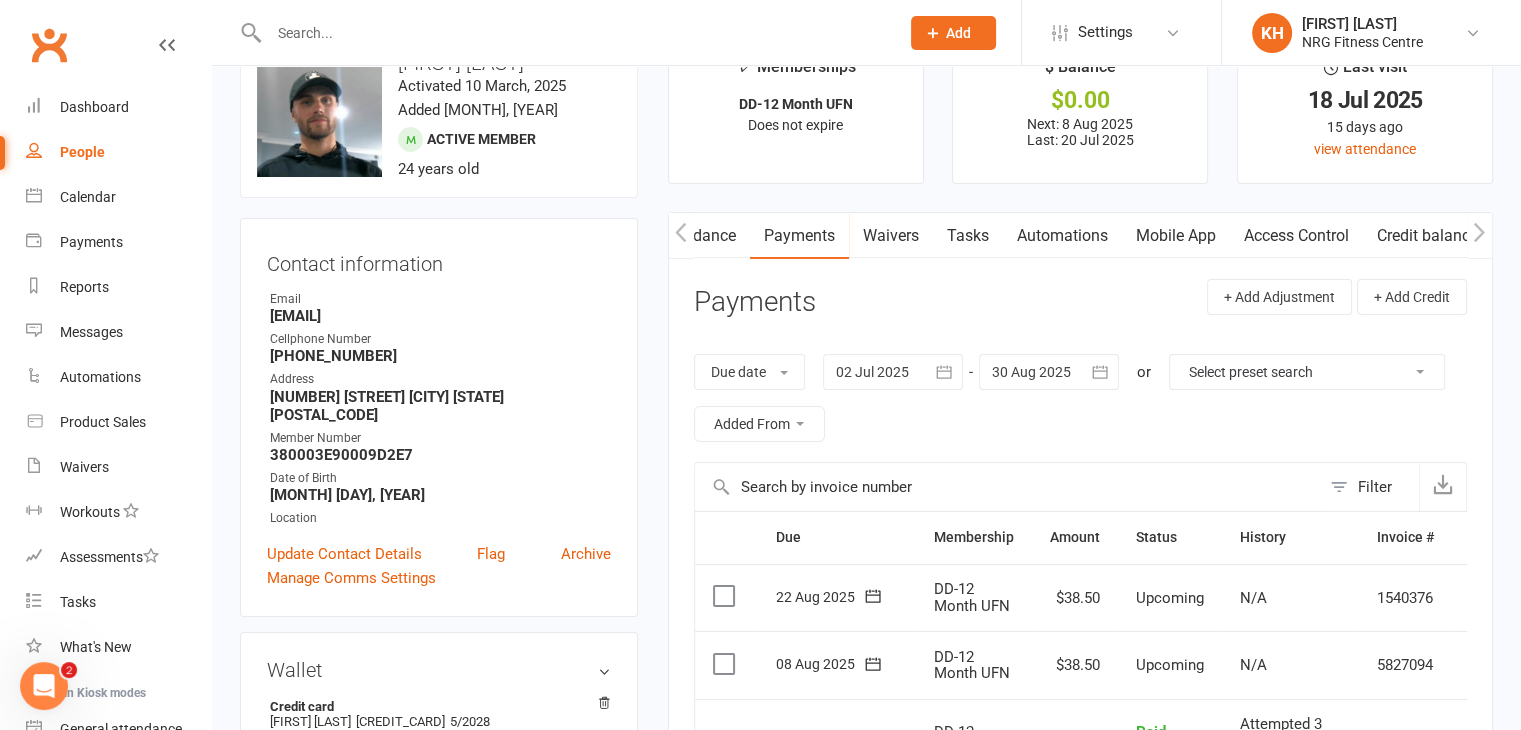 scroll, scrollTop: 0, scrollLeft: 0, axis: both 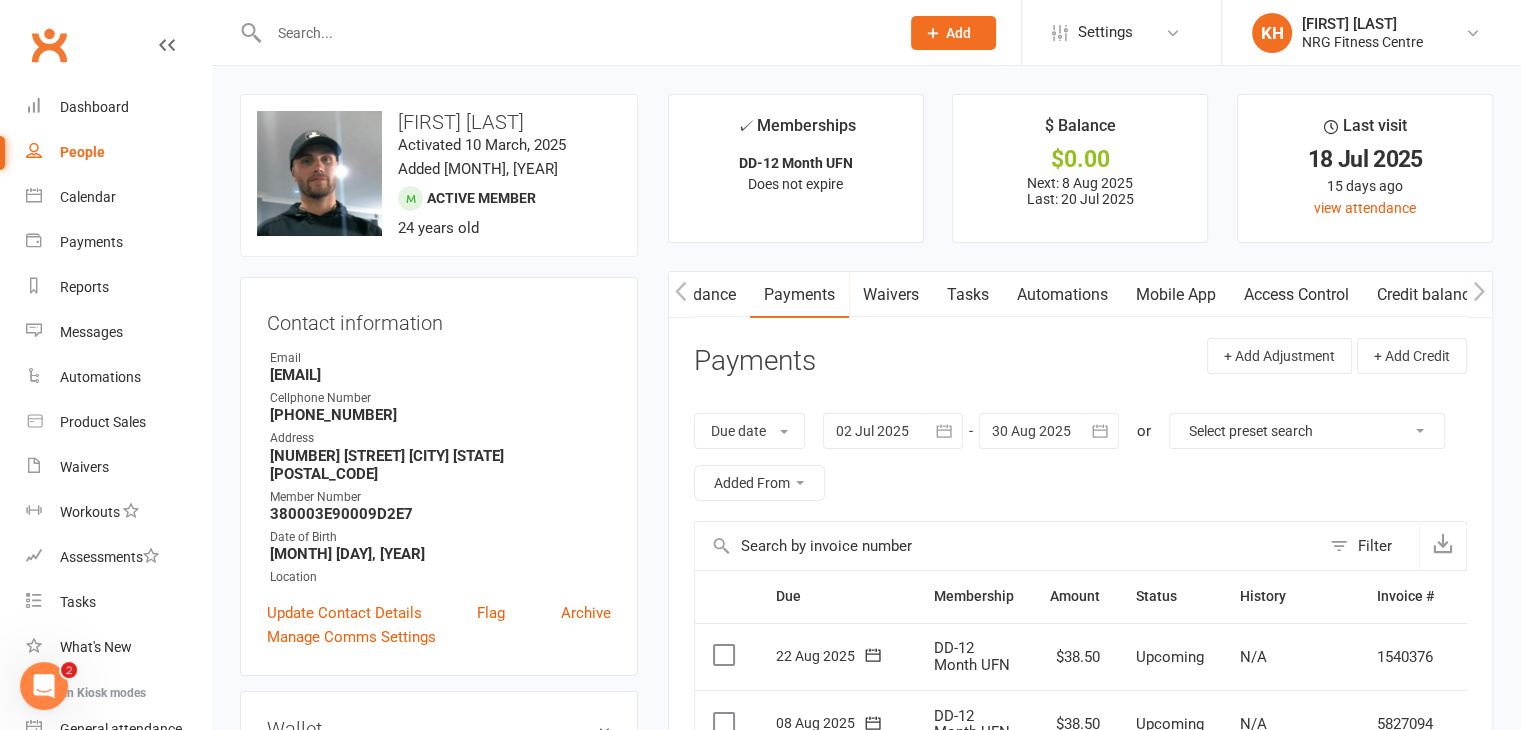 click at bounding box center (893, 431) 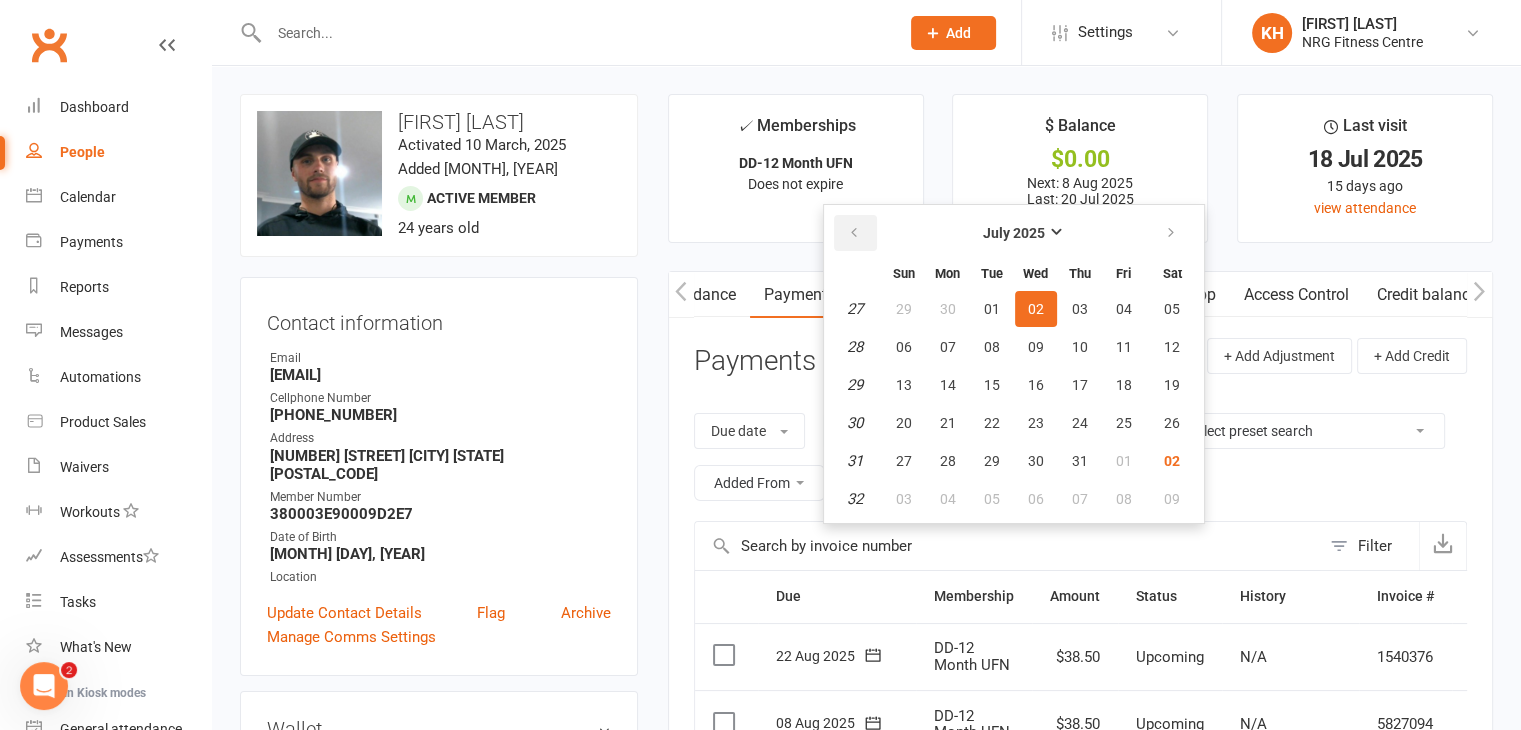 click at bounding box center (854, 233) 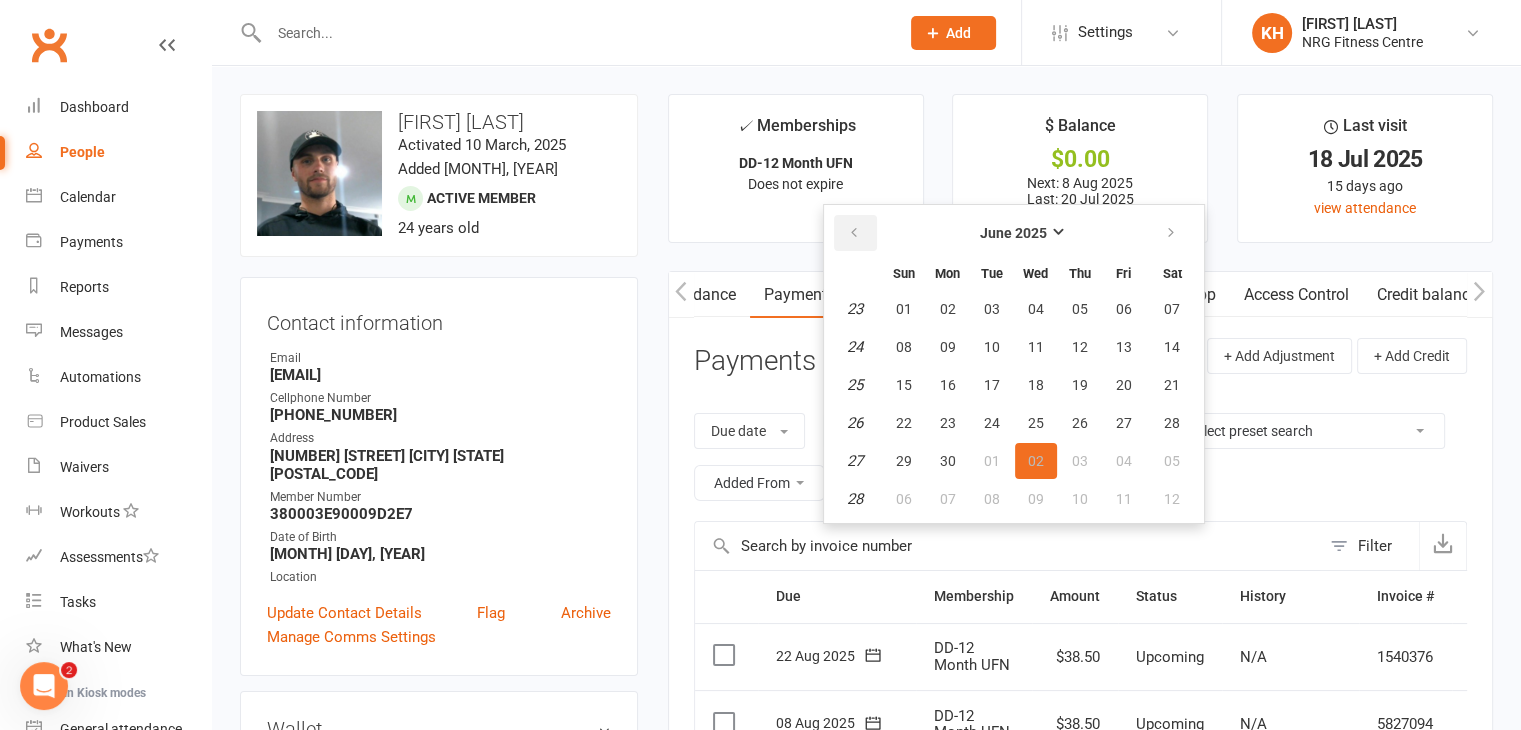 click at bounding box center (854, 233) 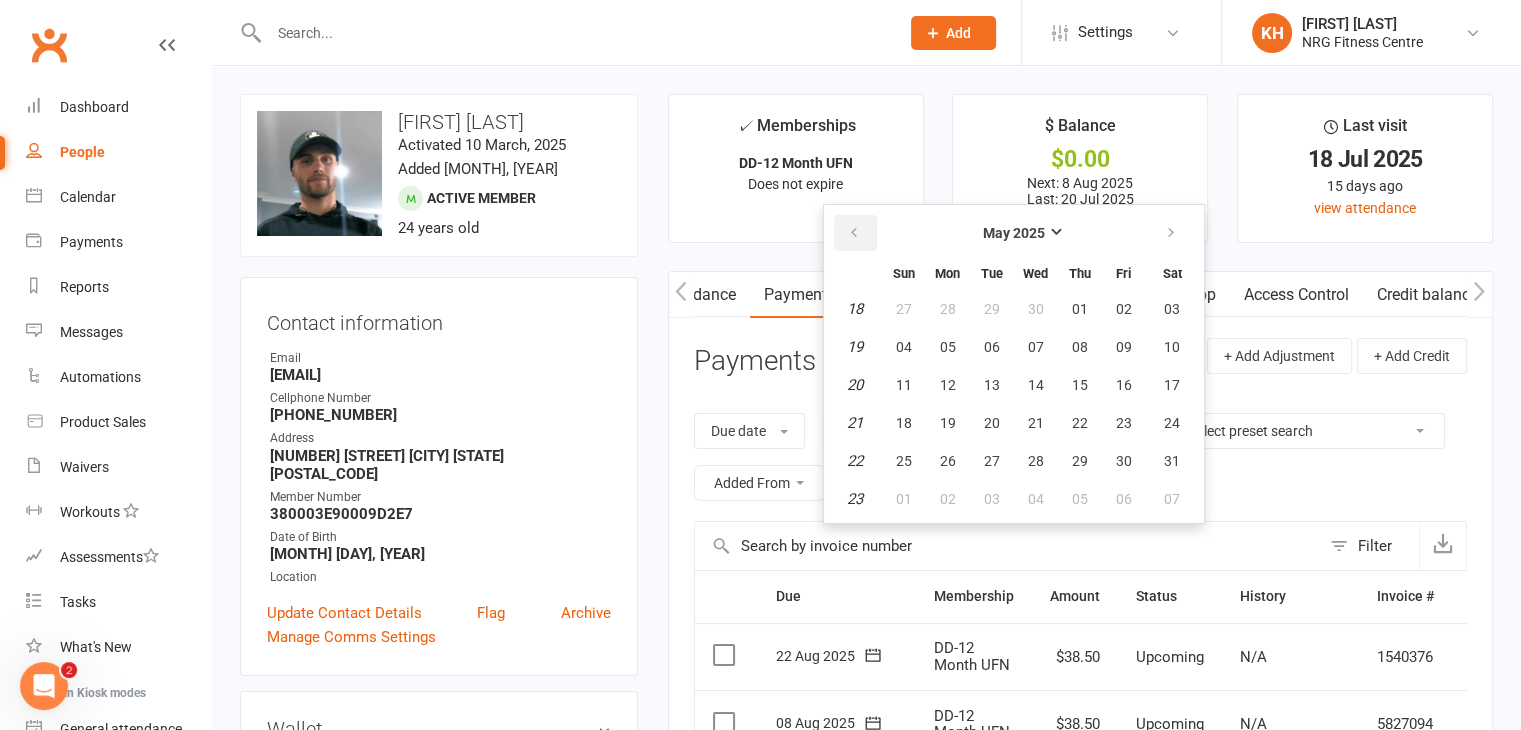 click at bounding box center (854, 233) 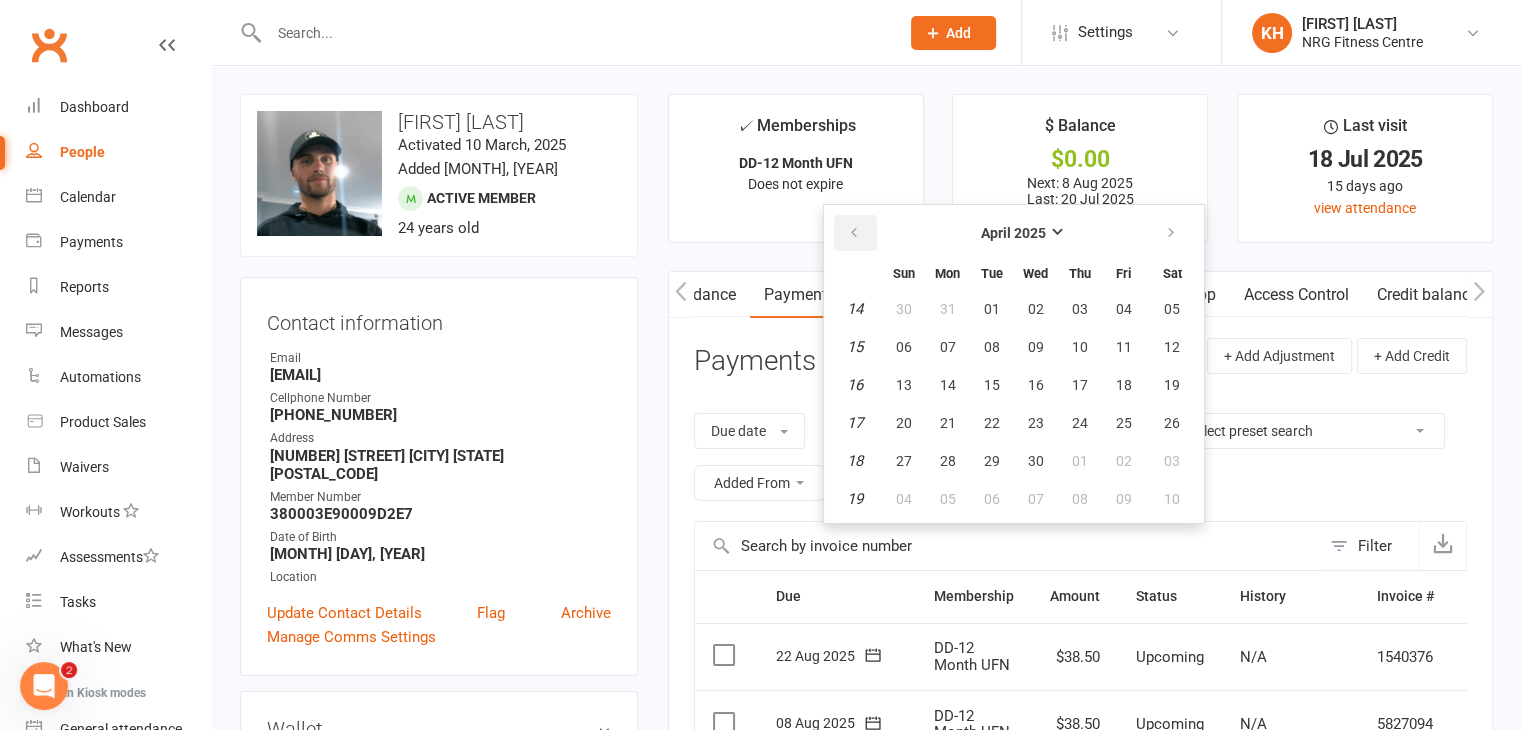 click at bounding box center [854, 233] 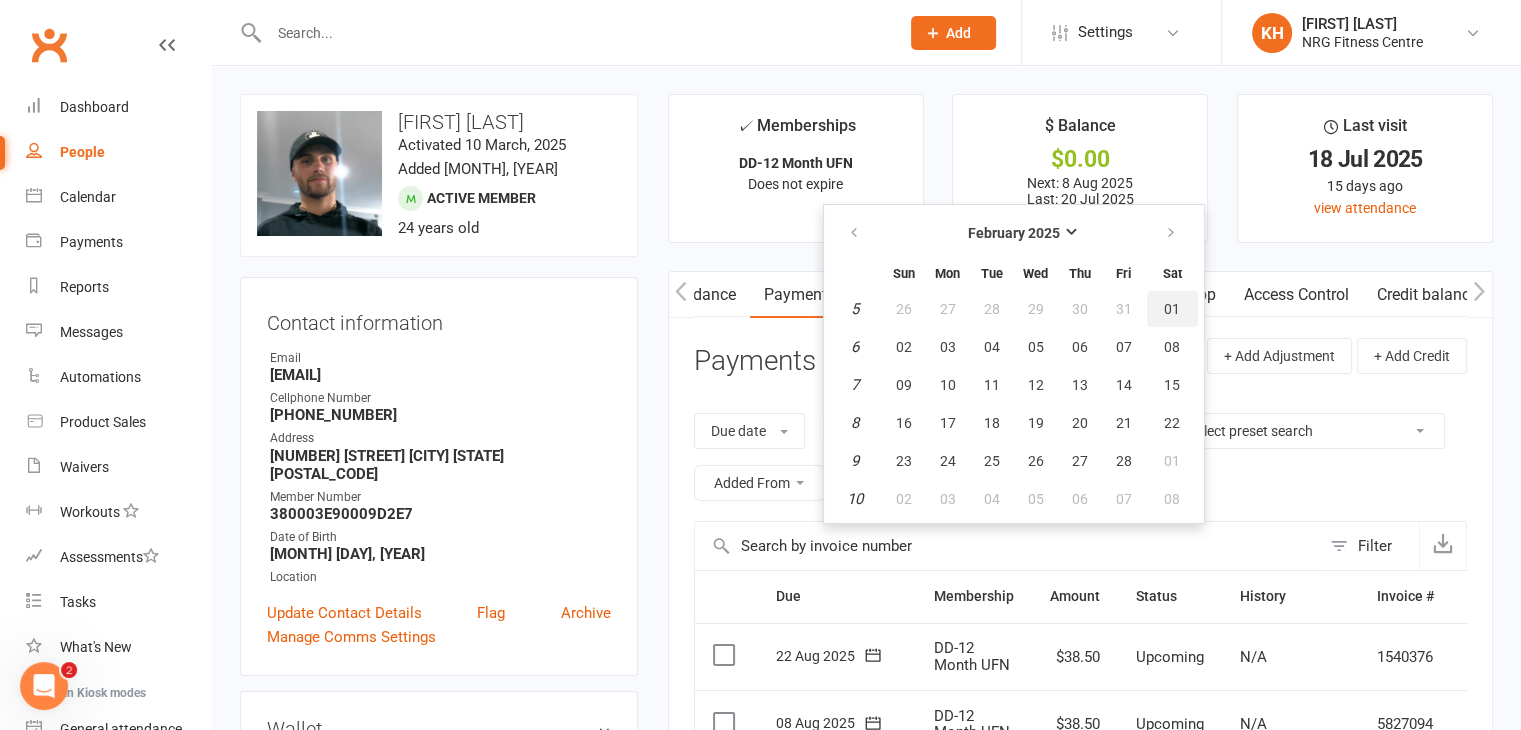 click on "01" at bounding box center (1172, 309) 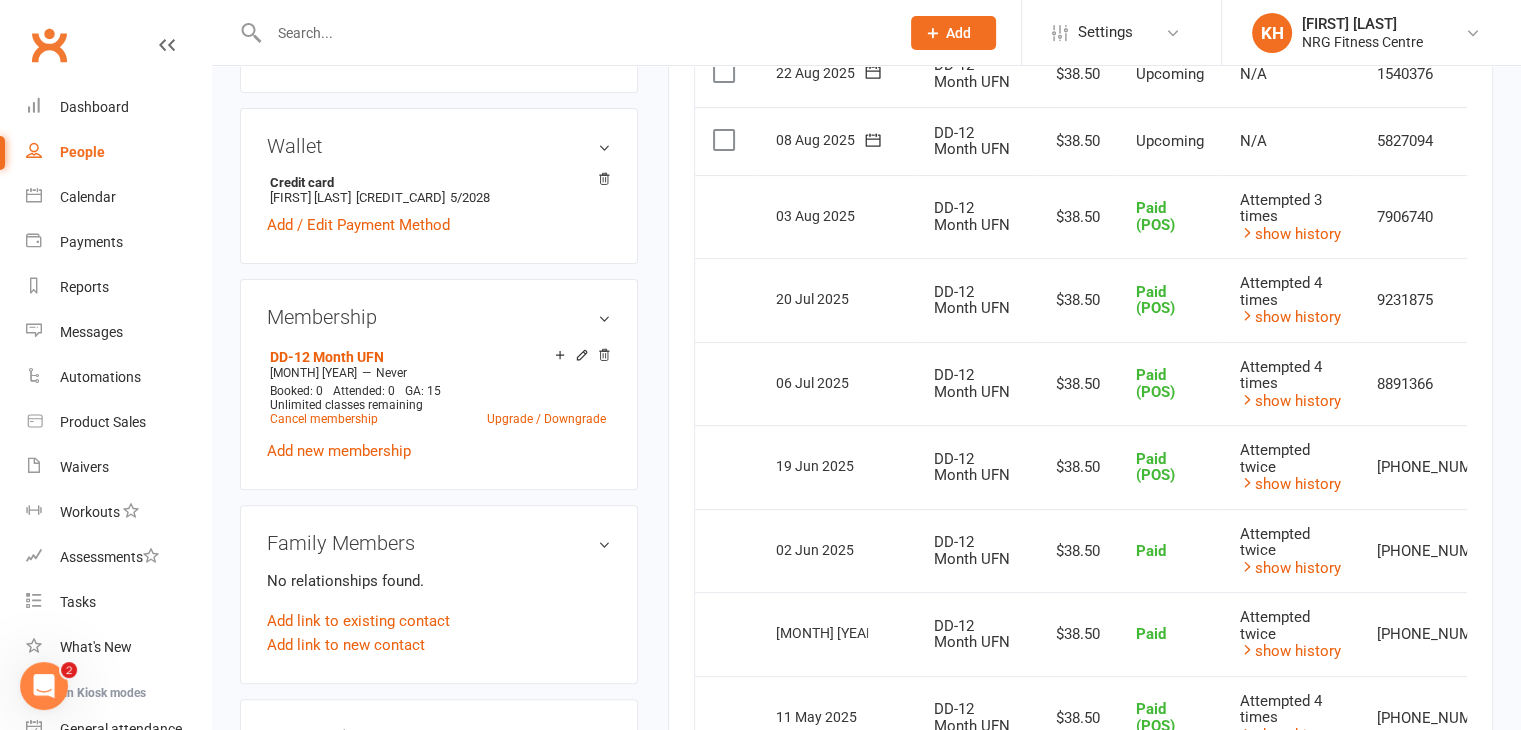 scroll, scrollTop: 363, scrollLeft: 0, axis: vertical 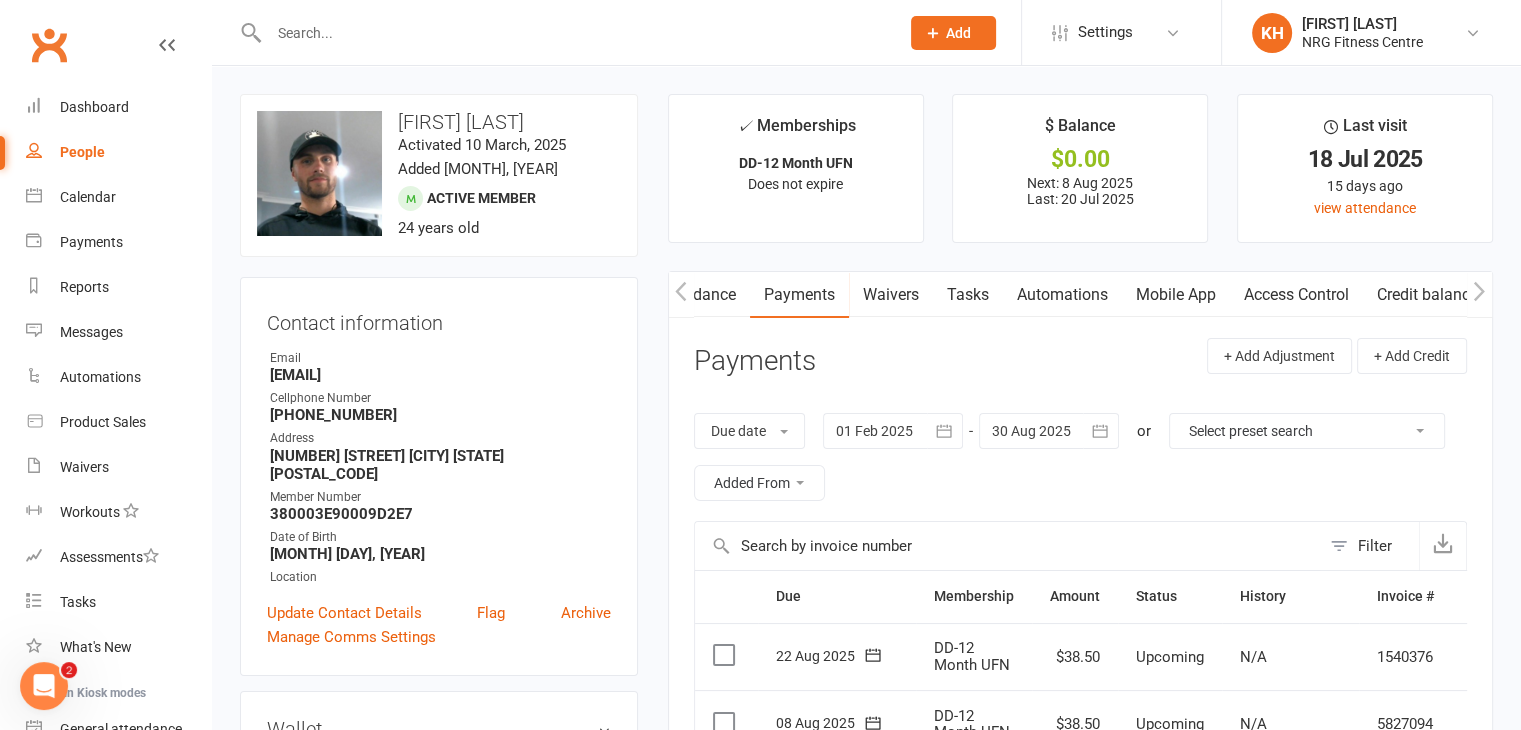 click 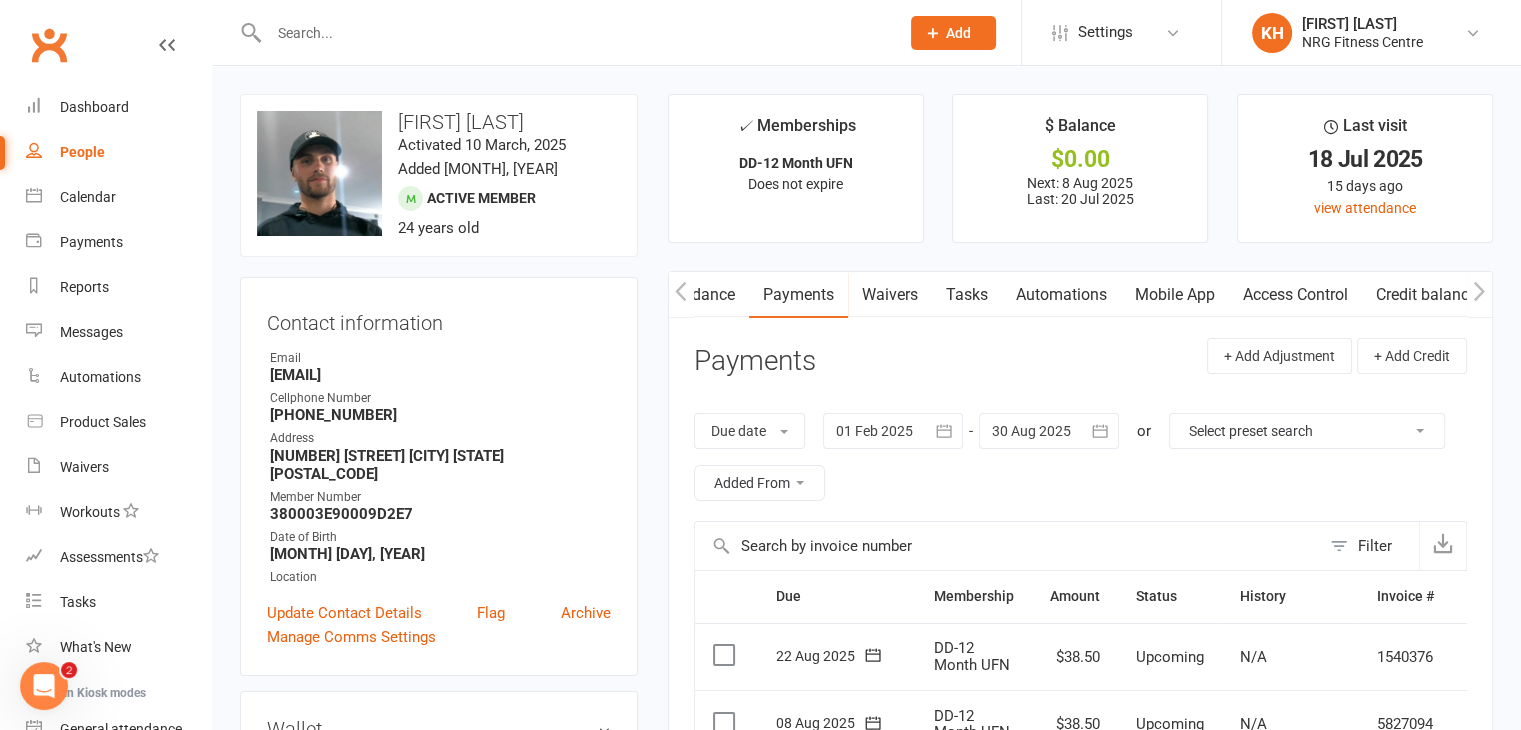 scroll, scrollTop: 0, scrollLeft: 268, axis: horizontal 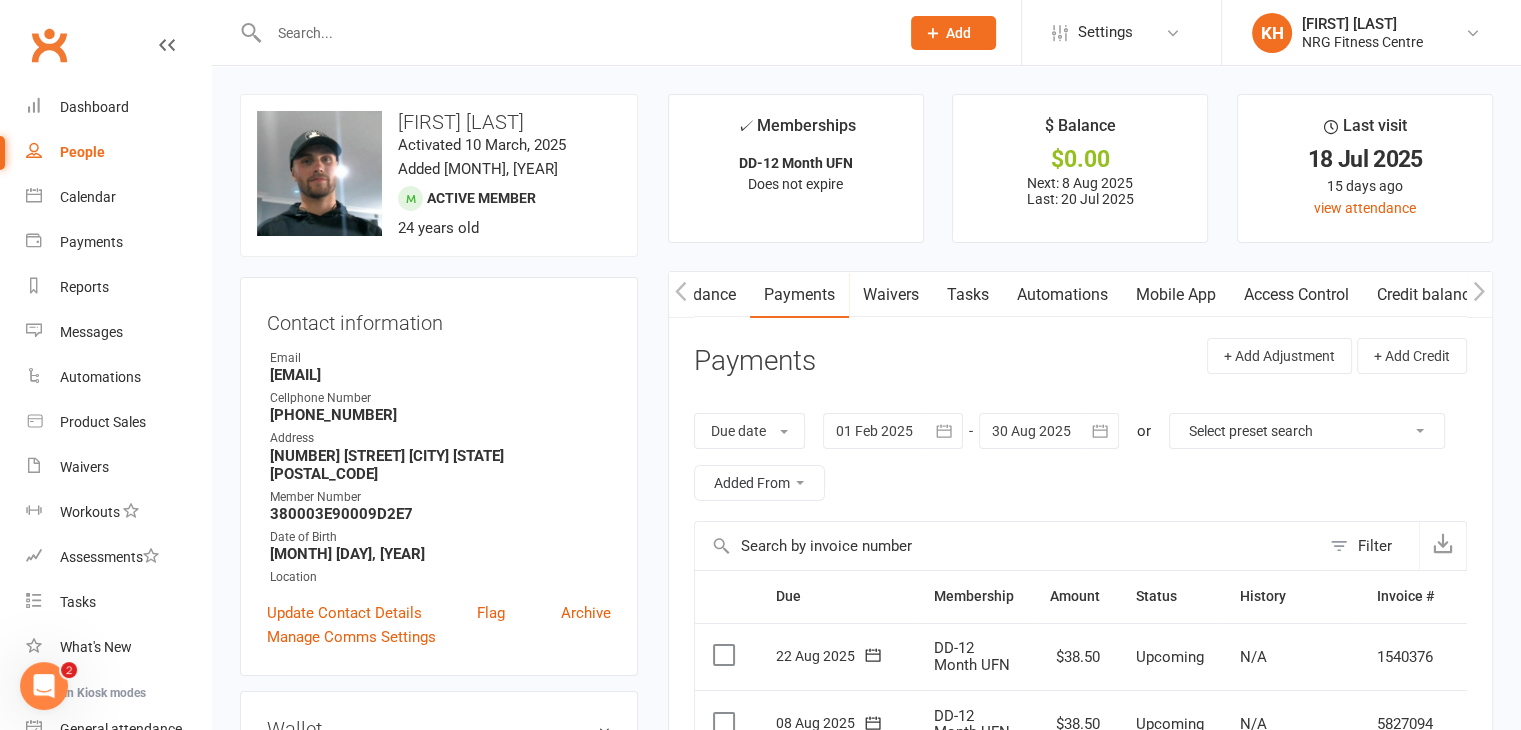 click on "Access Control" at bounding box center [1296, 295] 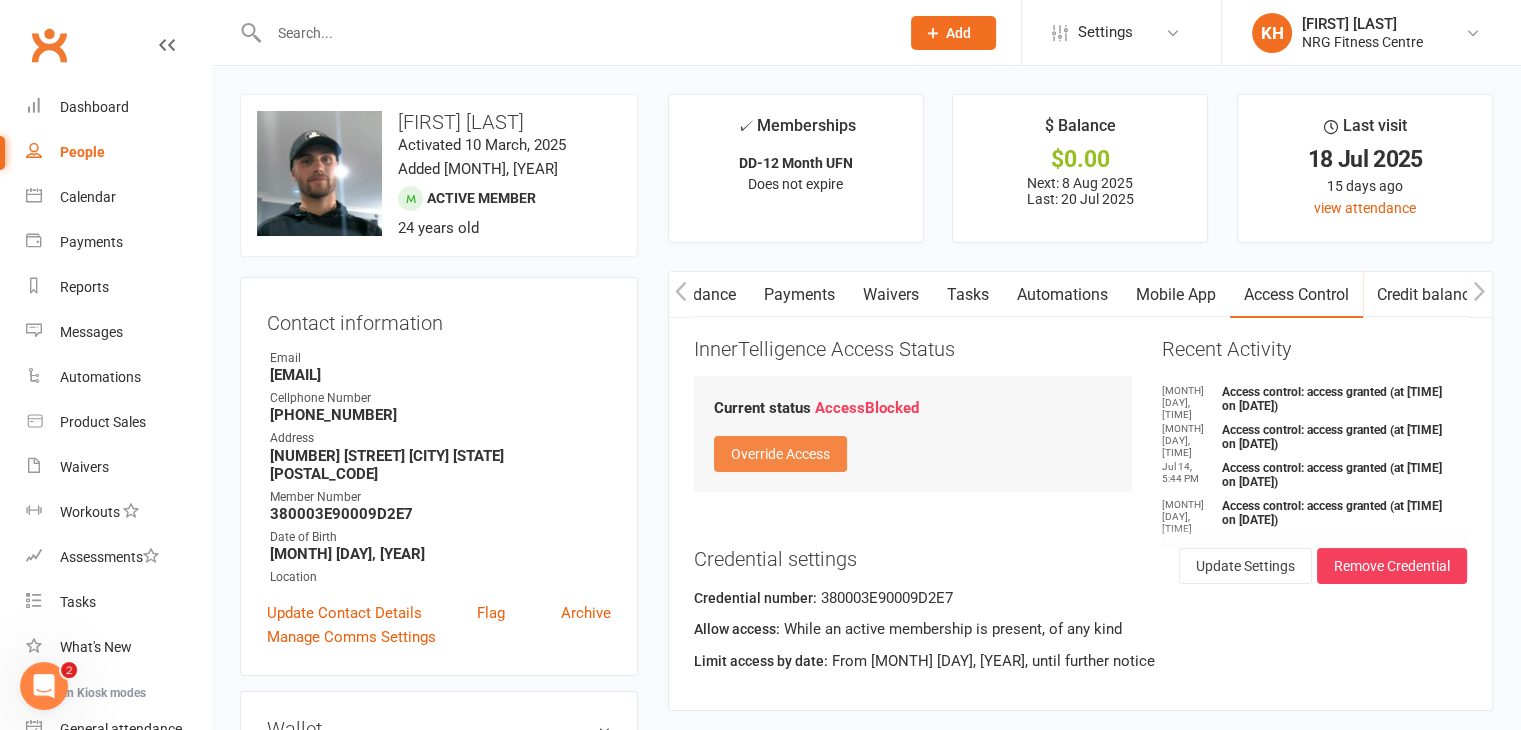click on "Override Access" 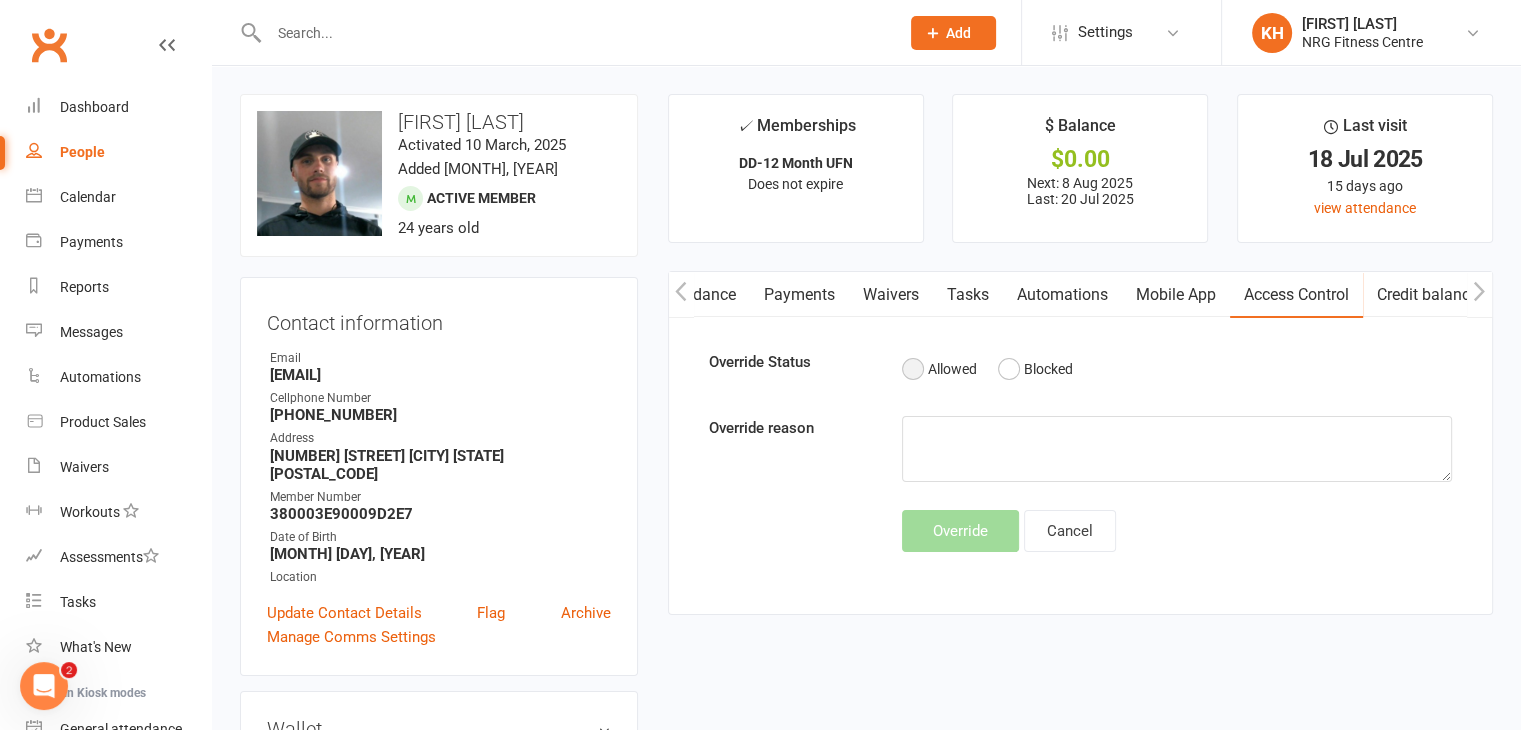 click on "Allowed" 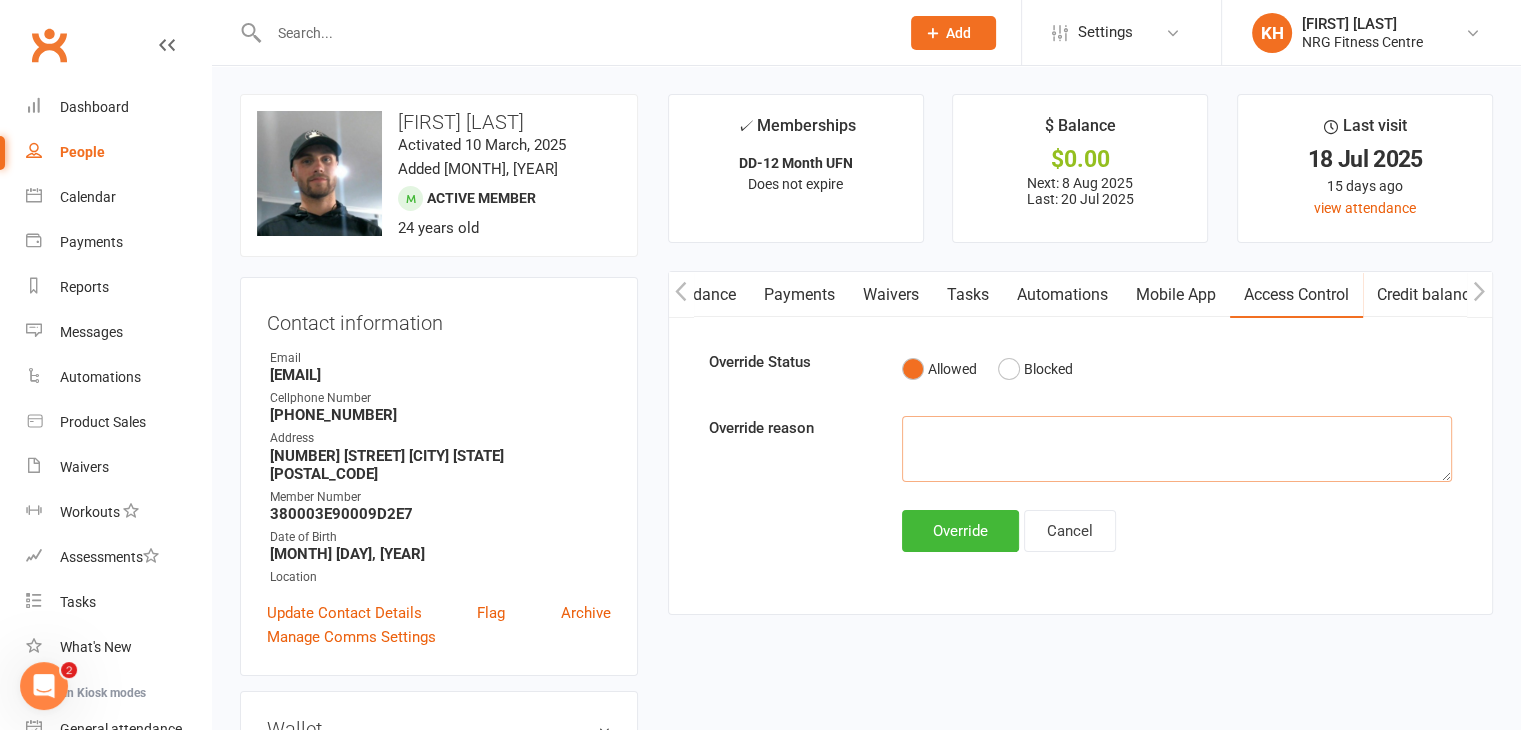 click 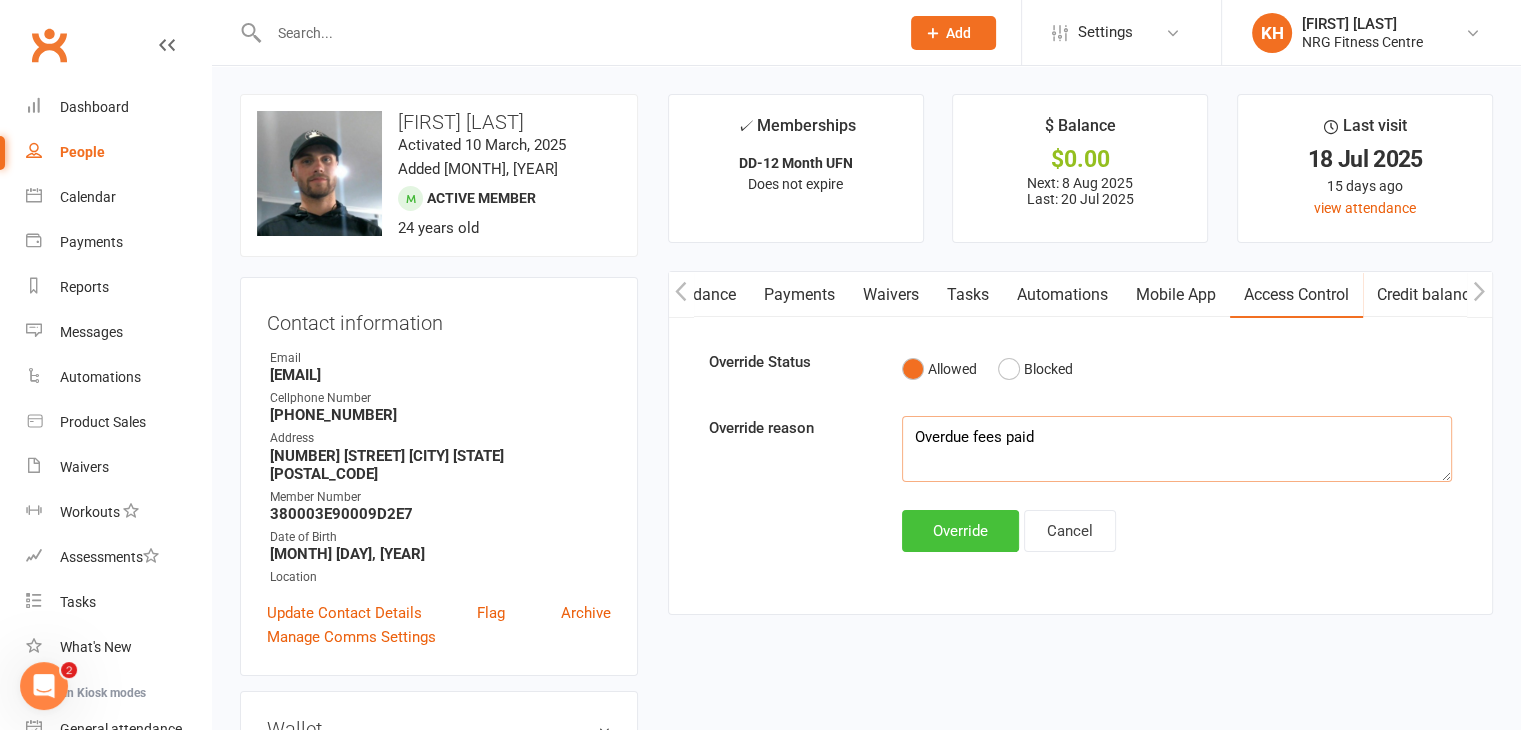 type on "Overdue fees paid" 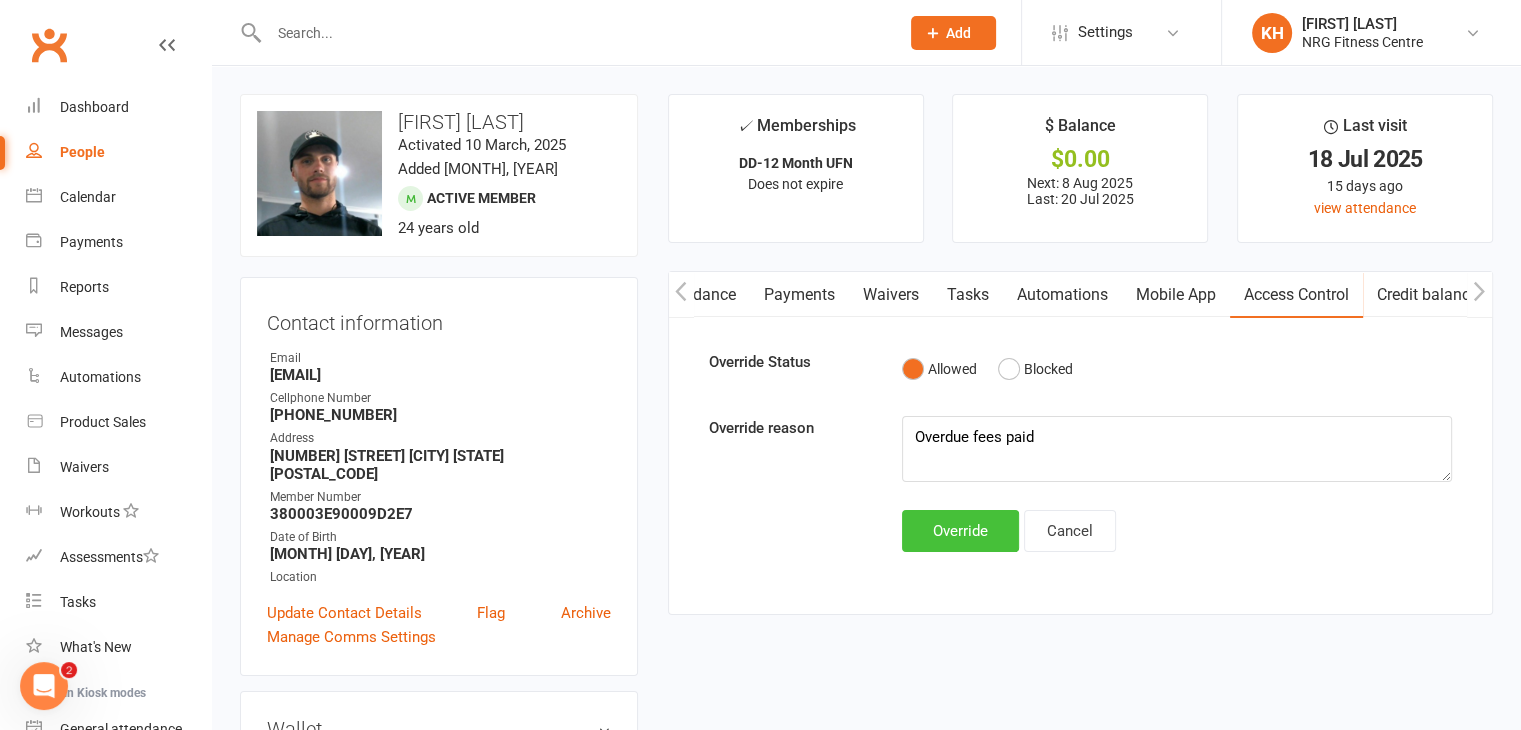 click on "Override" 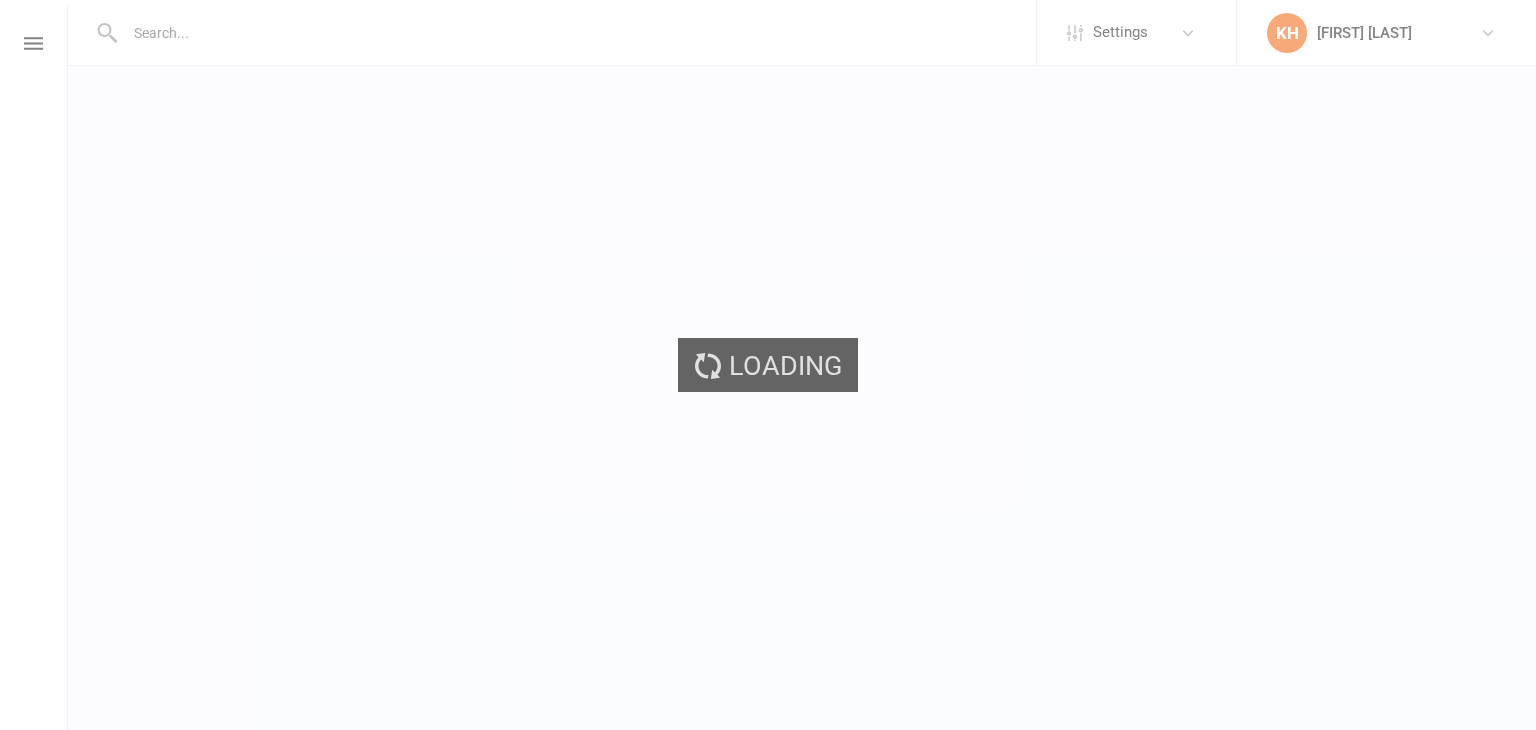 scroll, scrollTop: 0, scrollLeft: 0, axis: both 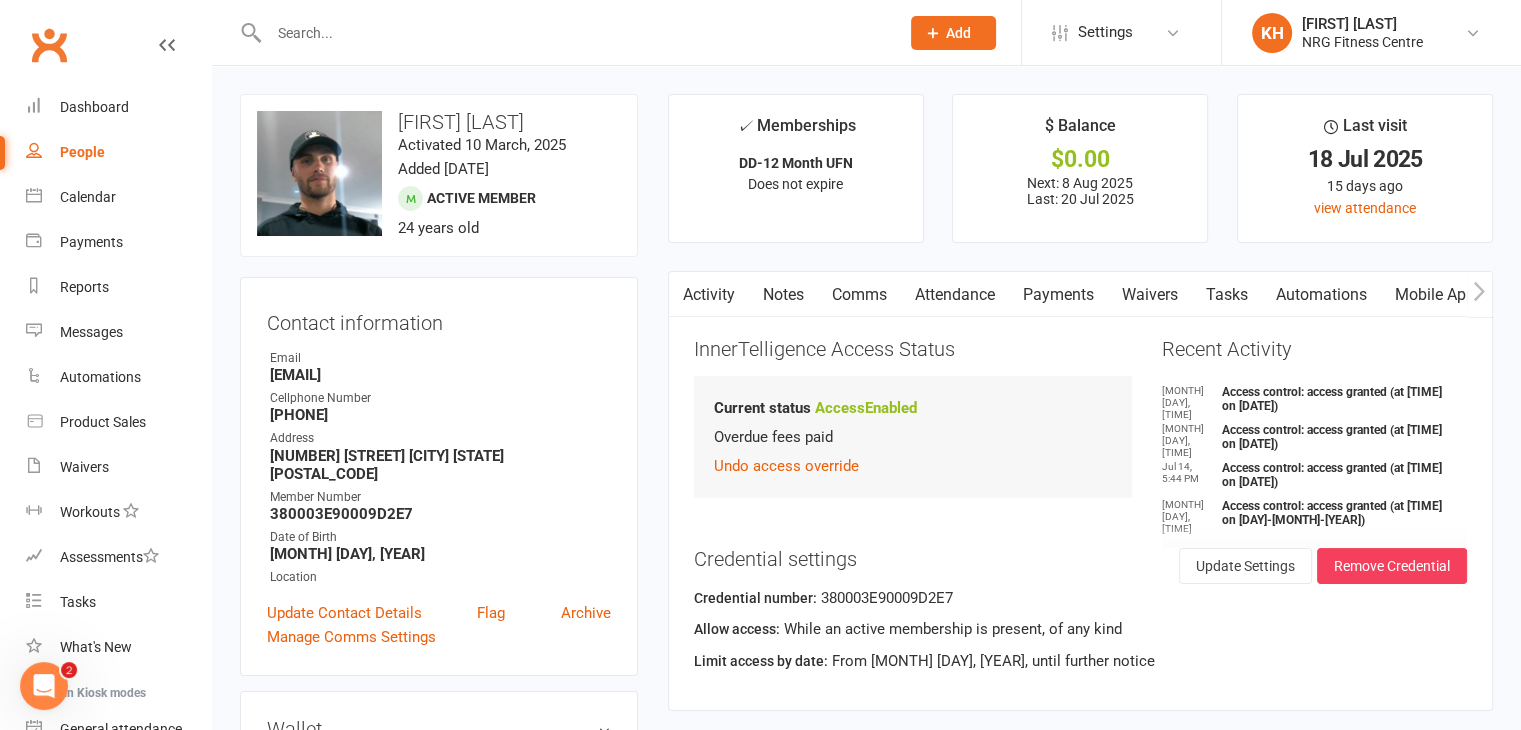 click at bounding box center [574, 33] 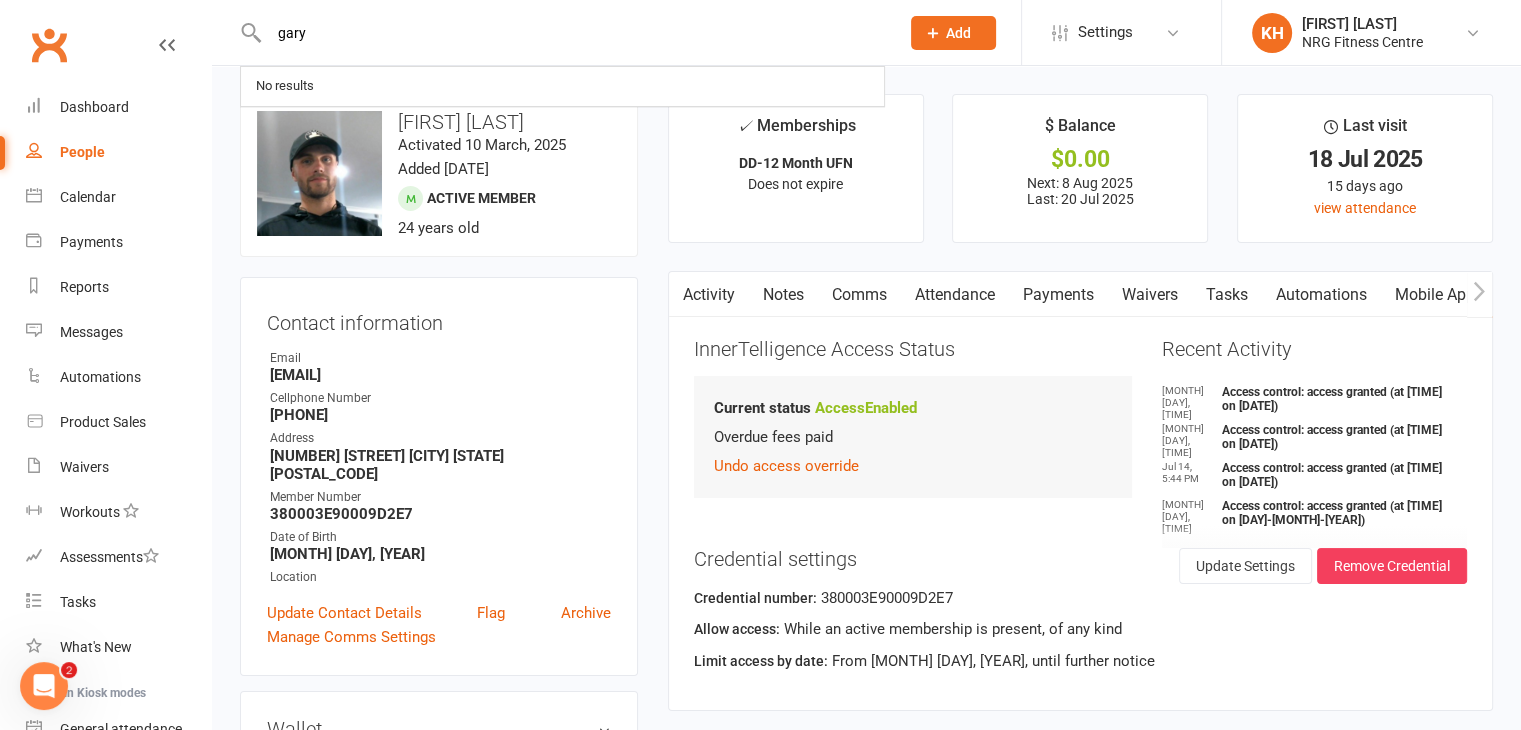 type on "gary" 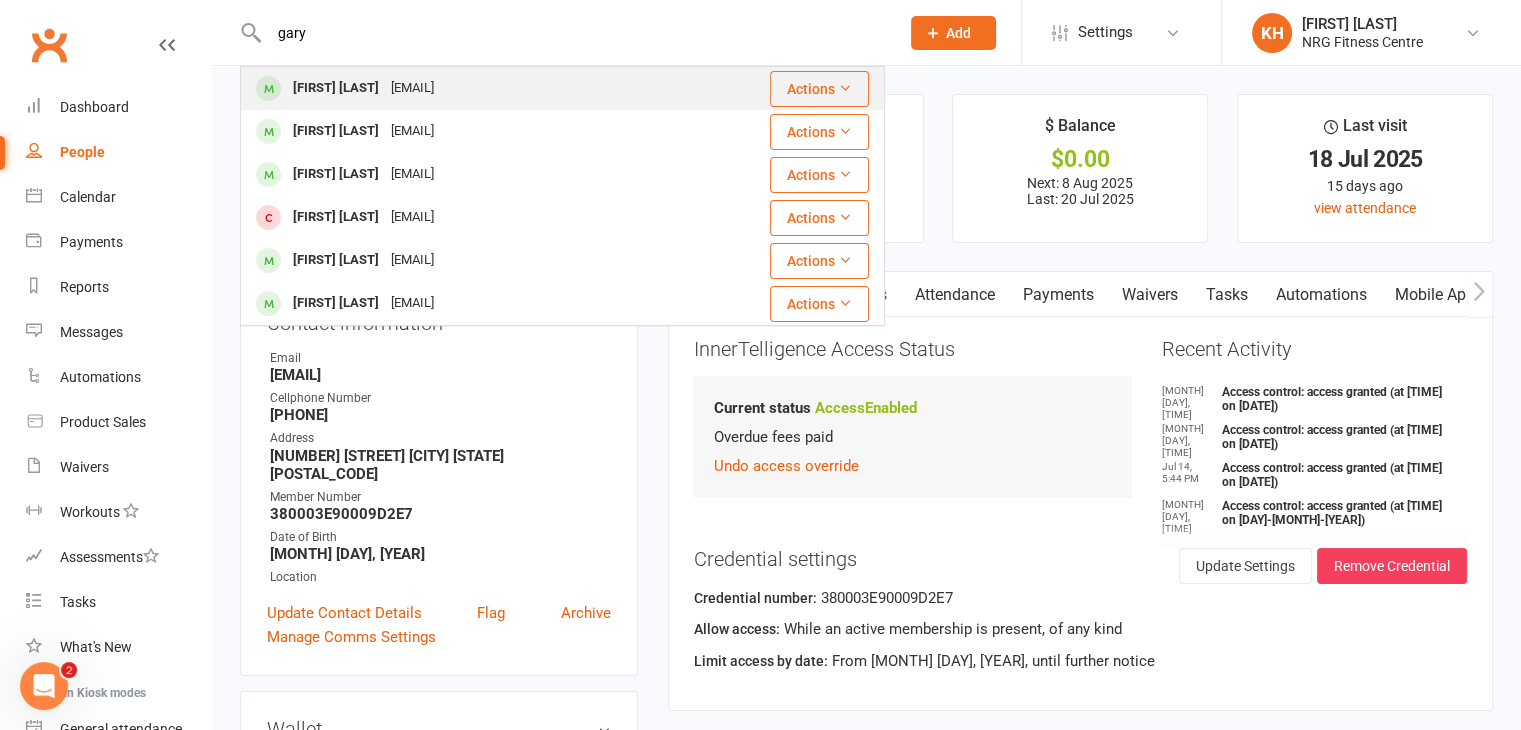 click on "Gary WILLIAMS" at bounding box center (336, 88) 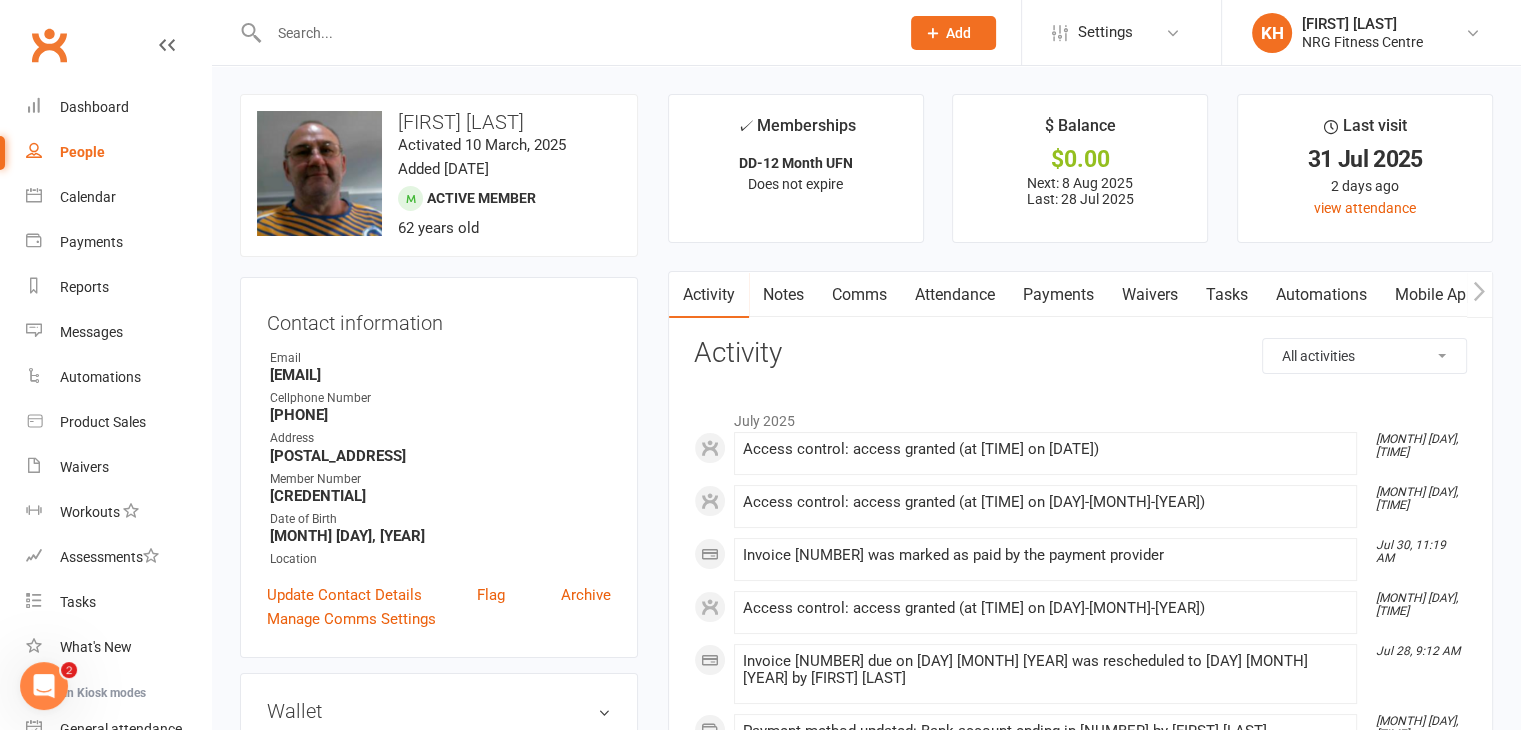 click on "Payments" at bounding box center (1058, 295) 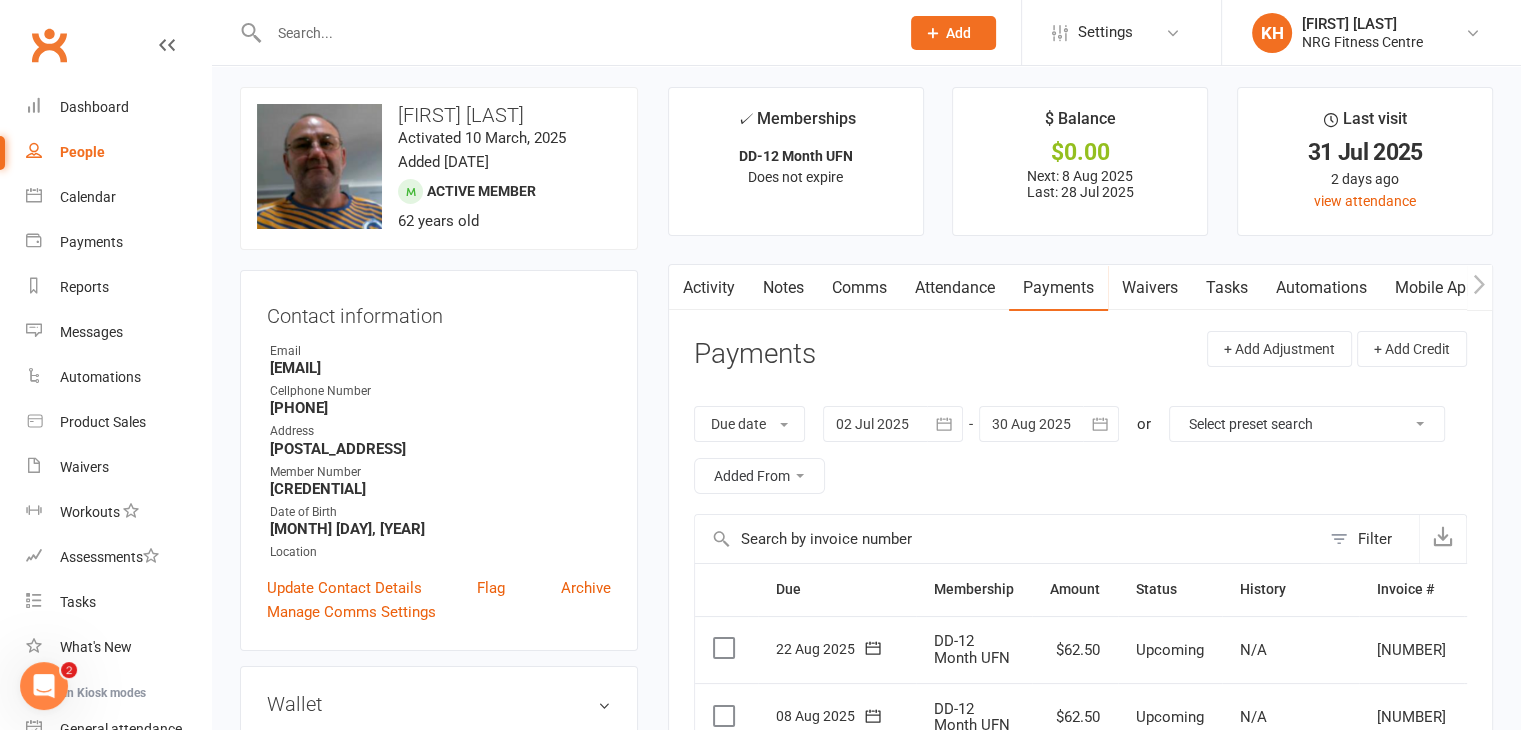 scroll, scrollTop: 0, scrollLeft: 0, axis: both 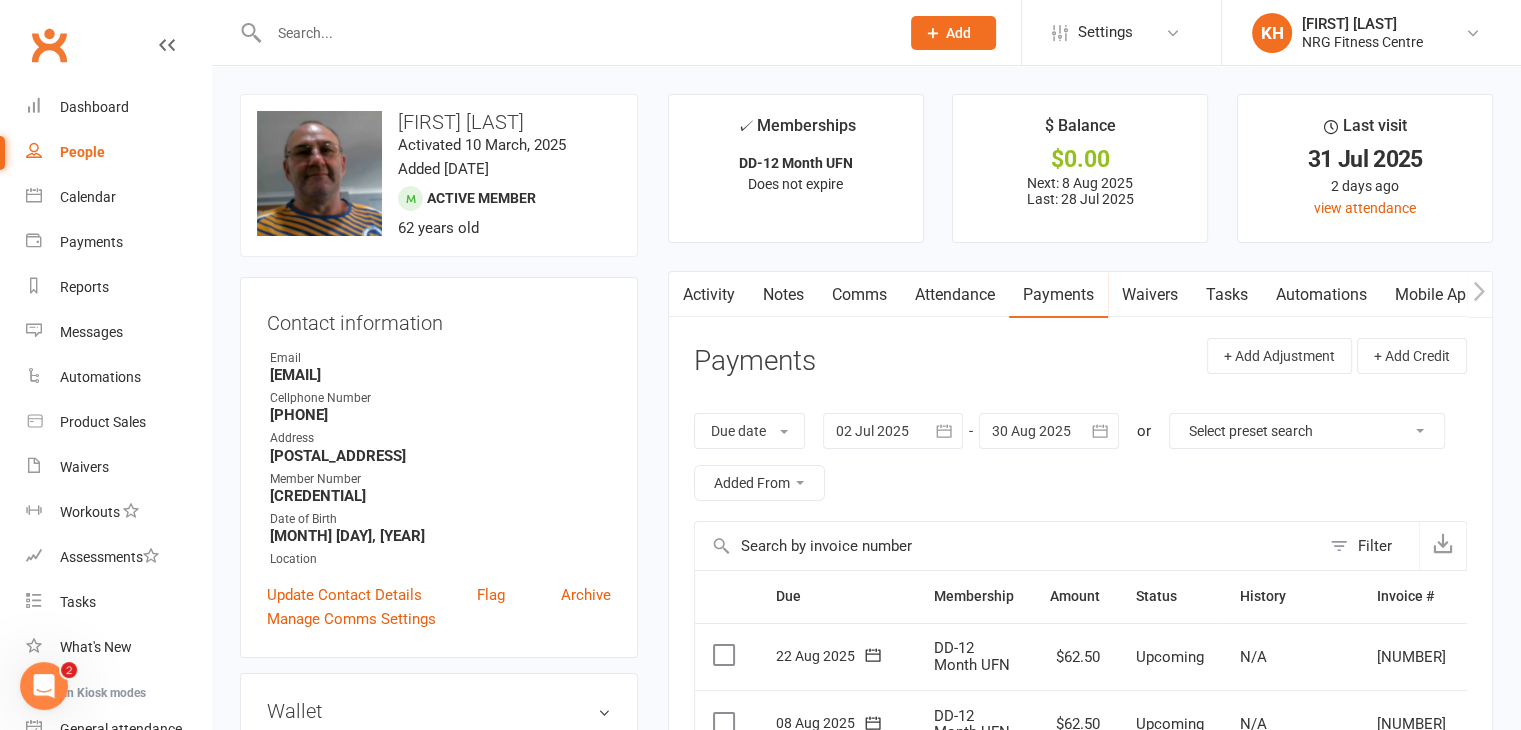 click 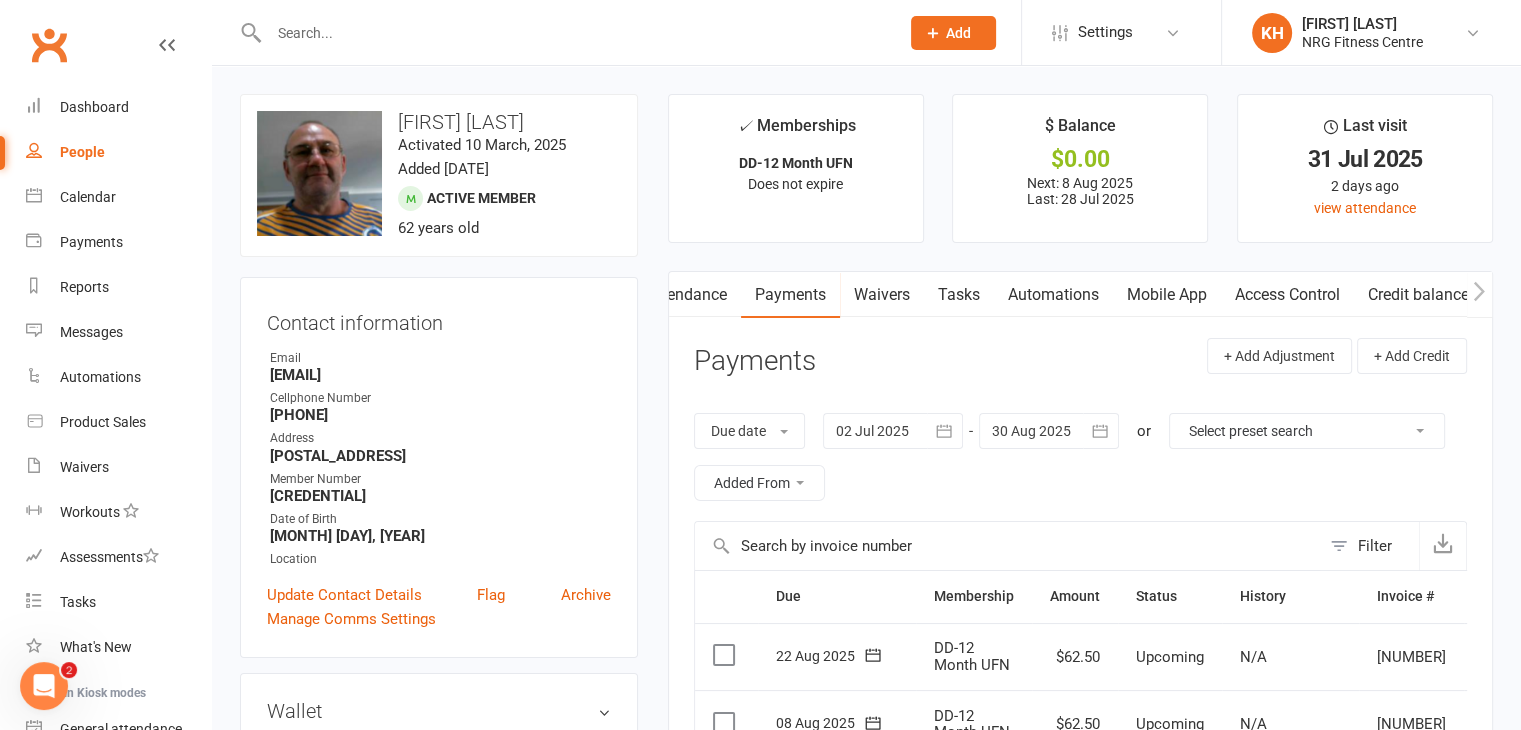 scroll, scrollTop: 0, scrollLeft: 268, axis: horizontal 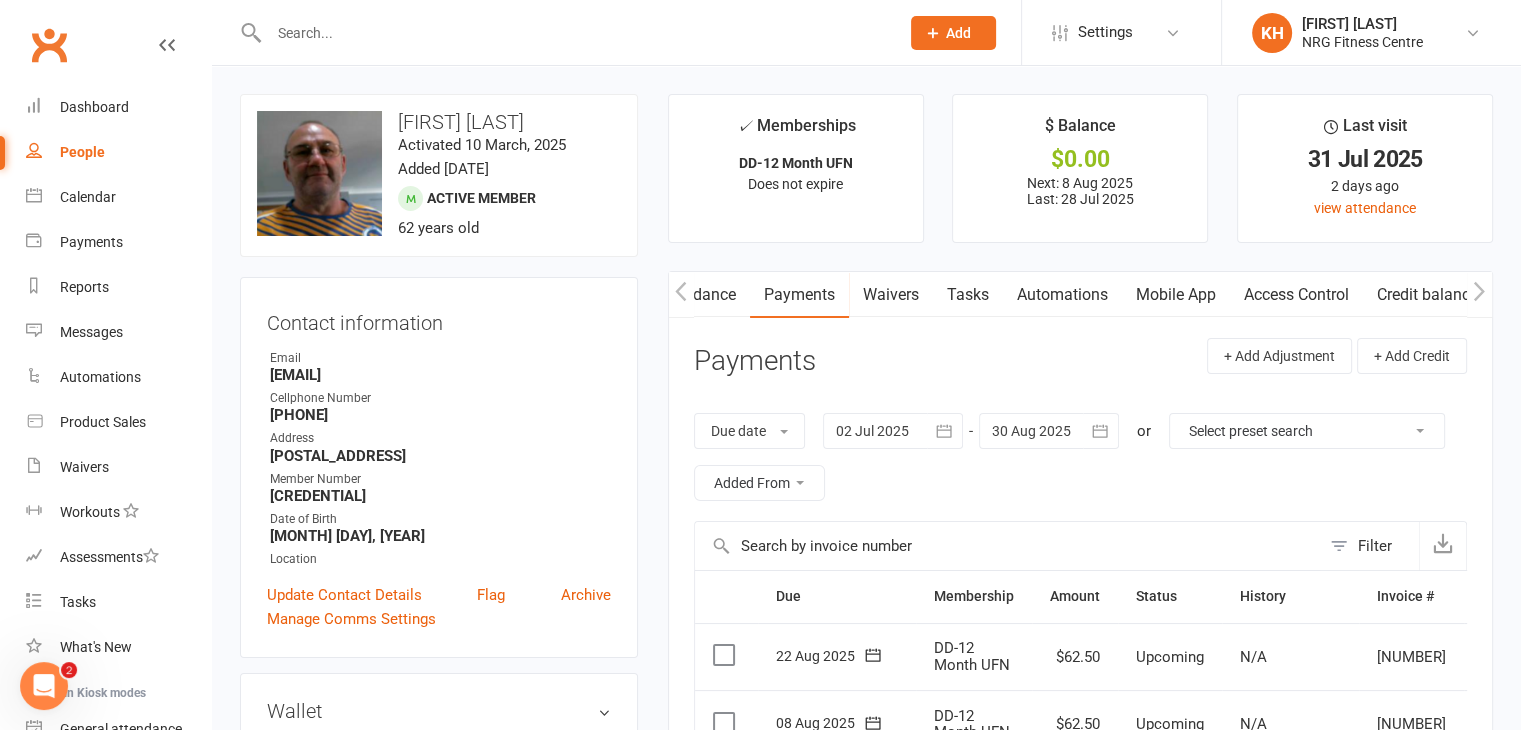 click on "Access Control" at bounding box center (1296, 295) 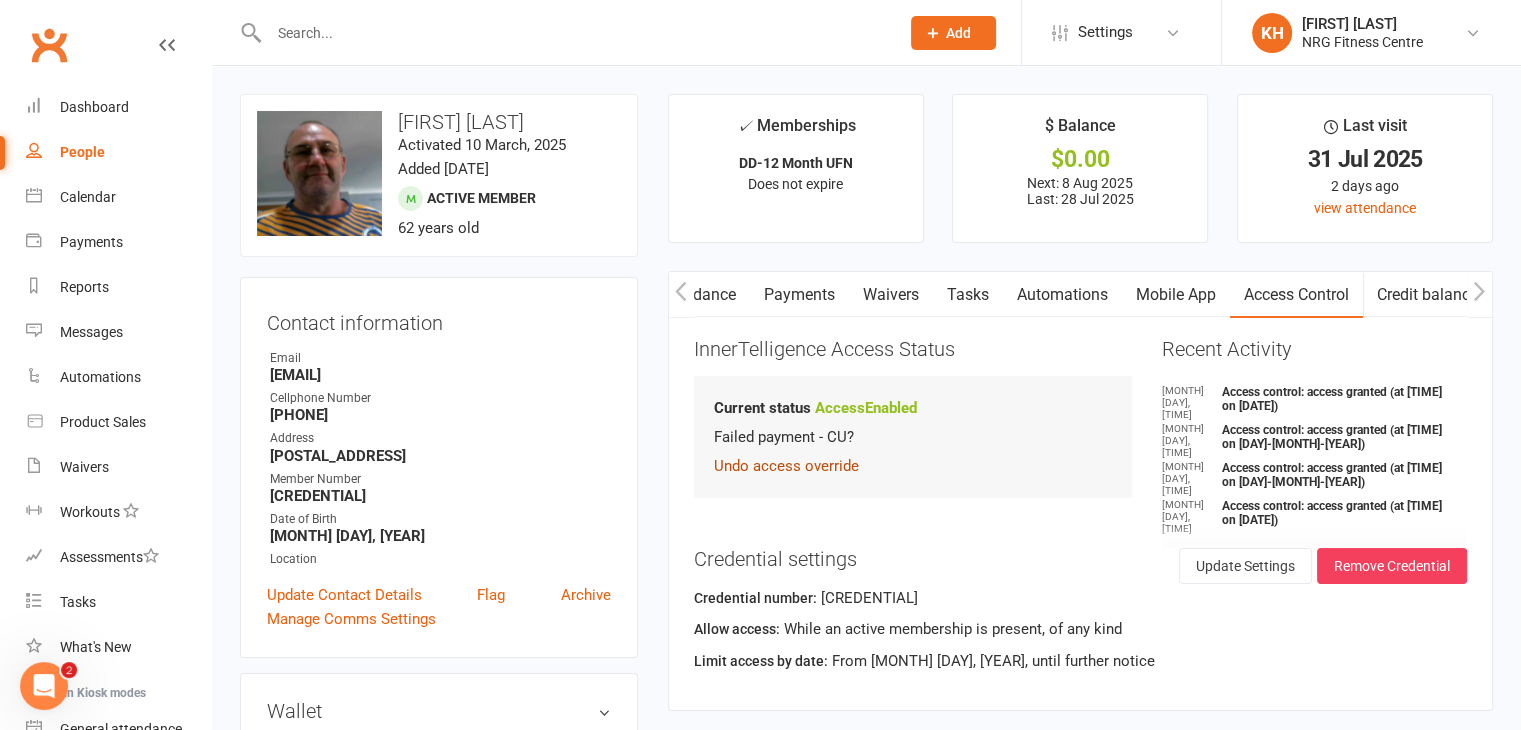 click on "Undo access override" 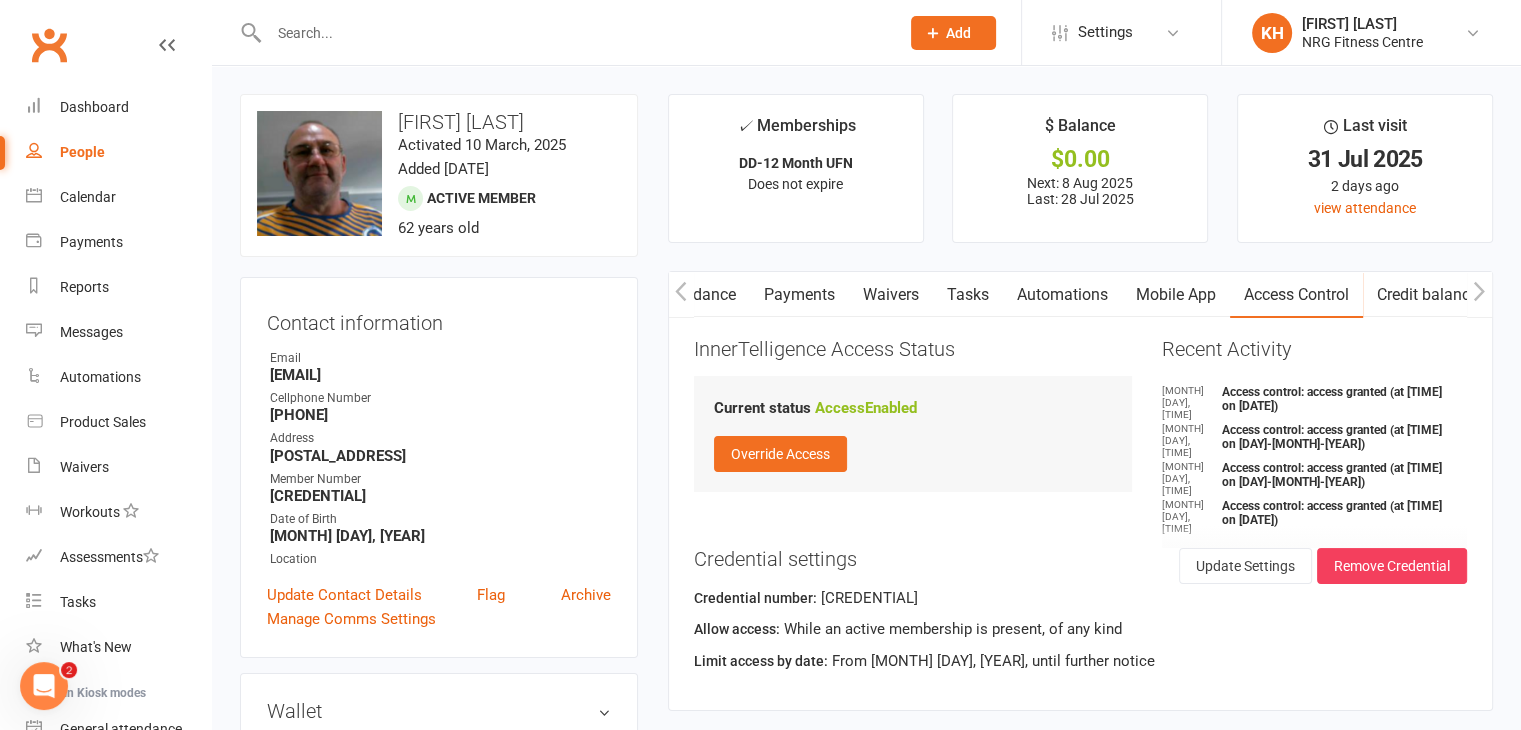 click at bounding box center [574, 33] 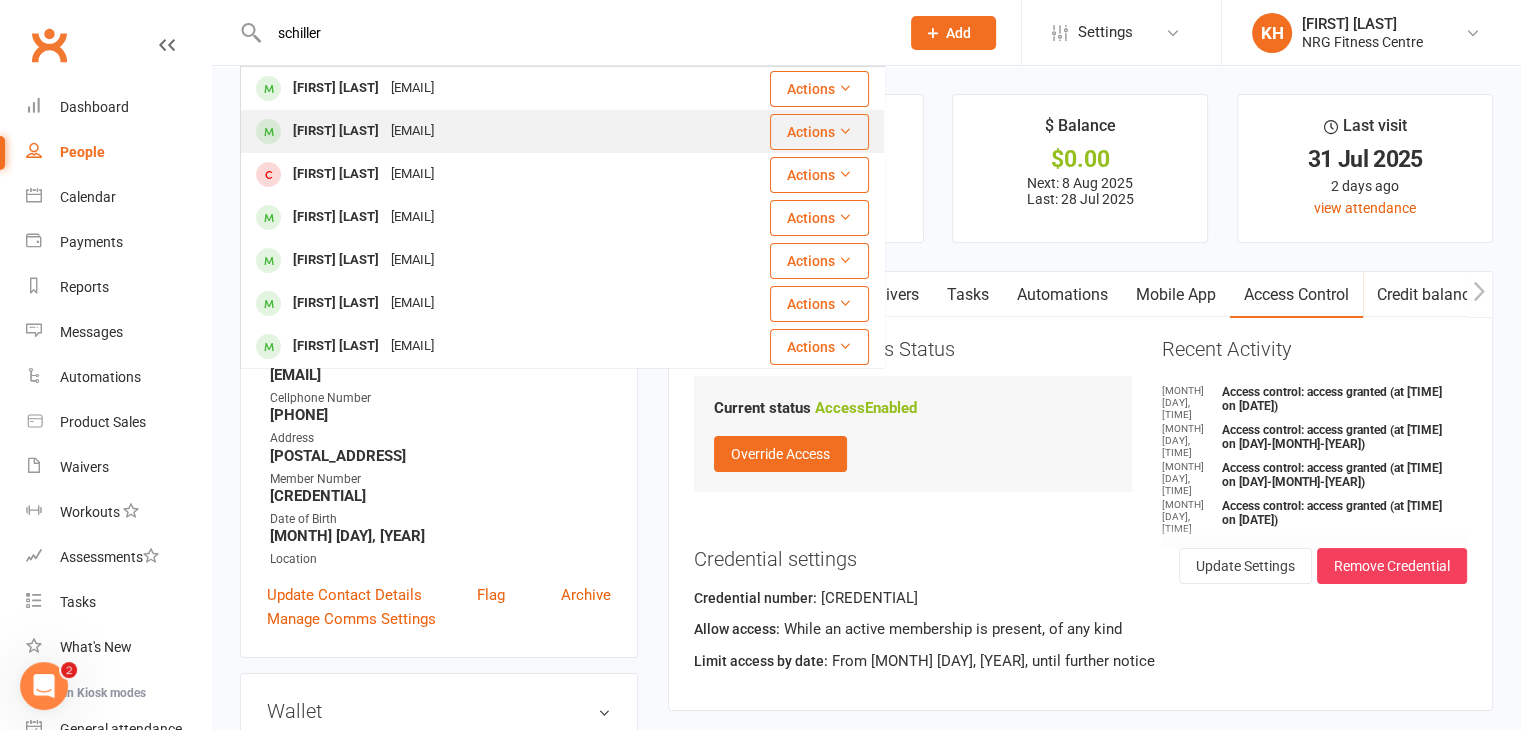 type on "schiller" 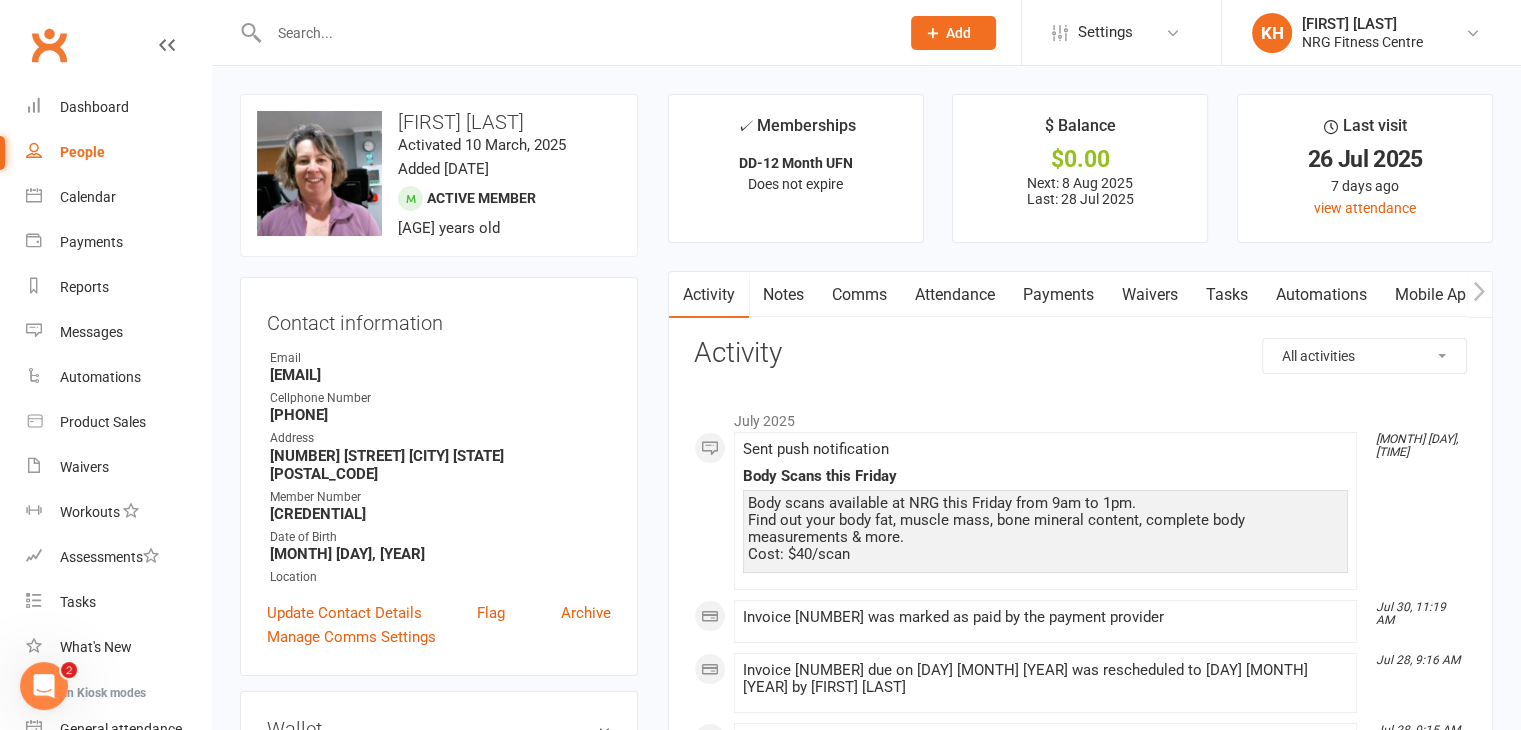 click on "Payments" at bounding box center [1058, 295] 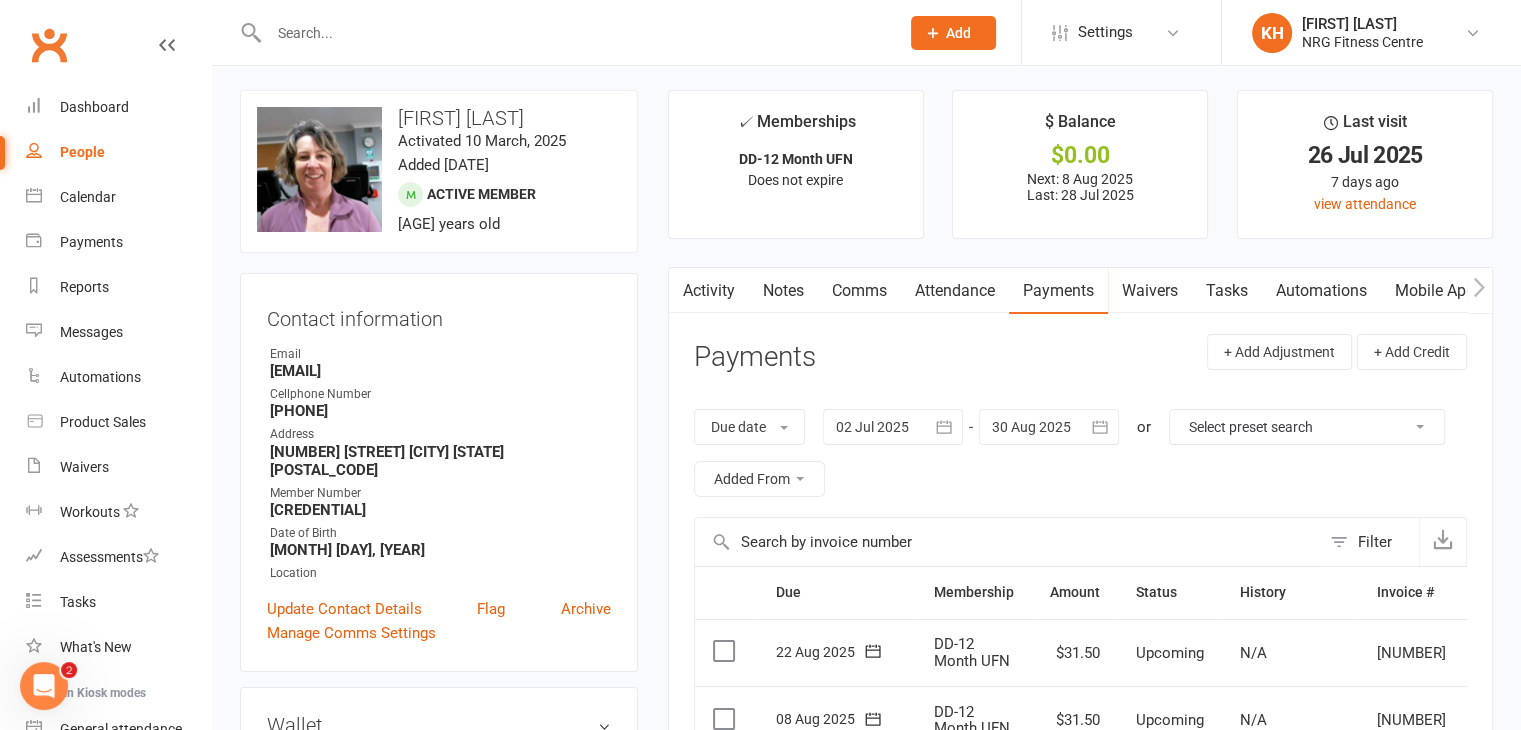 scroll, scrollTop: 0, scrollLeft: 0, axis: both 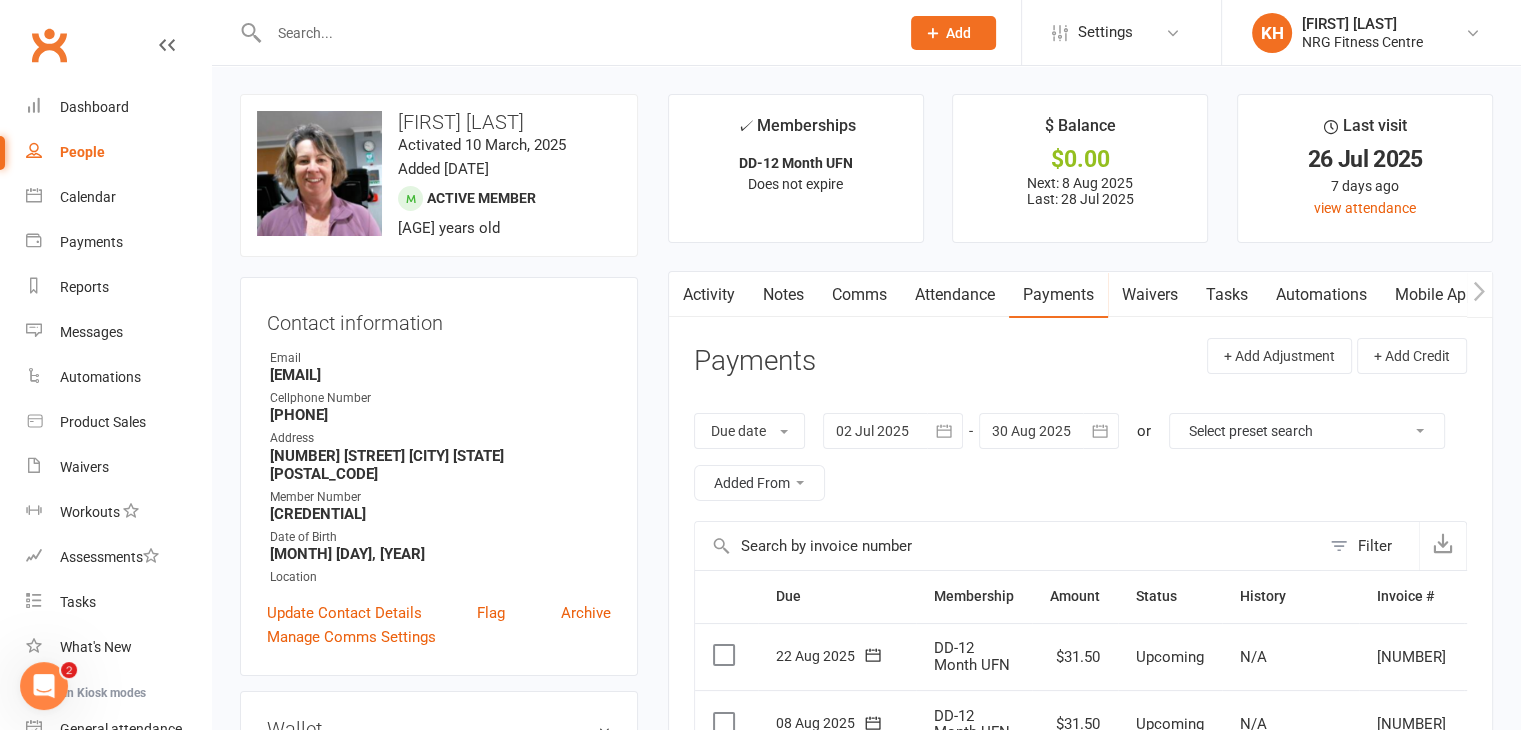 click 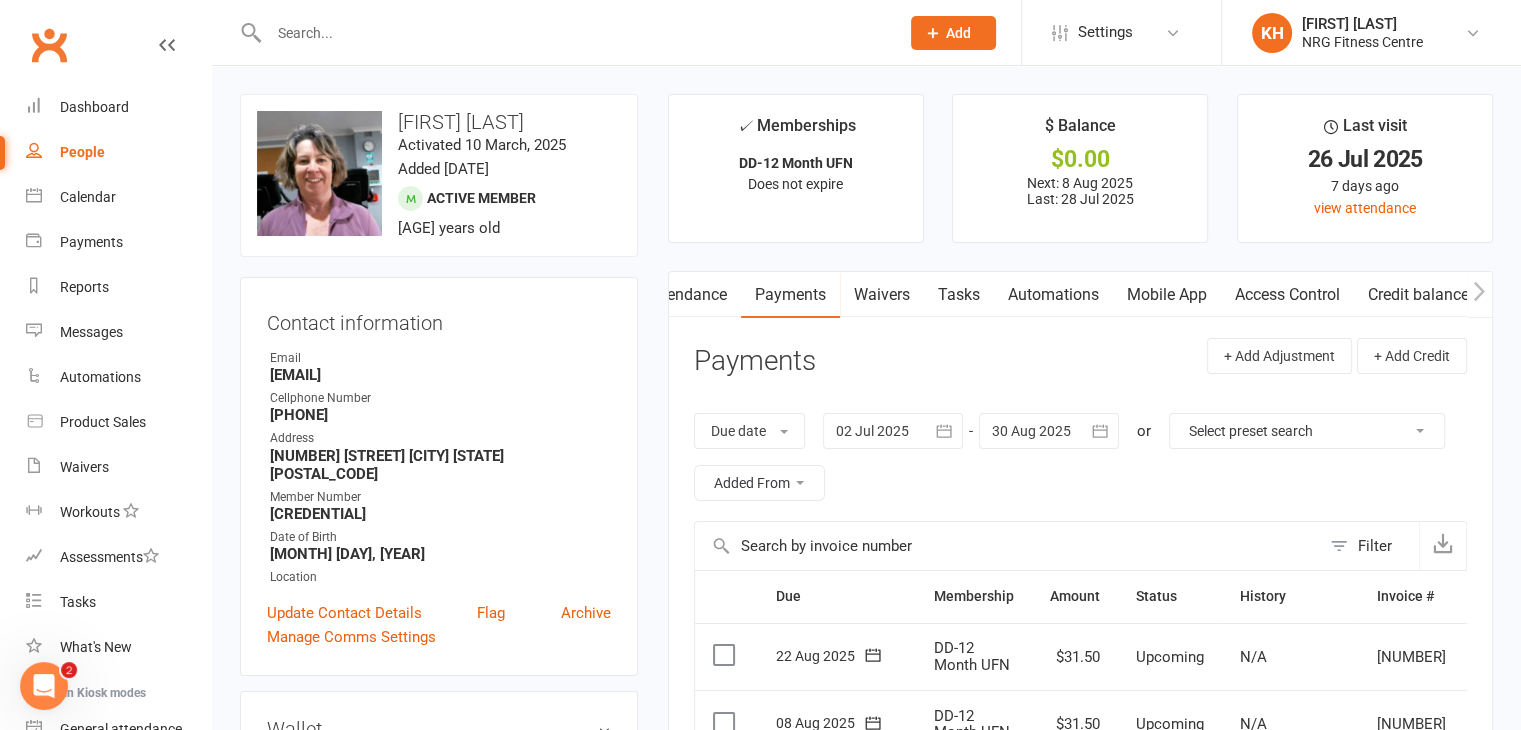 scroll, scrollTop: 0, scrollLeft: 268, axis: horizontal 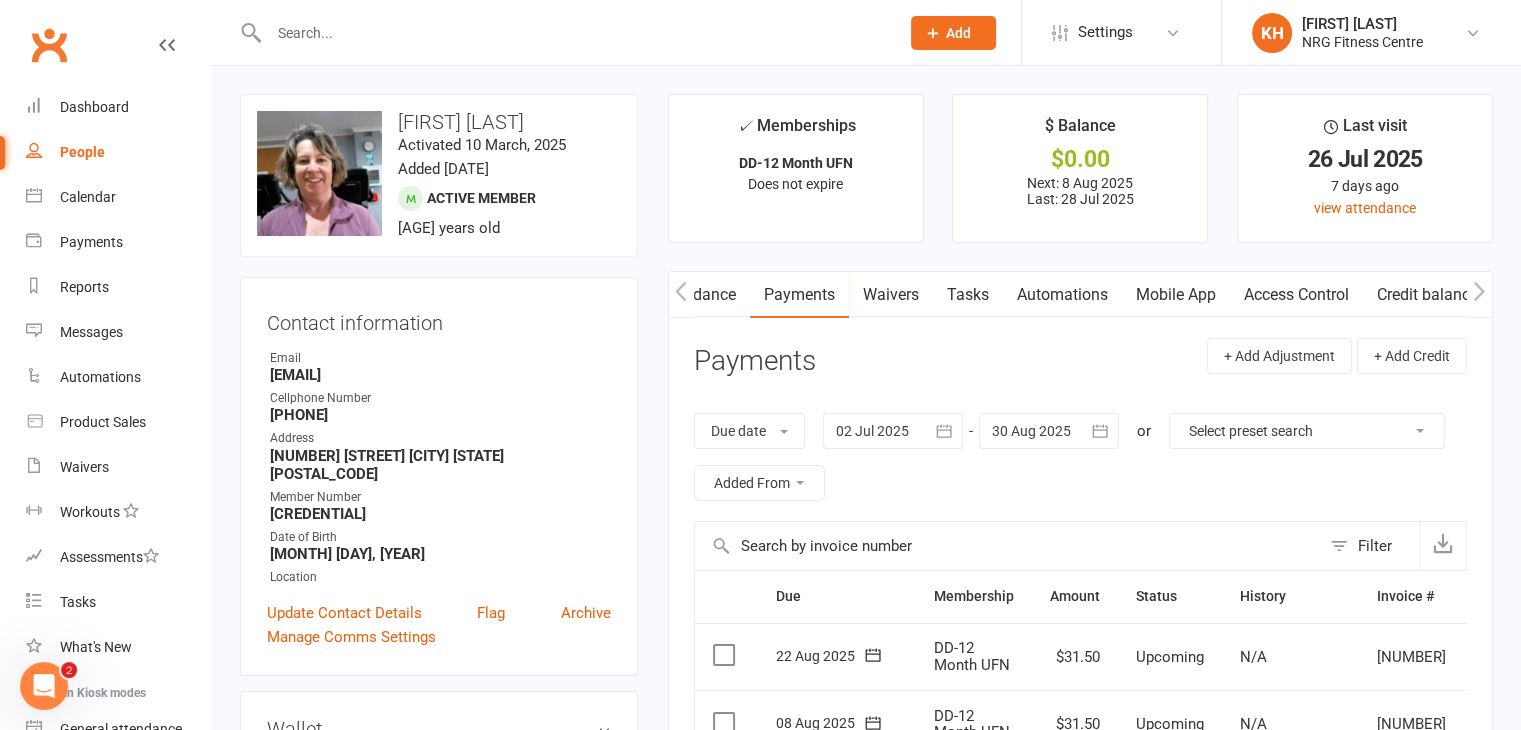 click on "Access Control" at bounding box center (1296, 295) 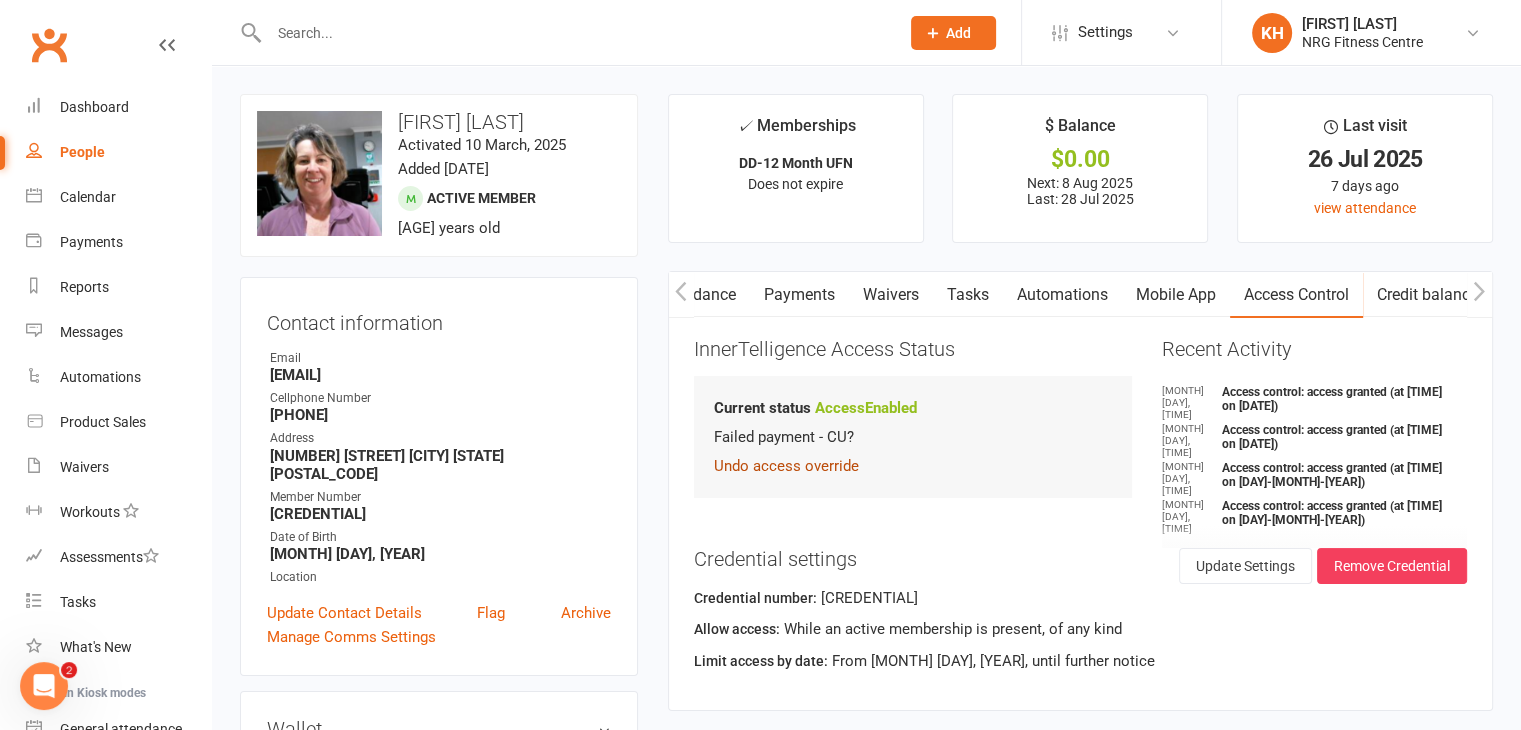 click on "Undo access override" 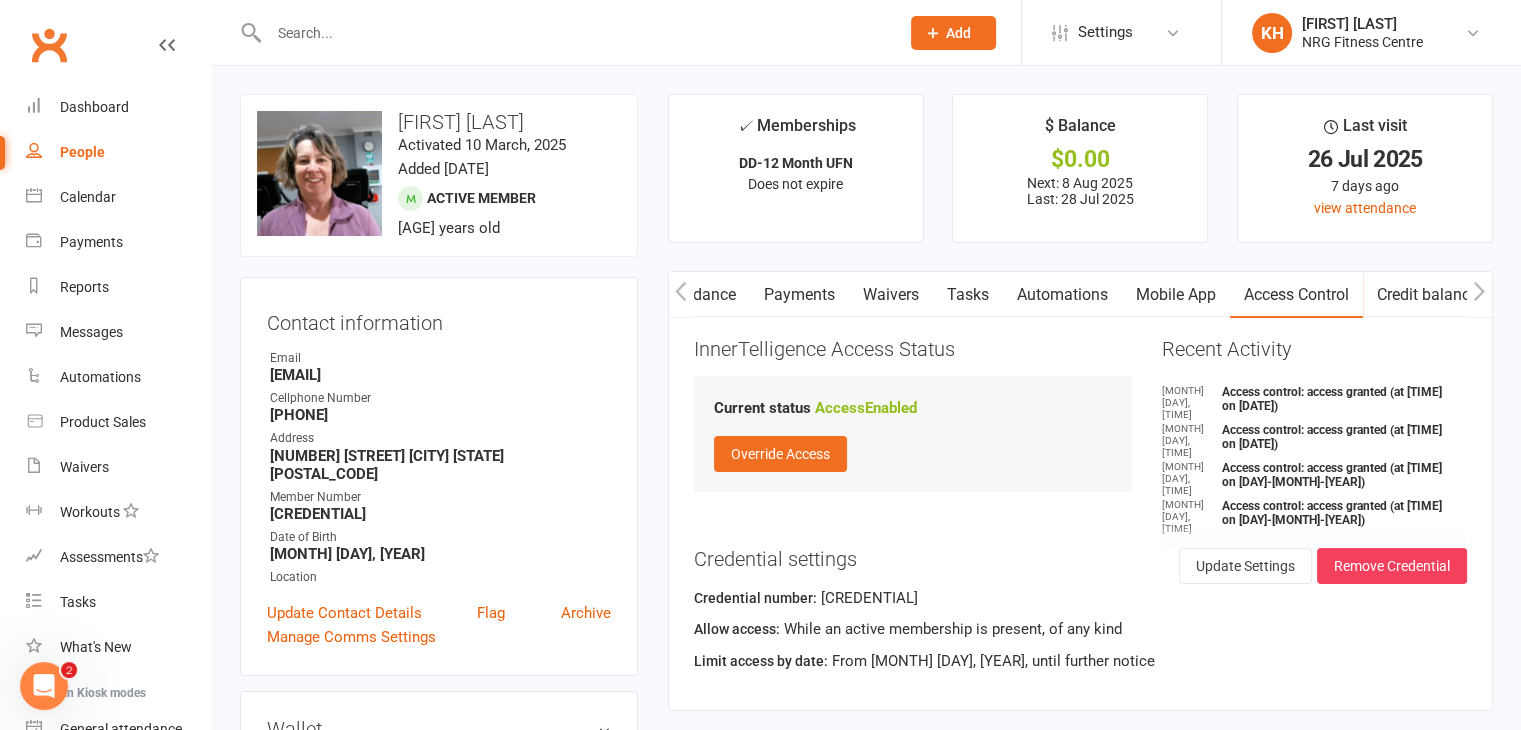 click at bounding box center [574, 33] 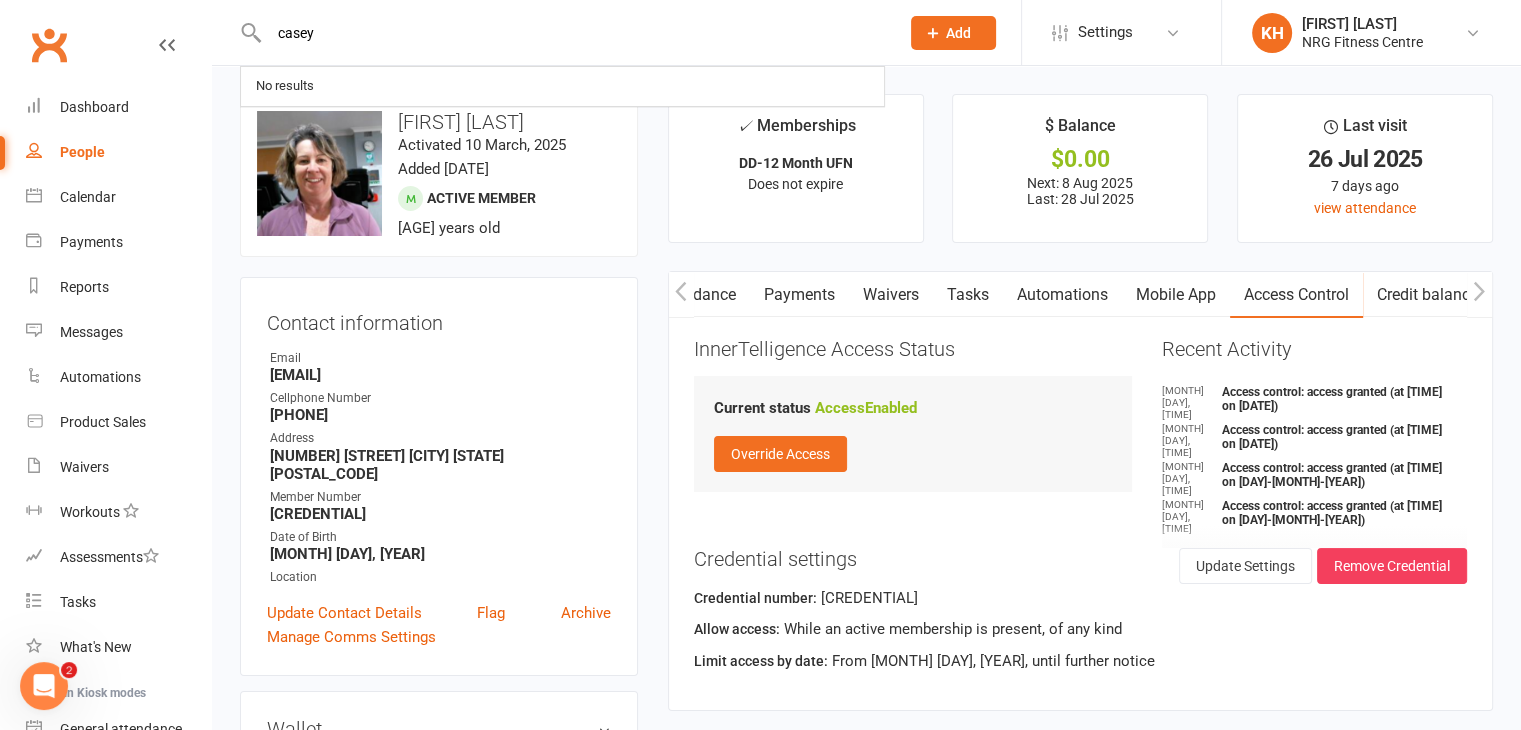 type on "casey" 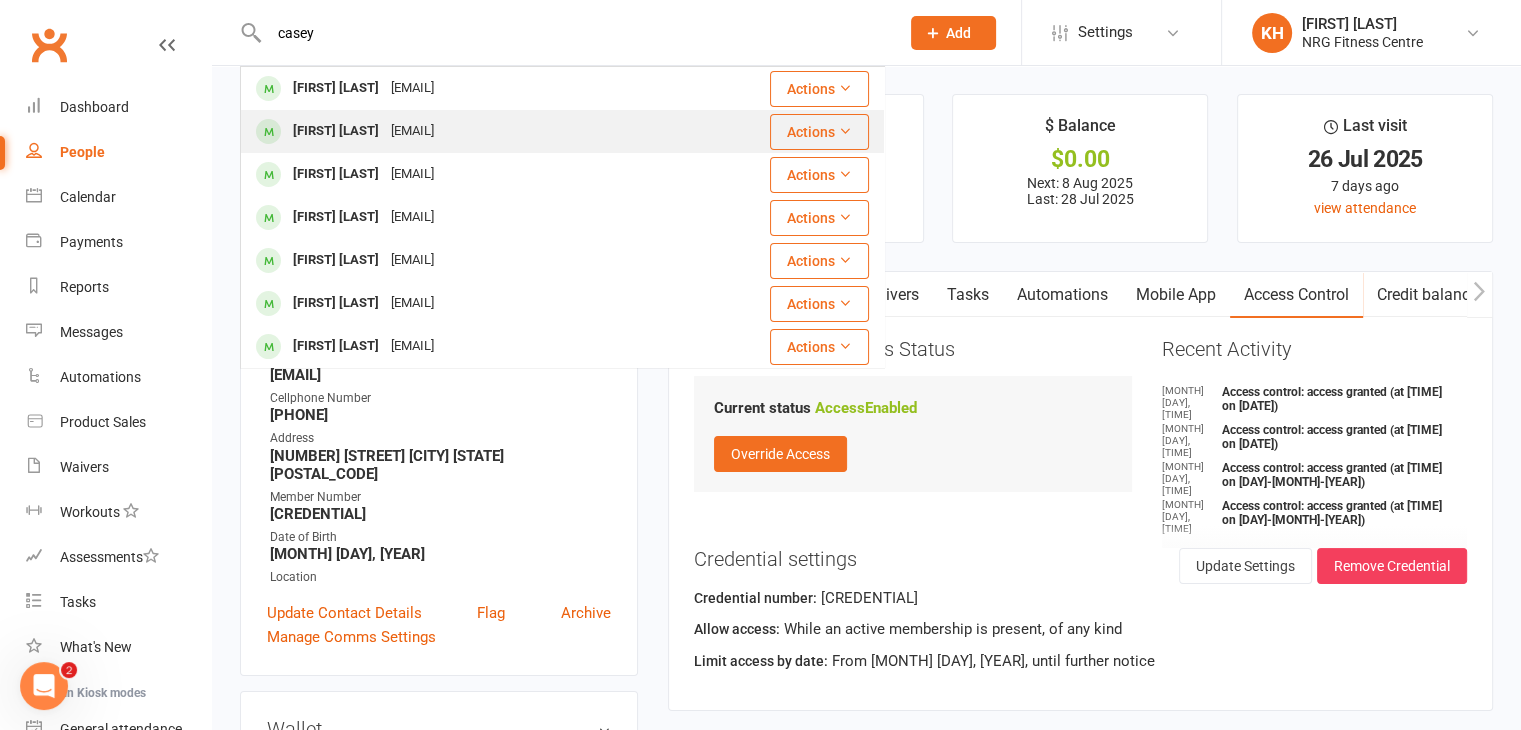 click on "Karen CASEY" at bounding box center (336, 131) 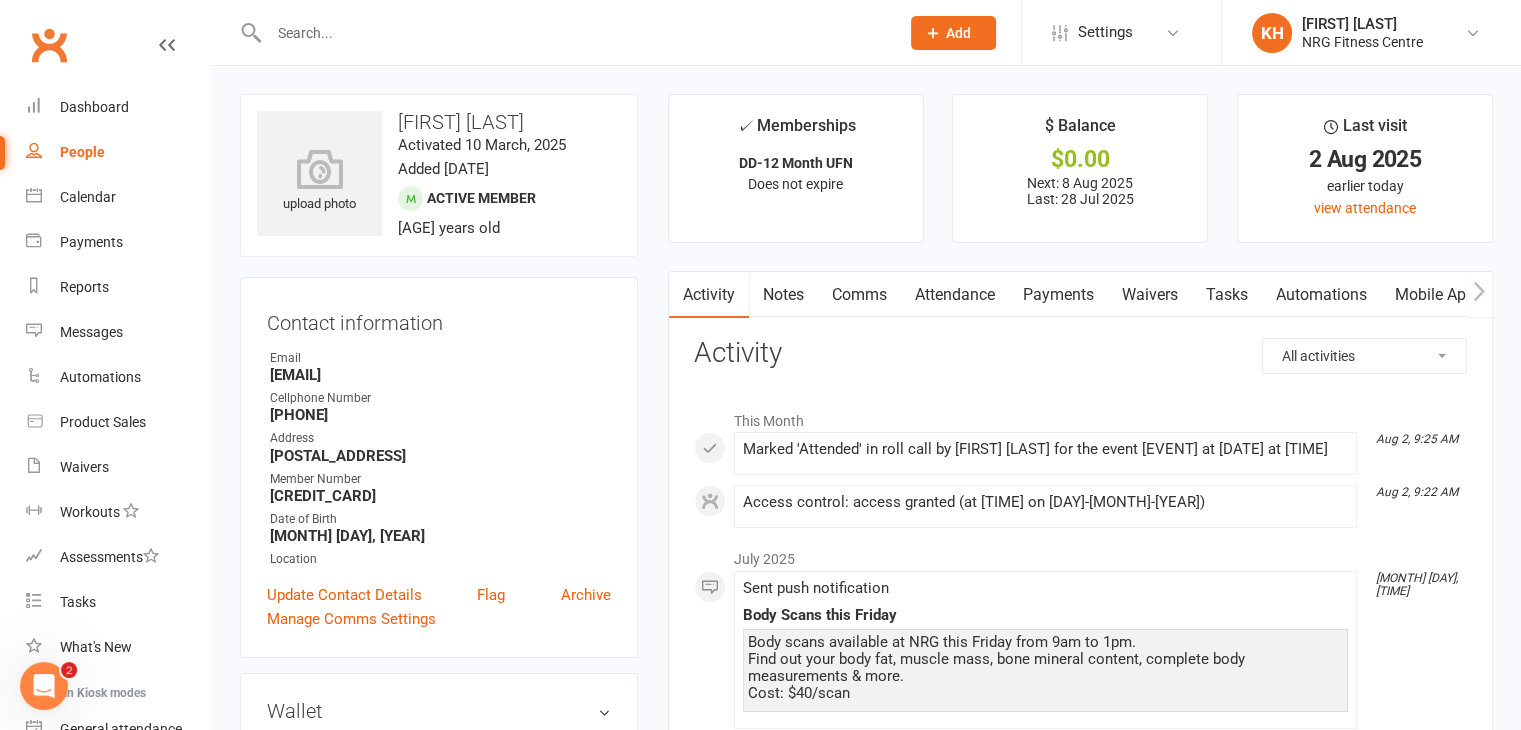 click on "Payments" at bounding box center (1058, 295) 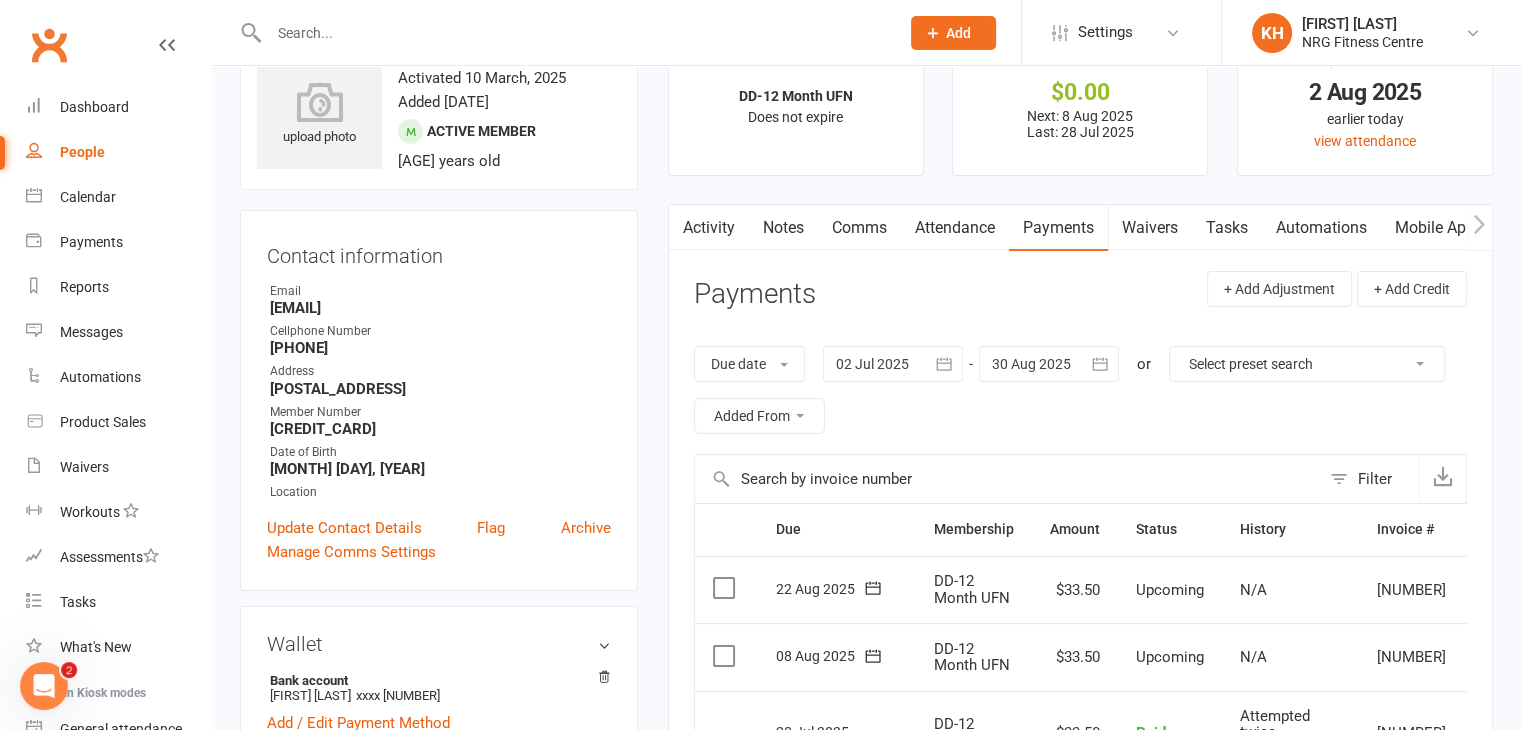 scroll, scrollTop: 0, scrollLeft: 0, axis: both 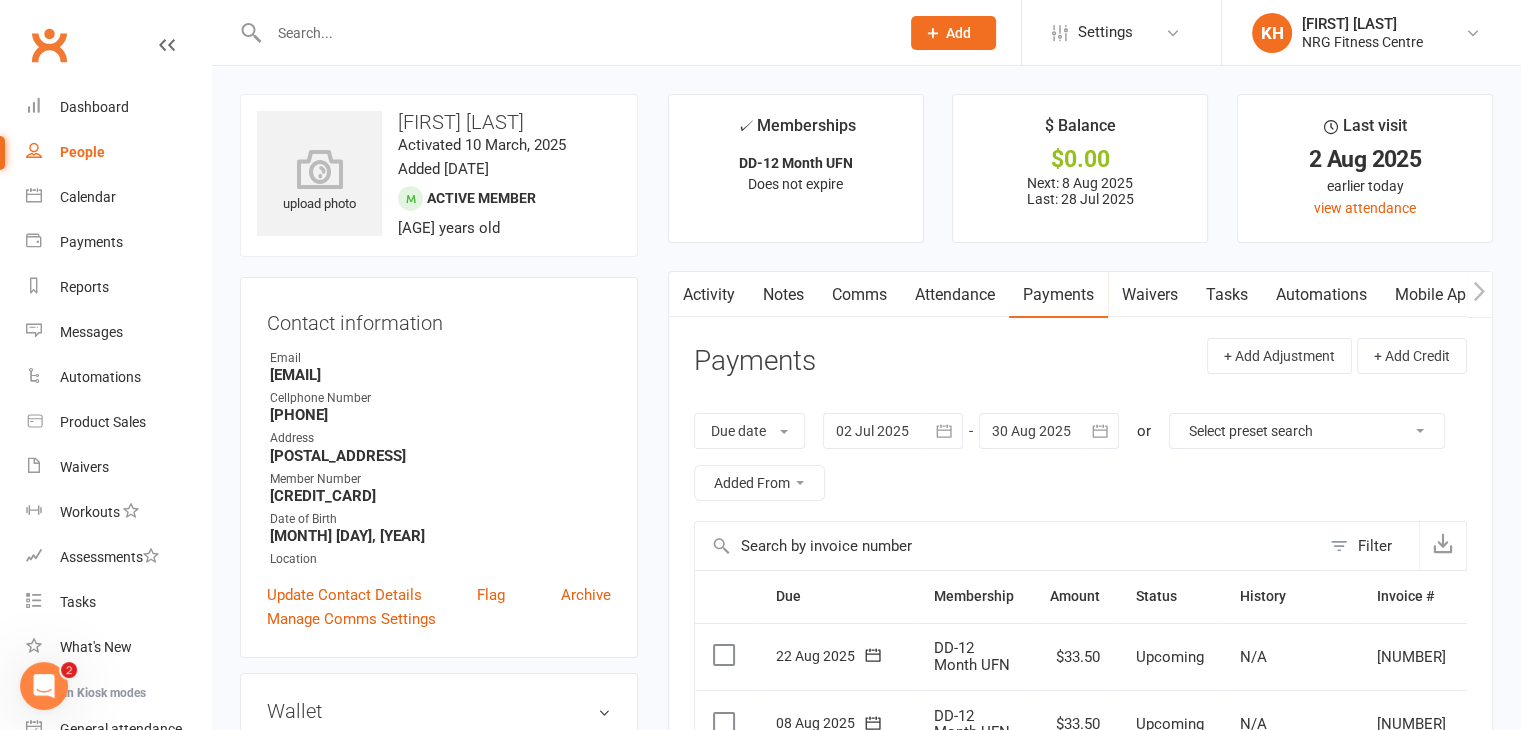 click 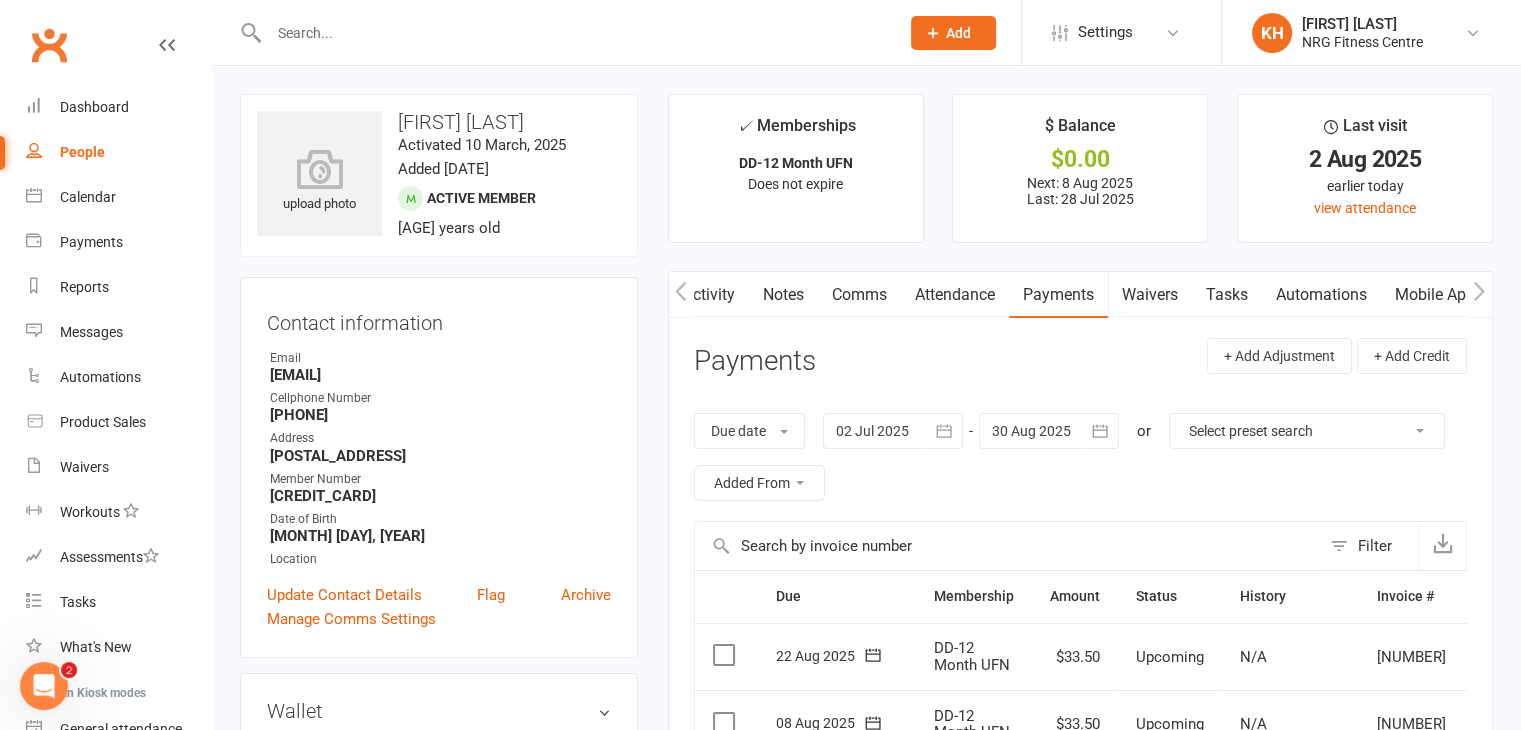 scroll, scrollTop: 0, scrollLeft: 268, axis: horizontal 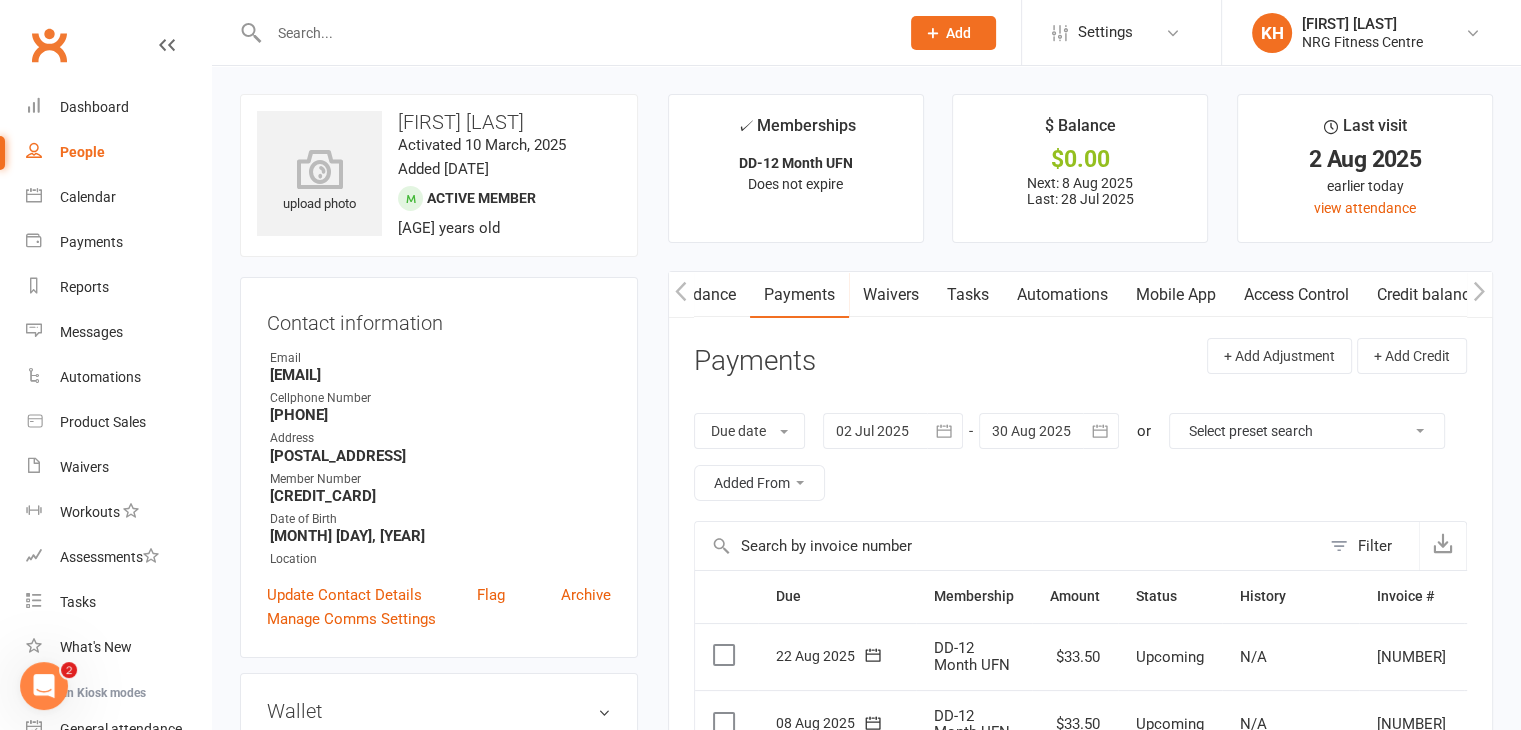 click on "Access Control" at bounding box center (1296, 295) 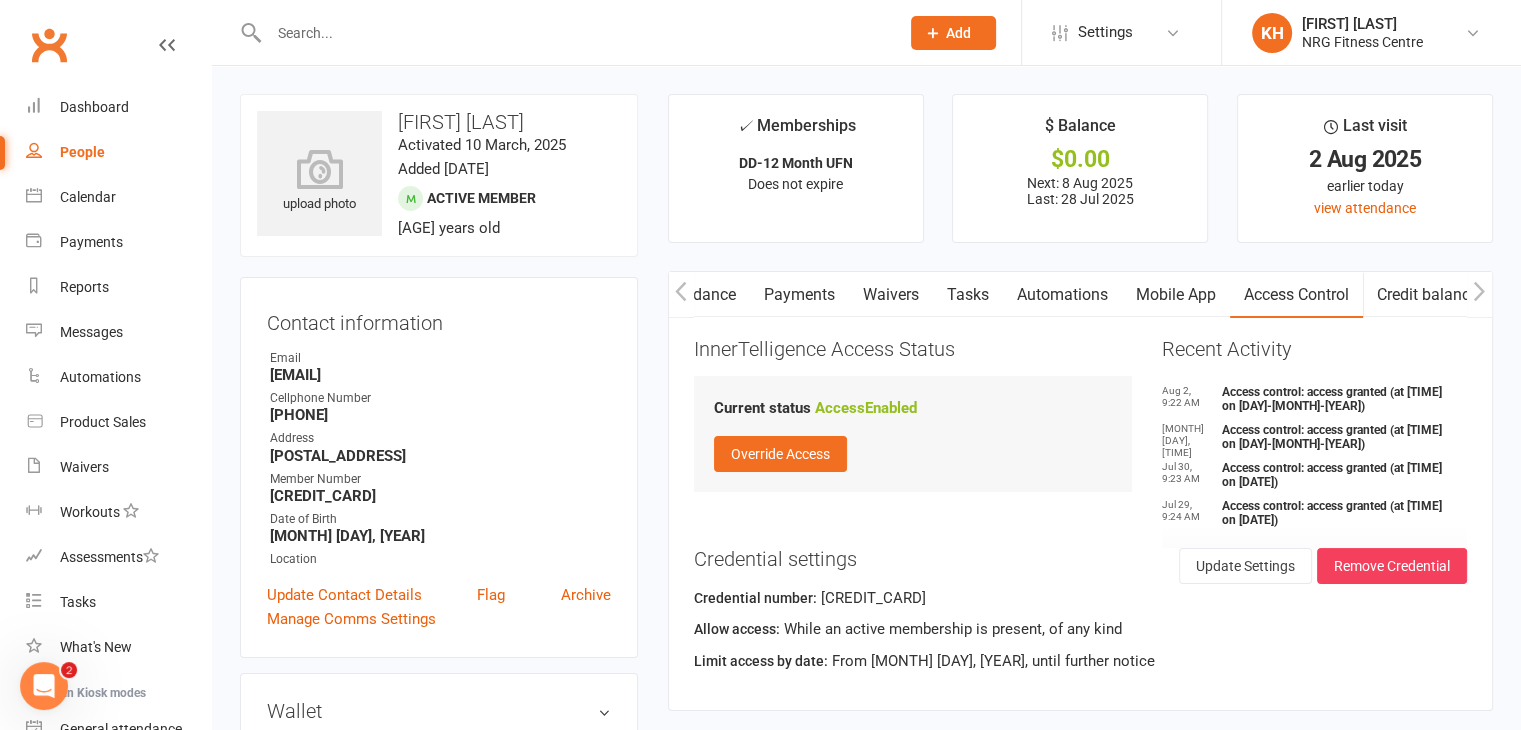 click at bounding box center (574, 33) 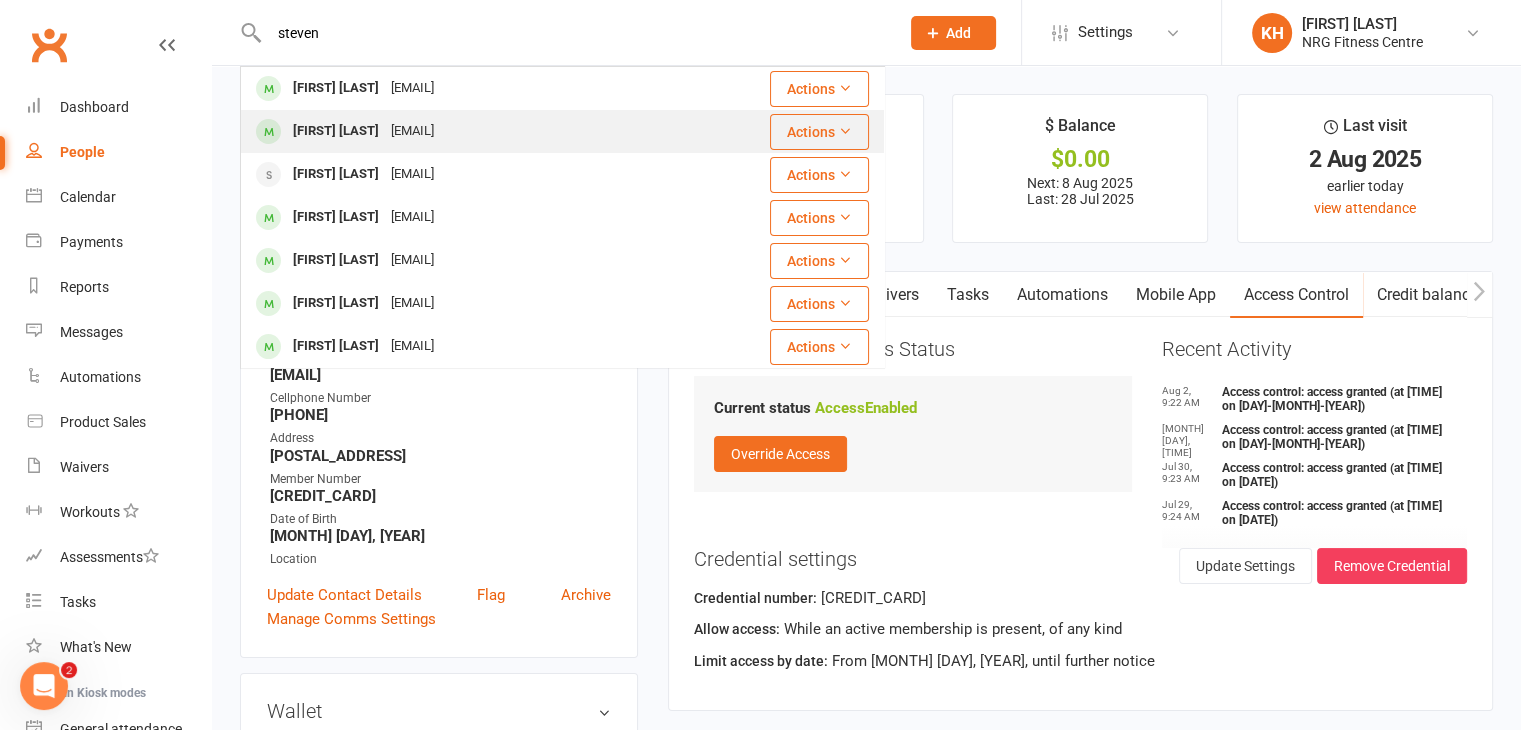 type on "steven" 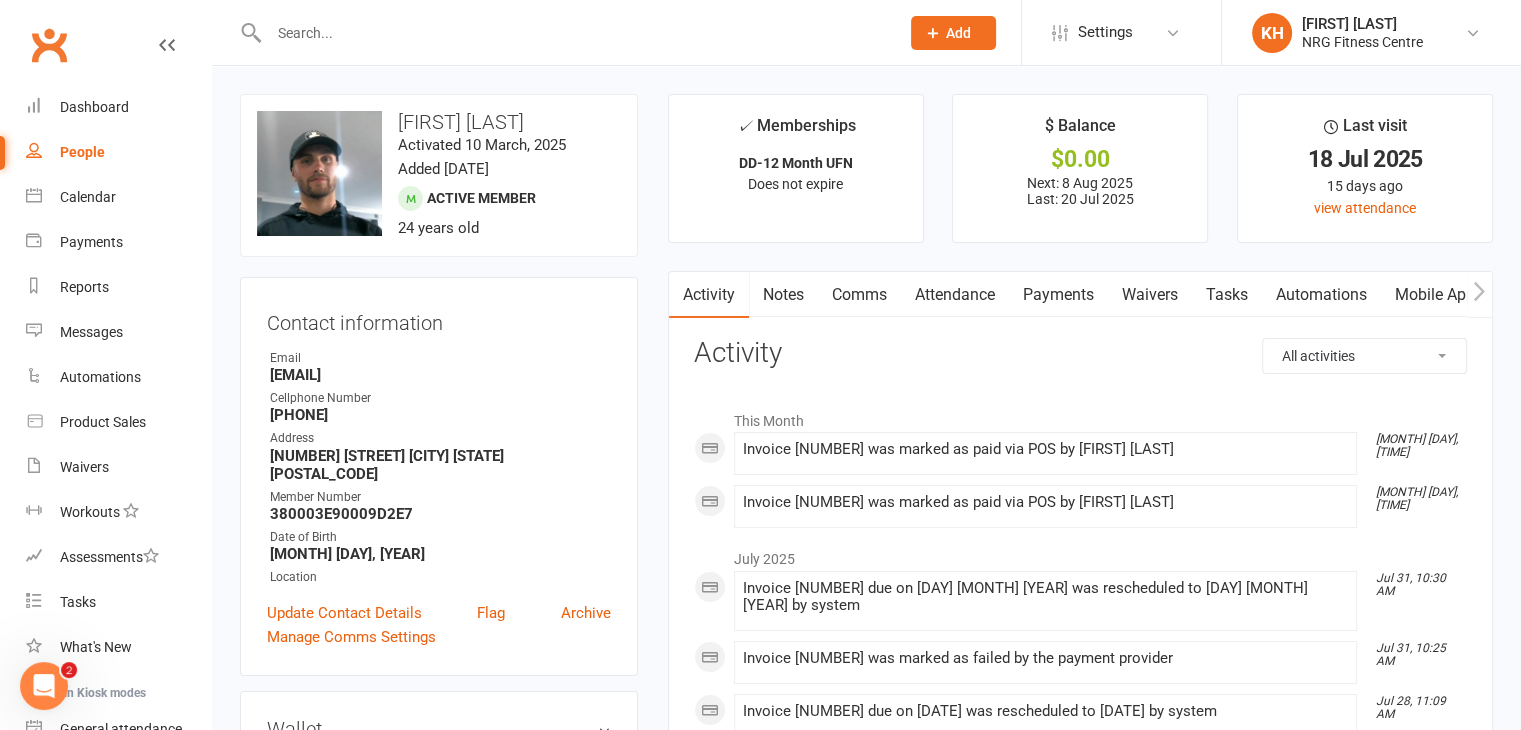 click on "Payments" at bounding box center [1058, 295] 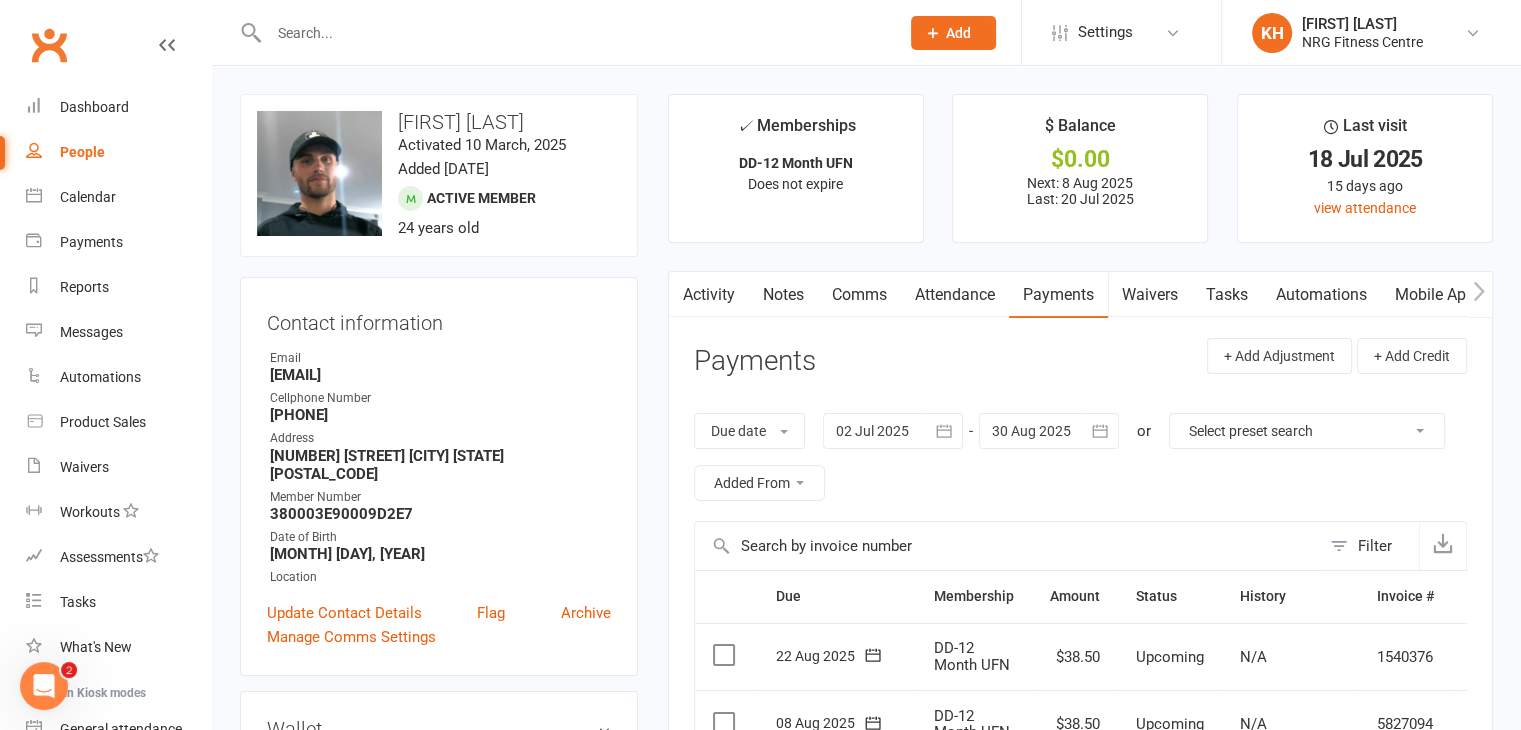 click 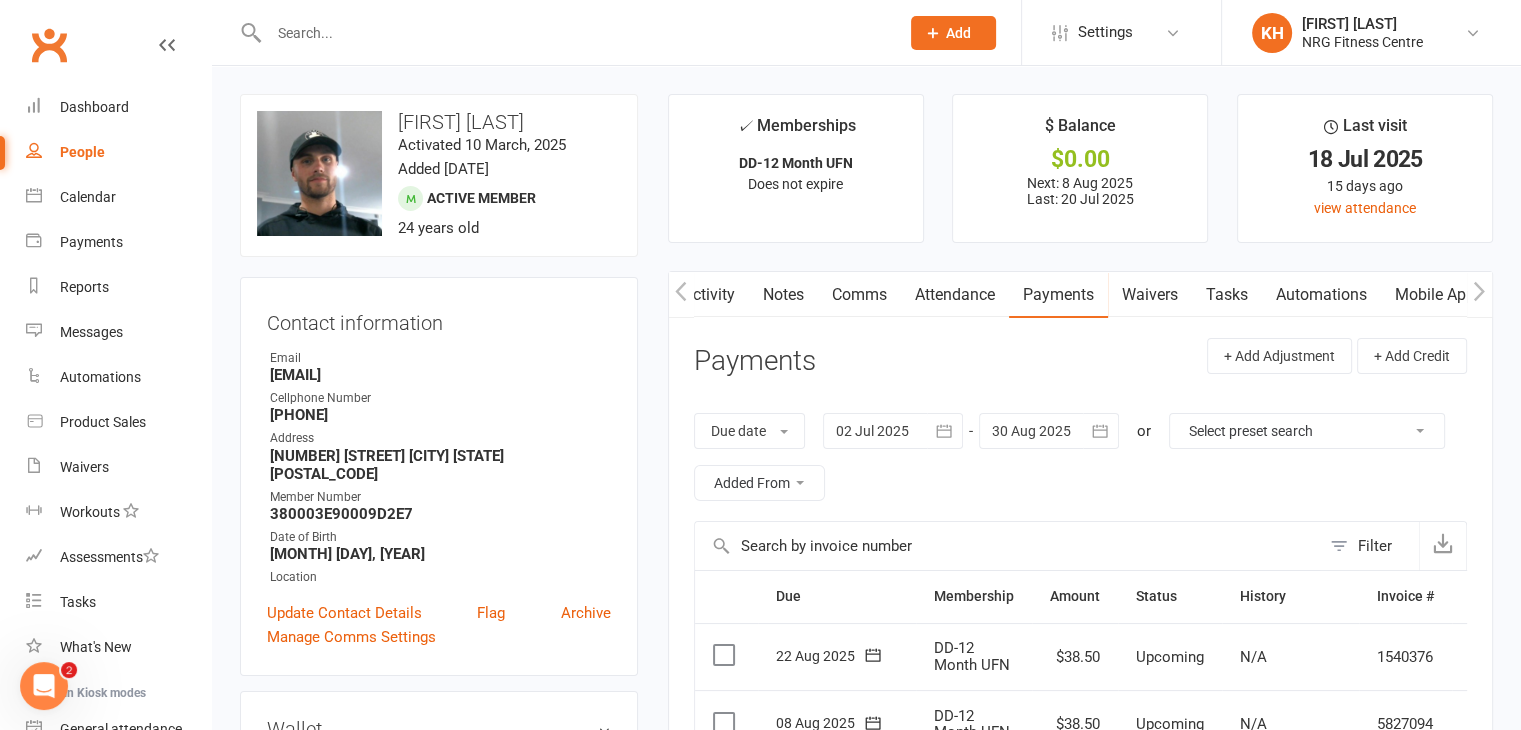 scroll, scrollTop: 0, scrollLeft: 268, axis: horizontal 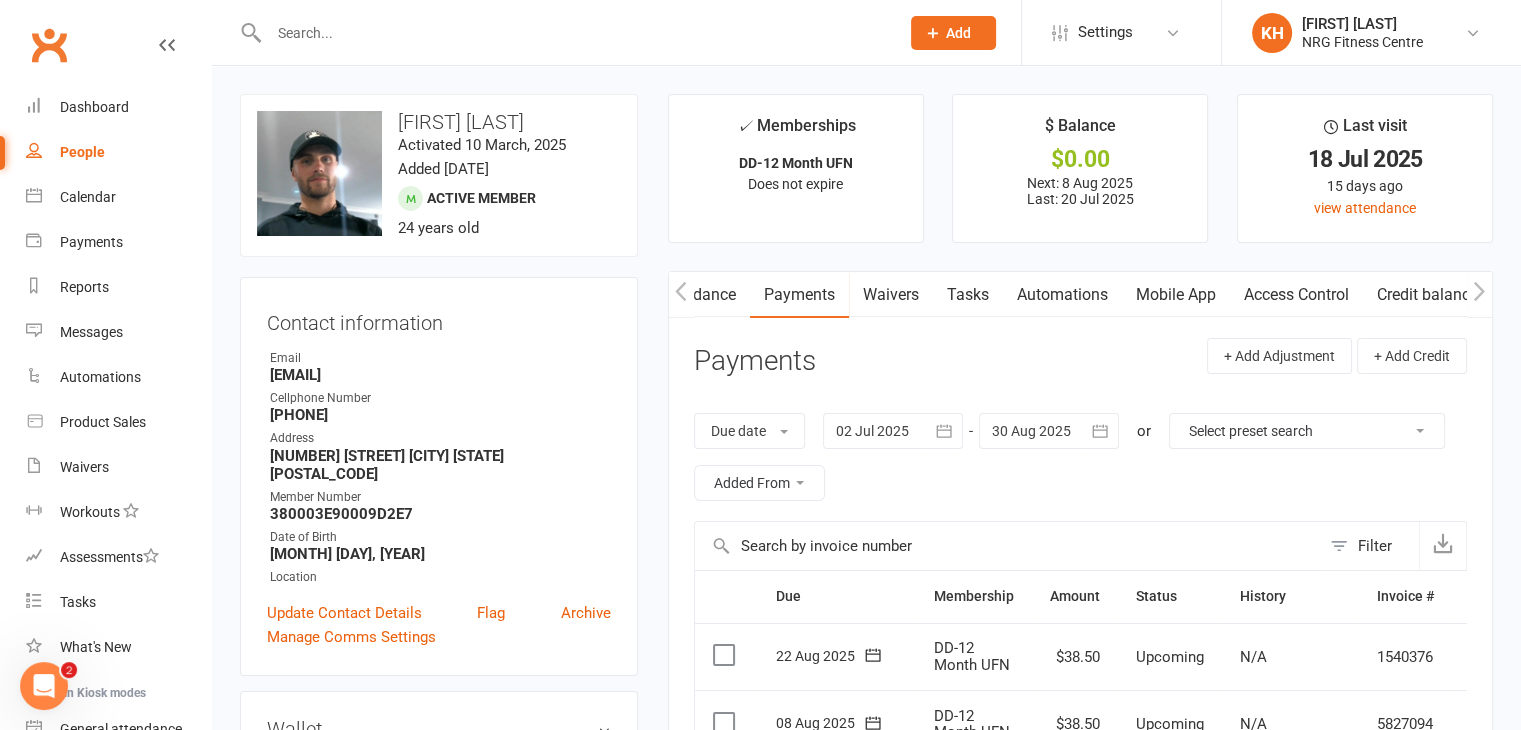 click on "Access Control" at bounding box center (1296, 295) 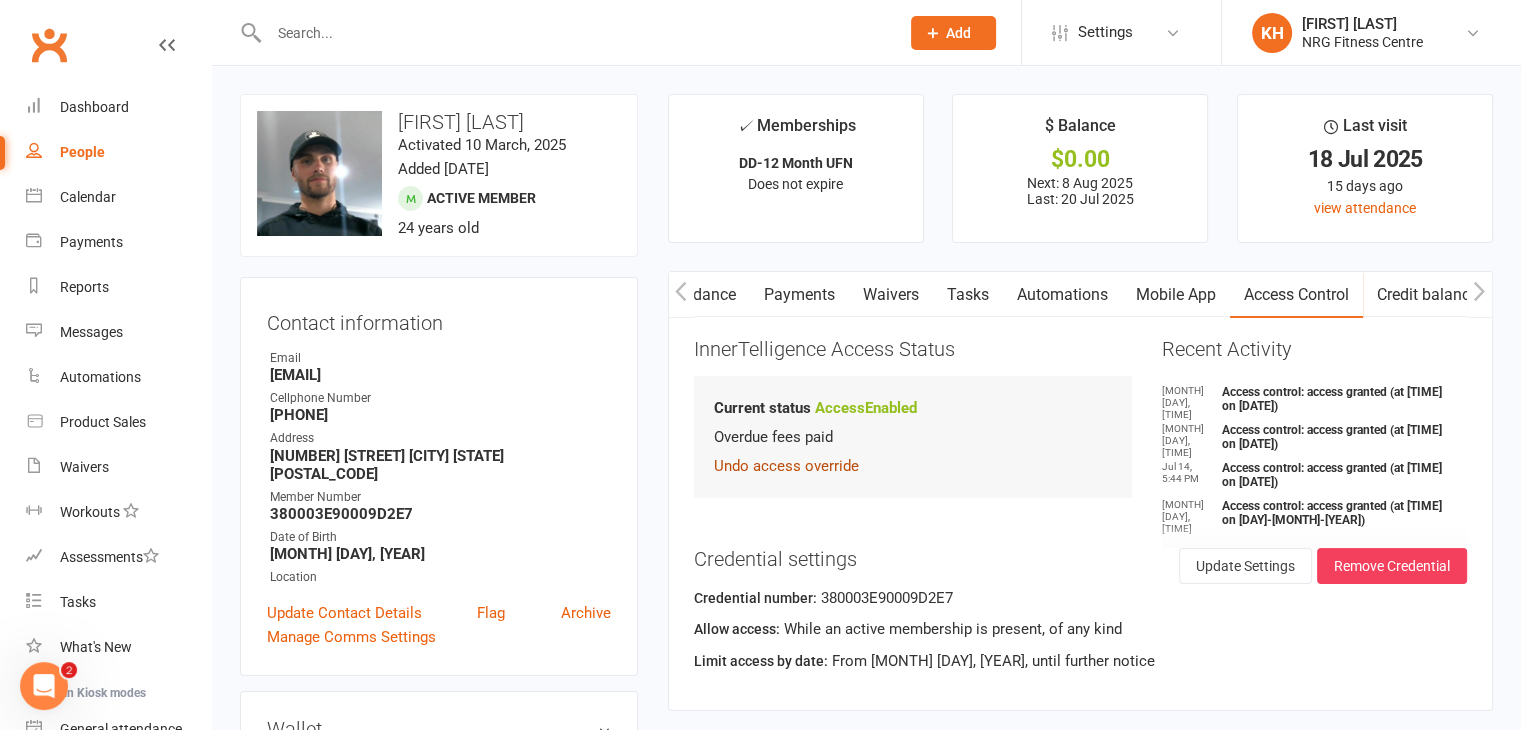 click on "Undo access override" 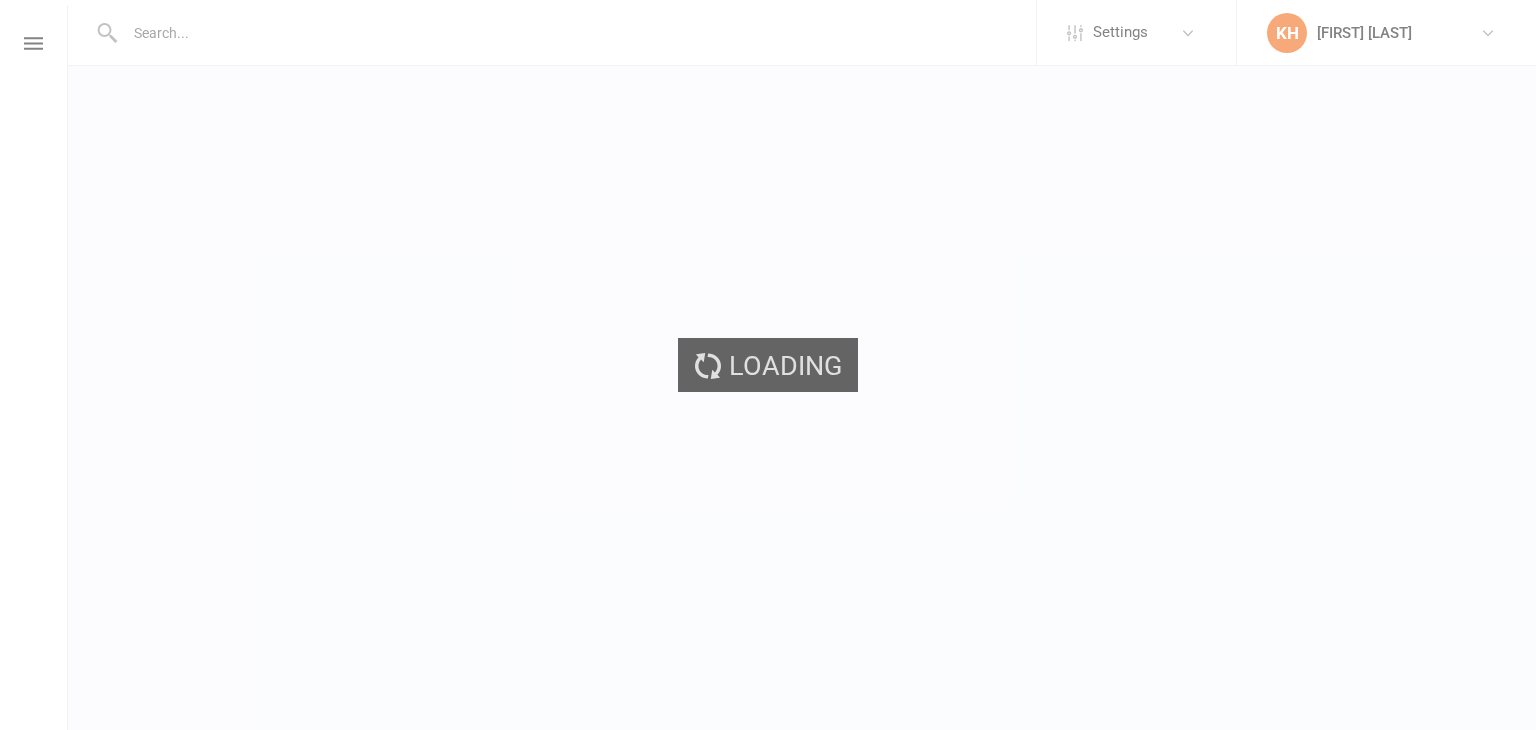 scroll, scrollTop: 0, scrollLeft: 0, axis: both 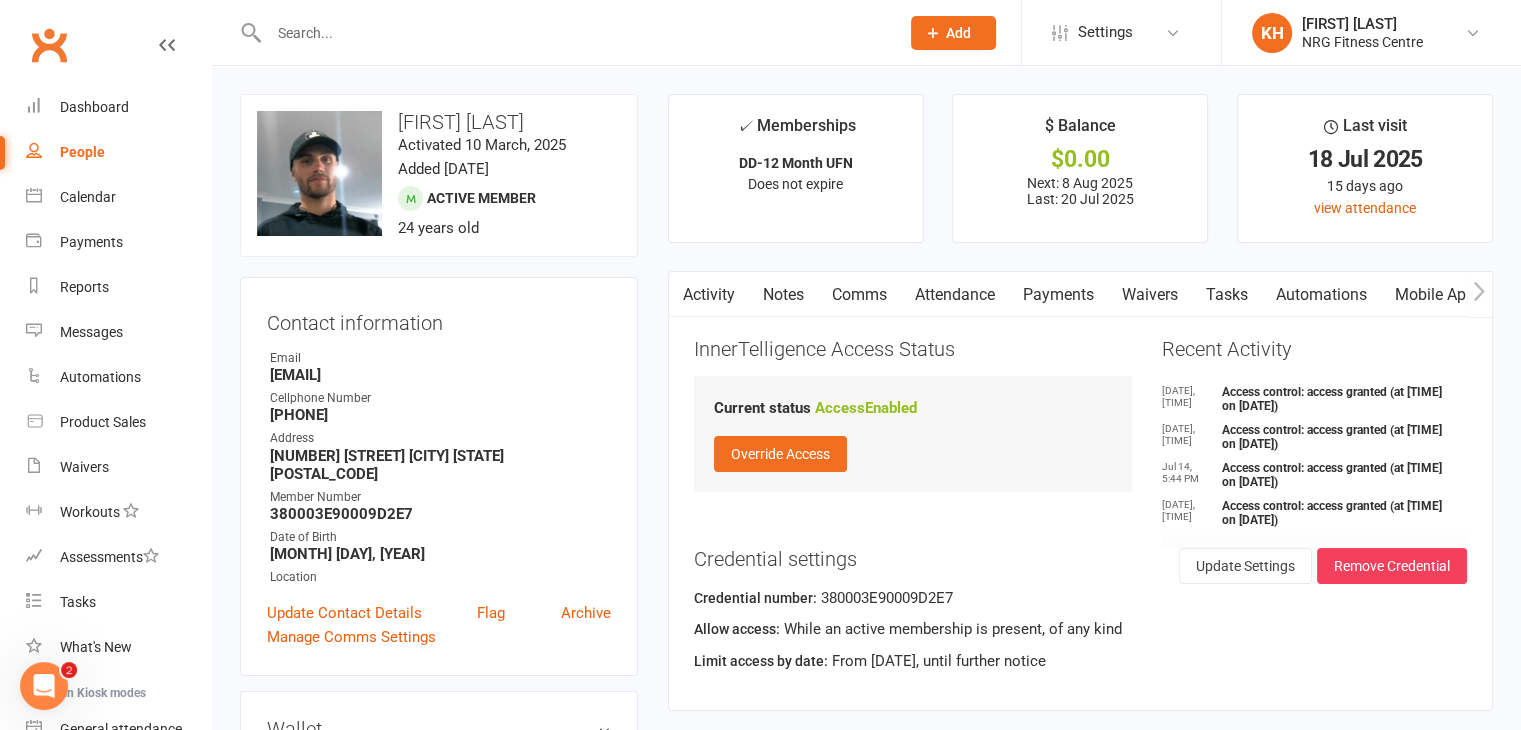 click on "Activity" at bounding box center [709, 295] 